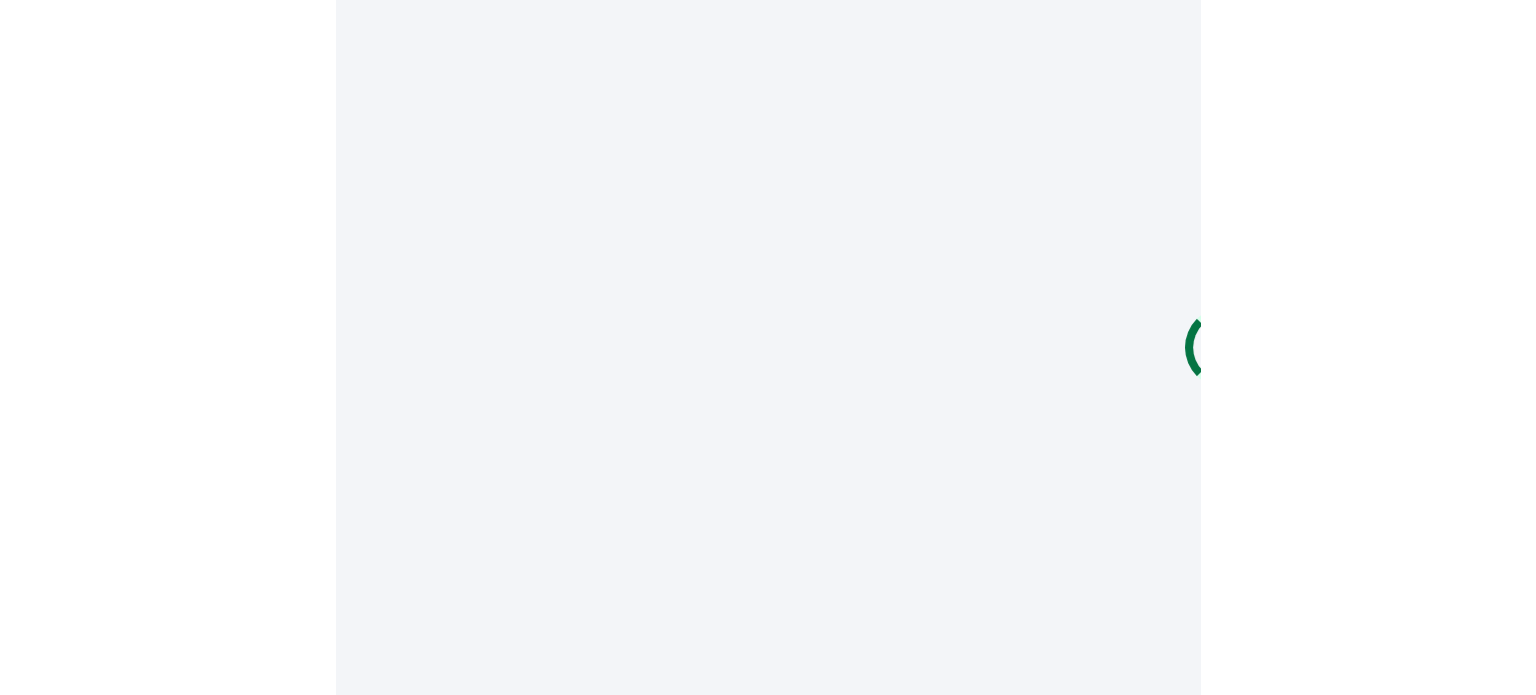 scroll, scrollTop: 0, scrollLeft: 0, axis: both 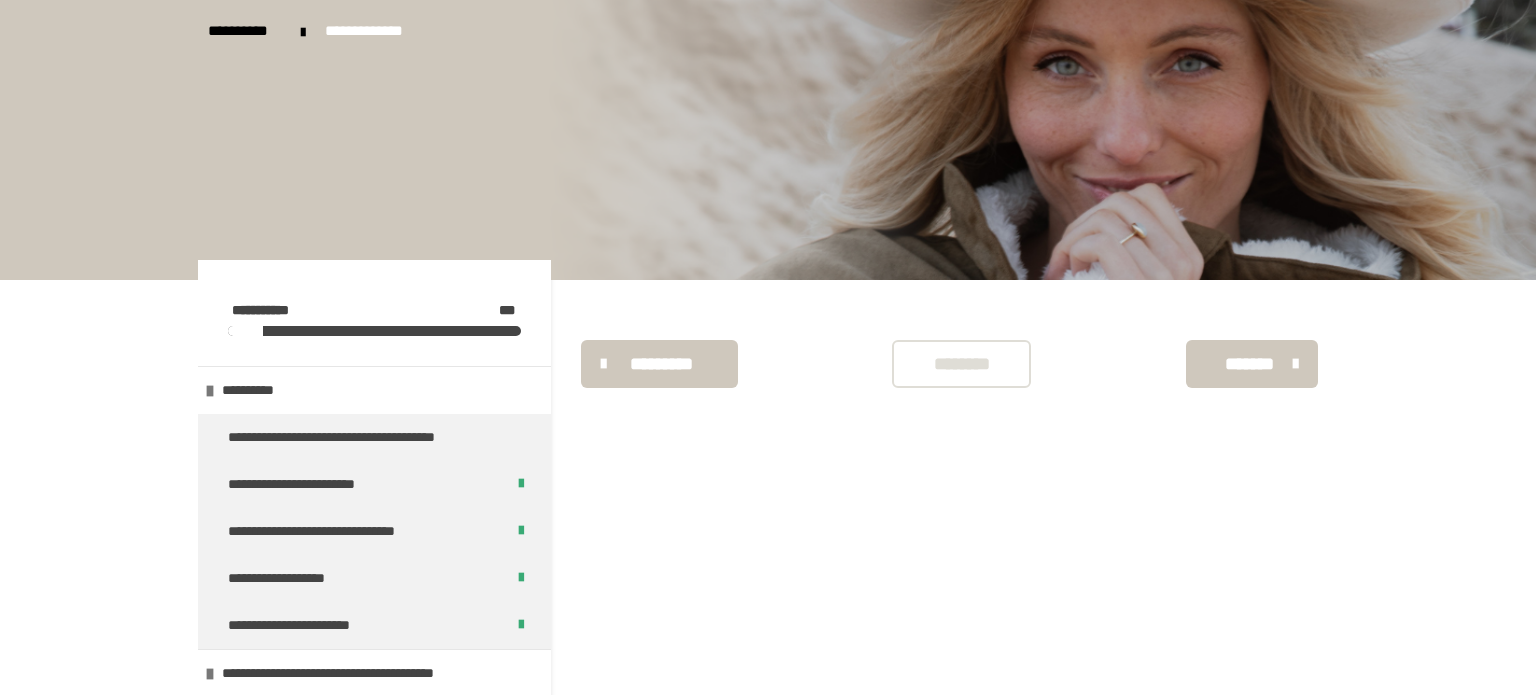 click on "**********" at bounding box center (374, 390) 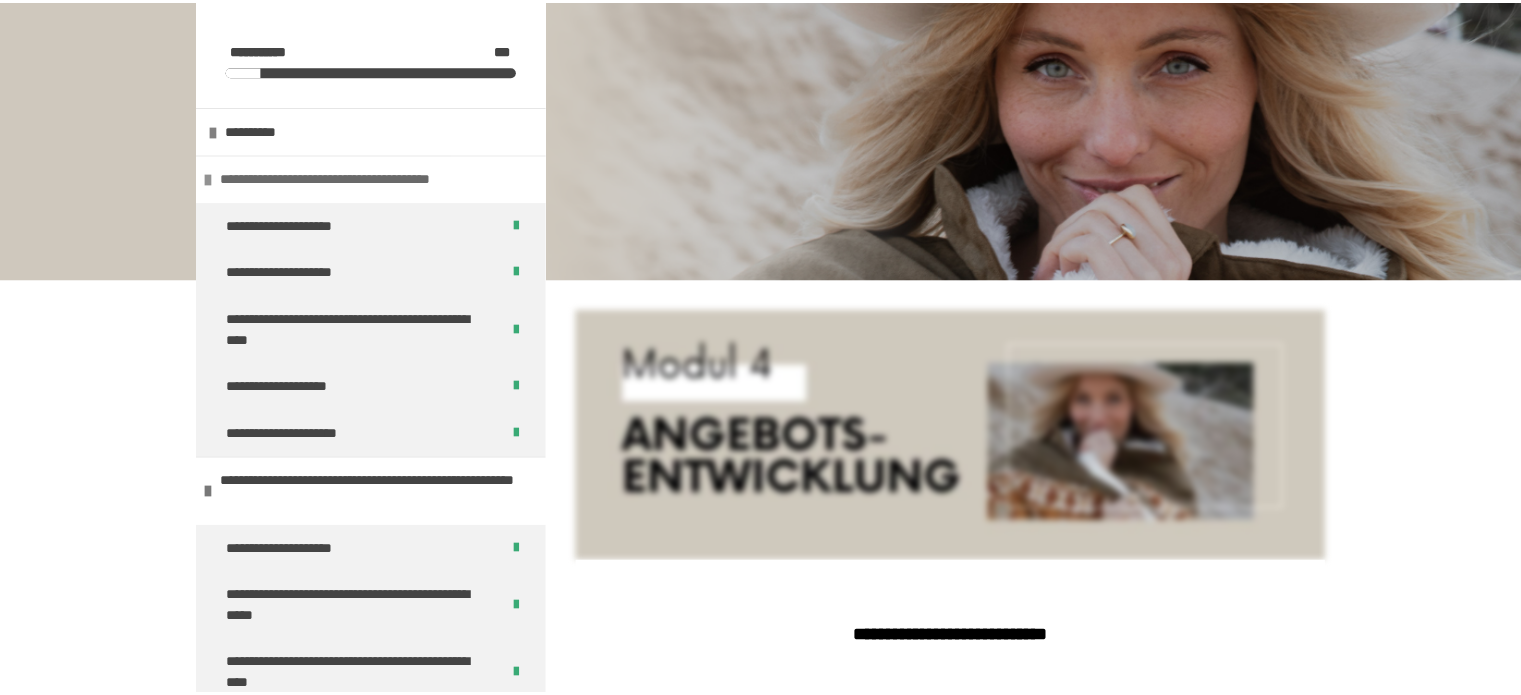 scroll, scrollTop: 340, scrollLeft: 0, axis: vertical 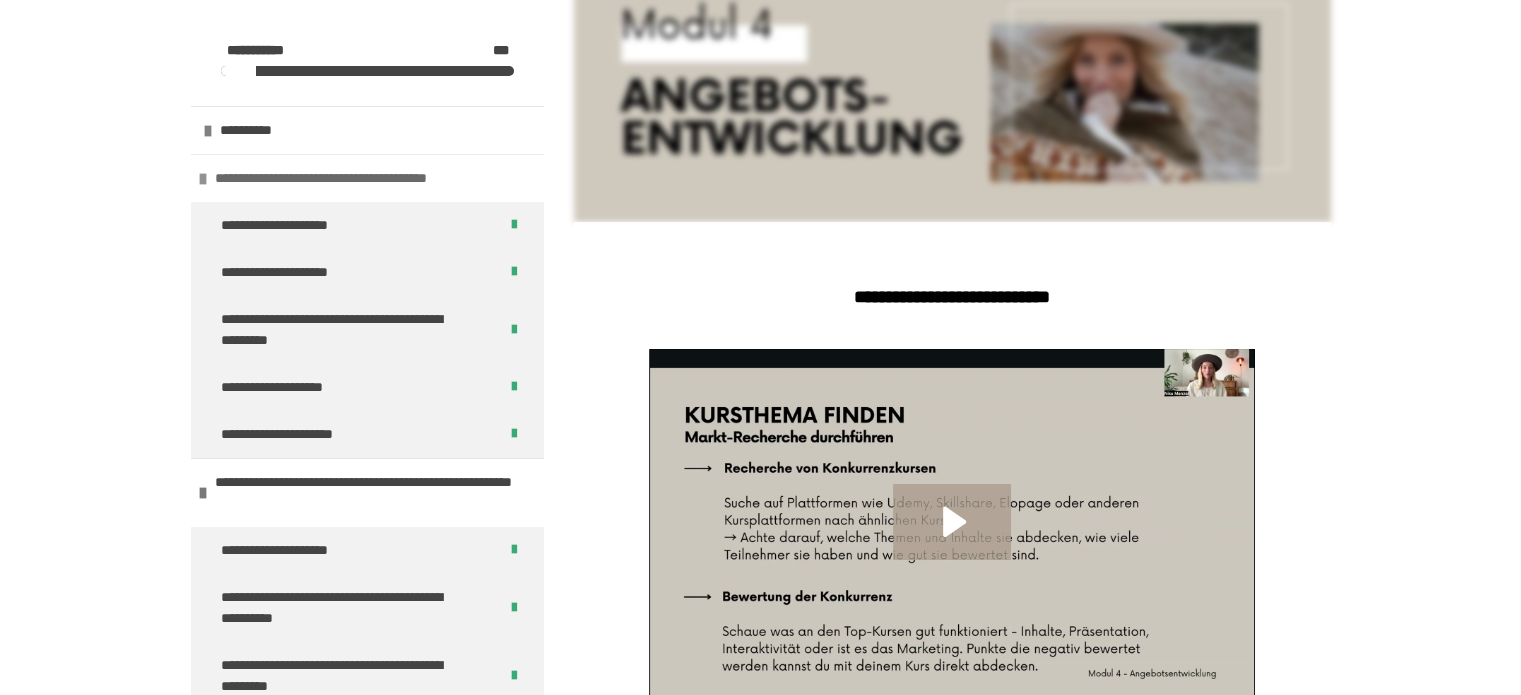 click at bounding box center (203, 179) 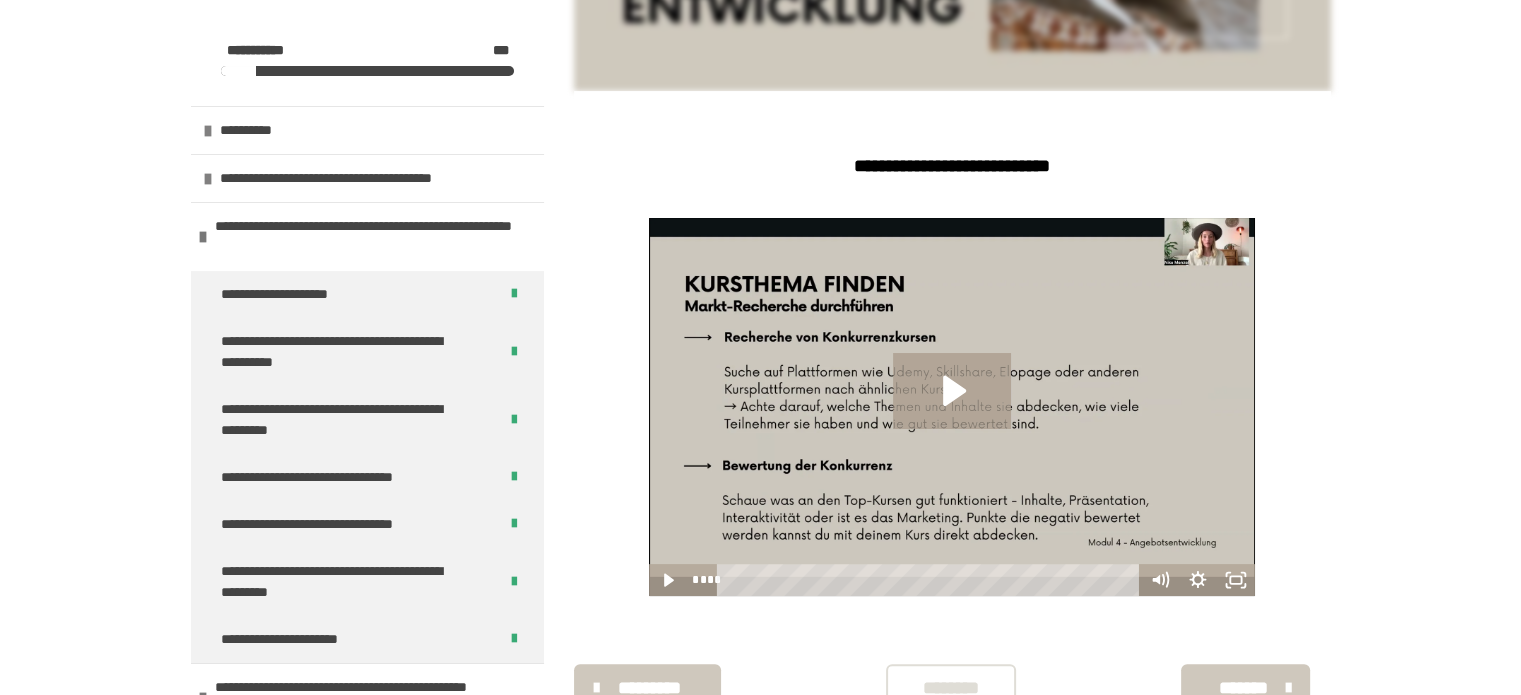 scroll, scrollTop: 506, scrollLeft: 0, axis: vertical 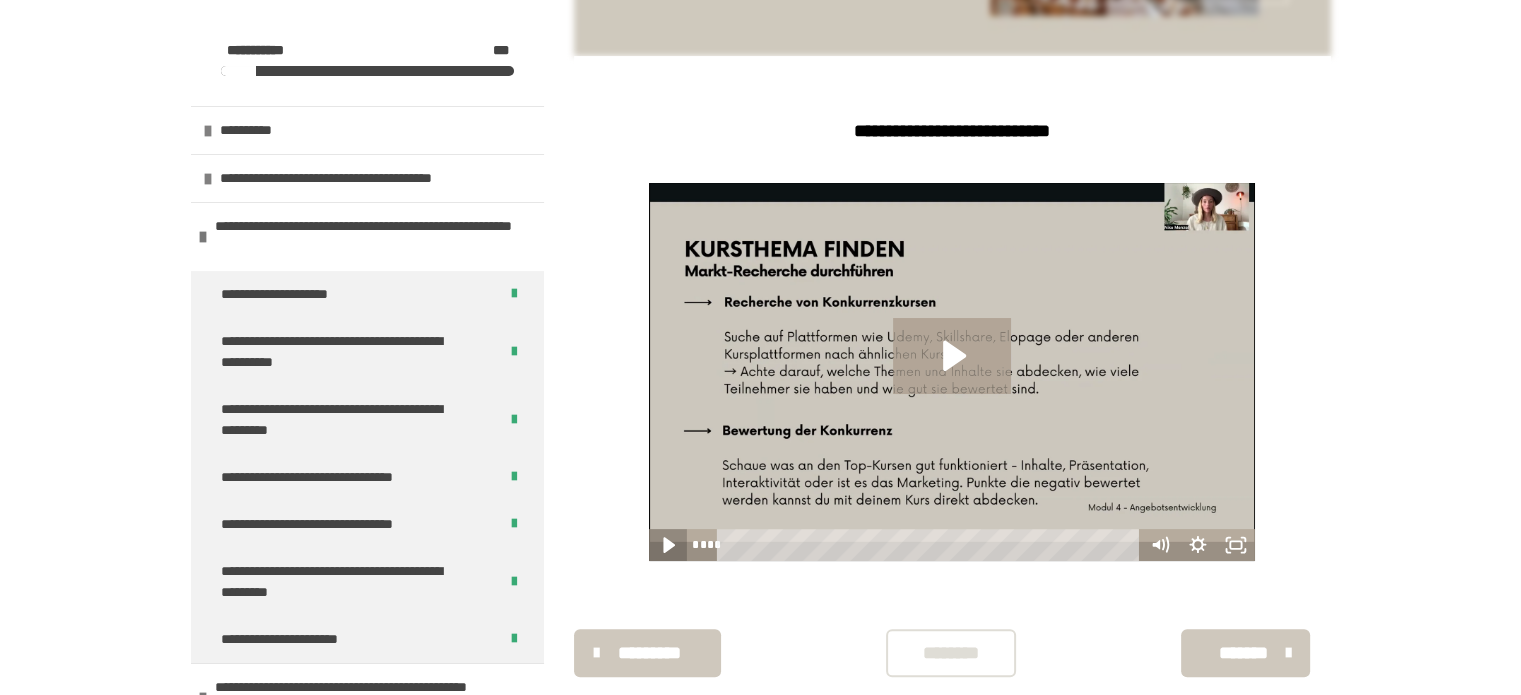 click 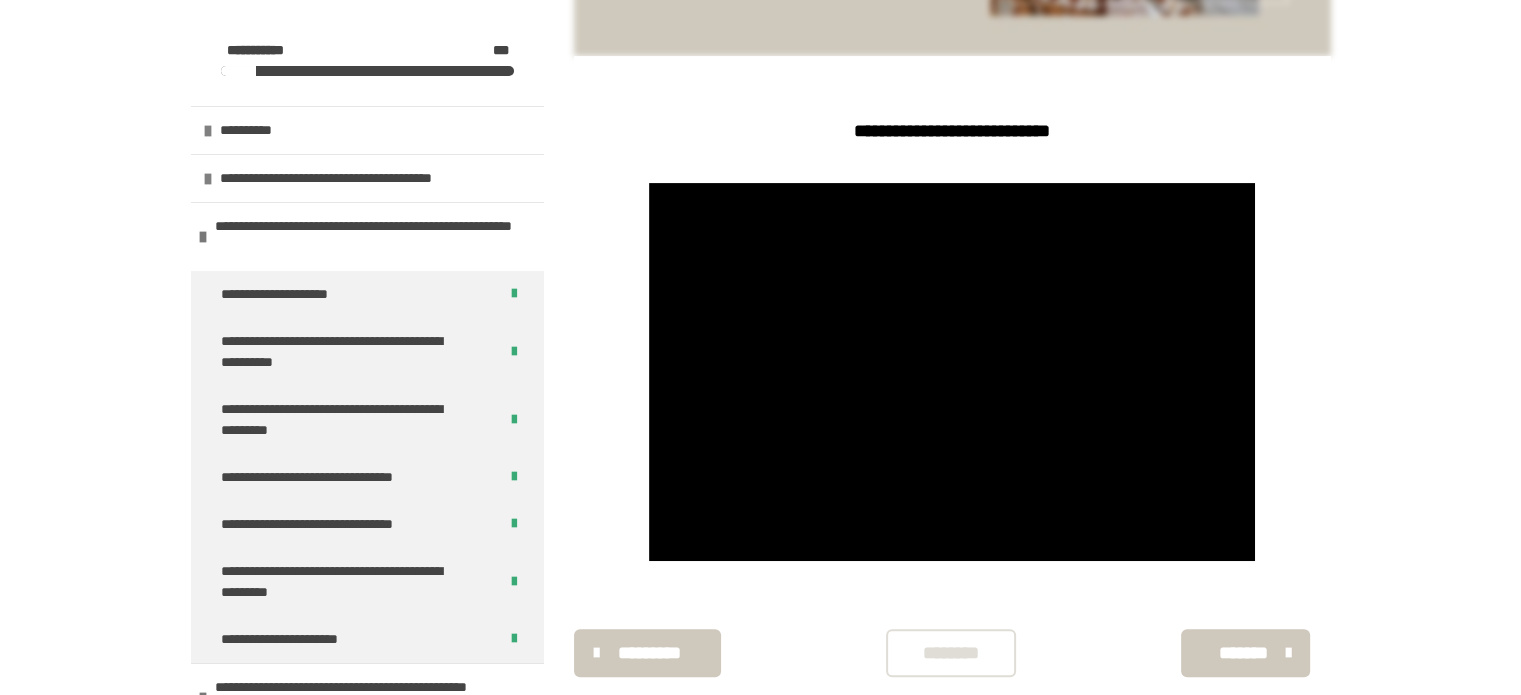 type 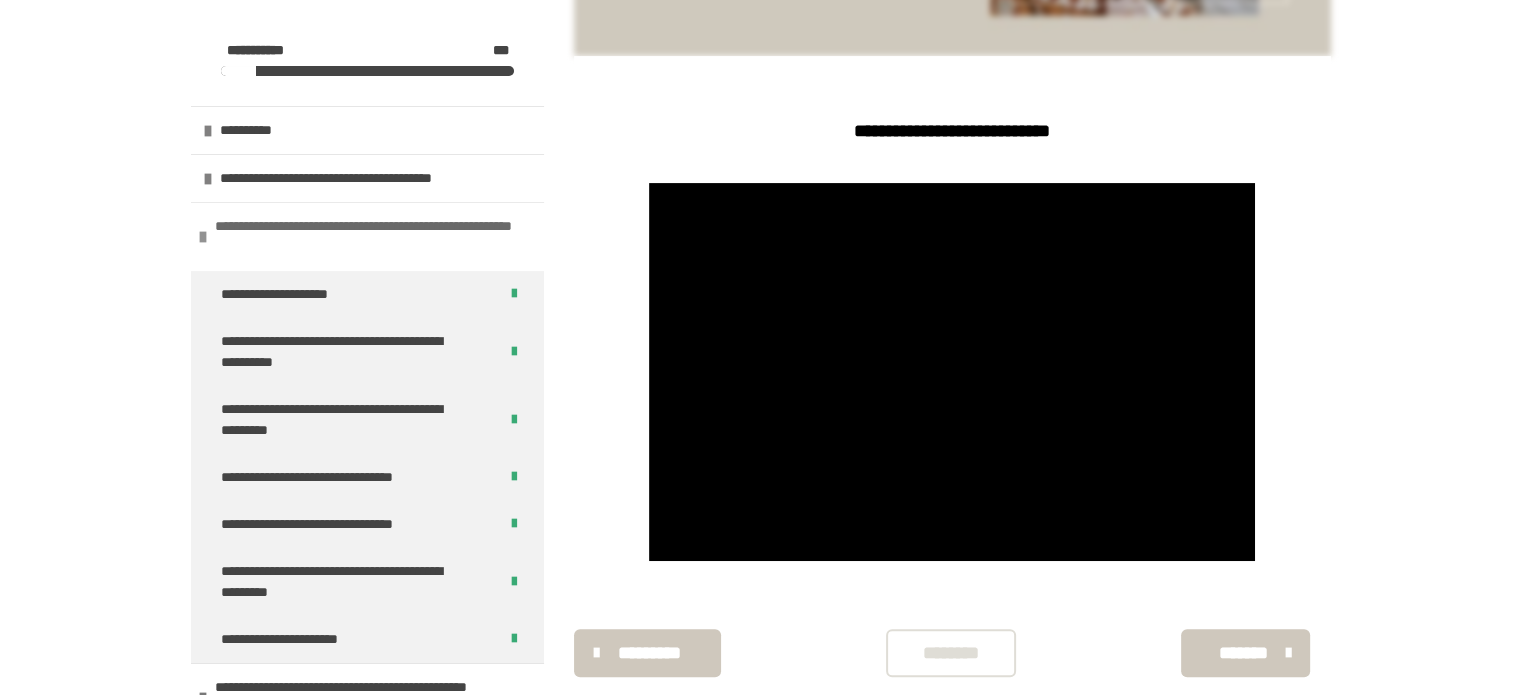 click at bounding box center [203, 237] 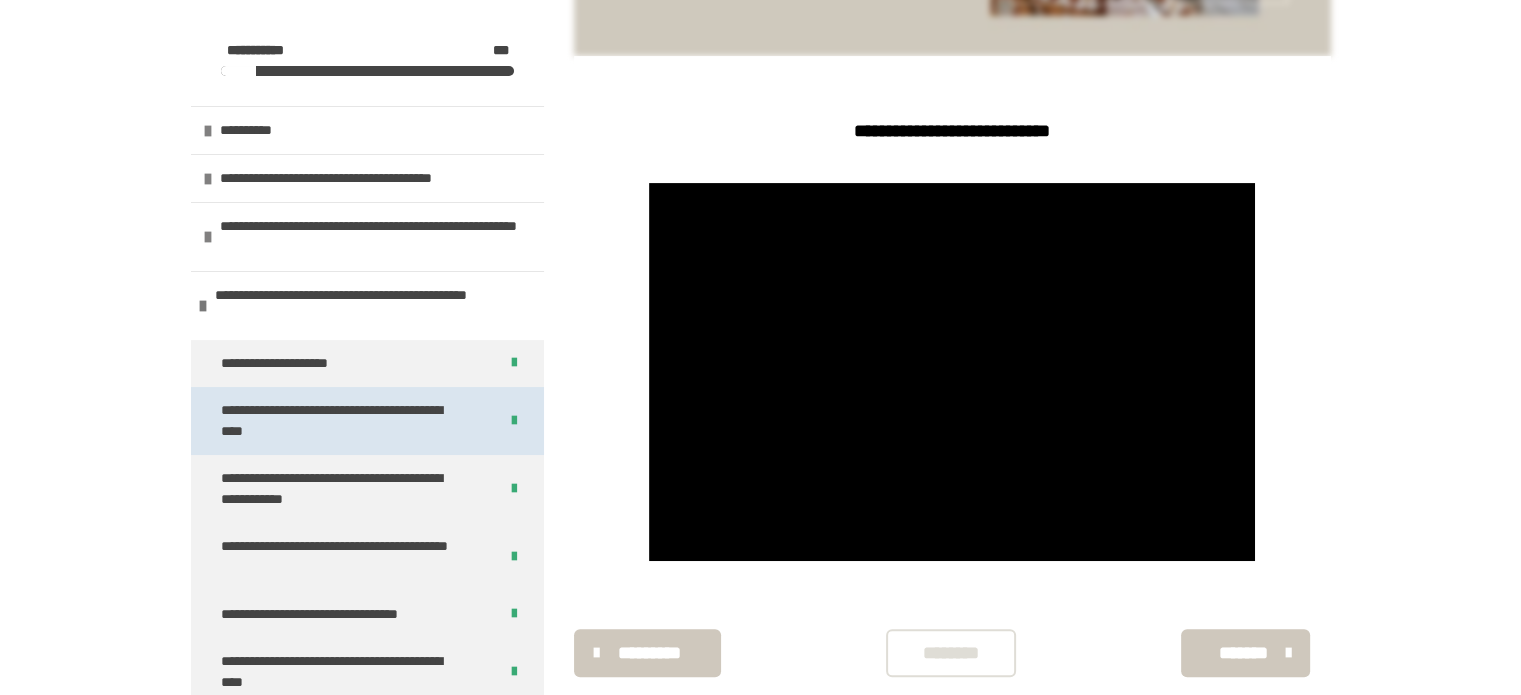 scroll, scrollTop: 548, scrollLeft: 0, axis: vertical 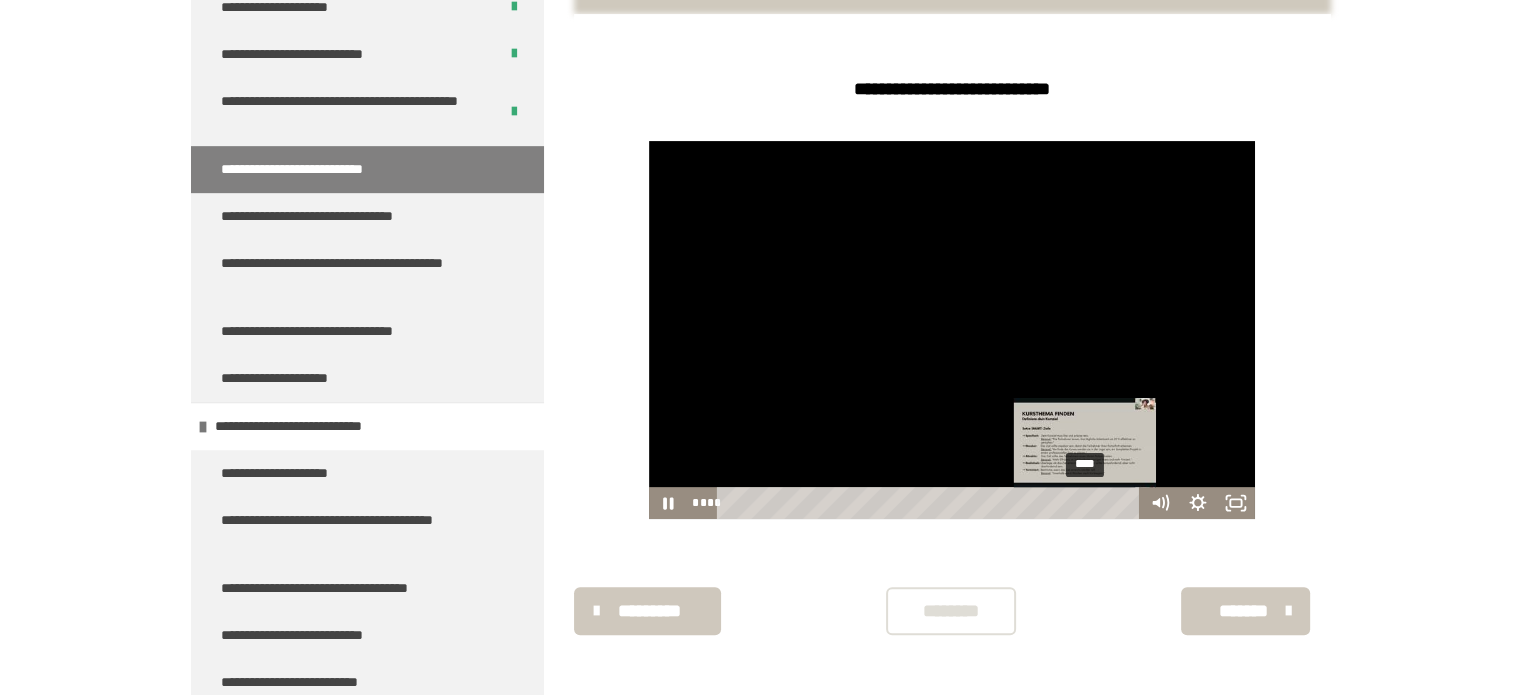 click on "****" at bounding box center [931, 503] 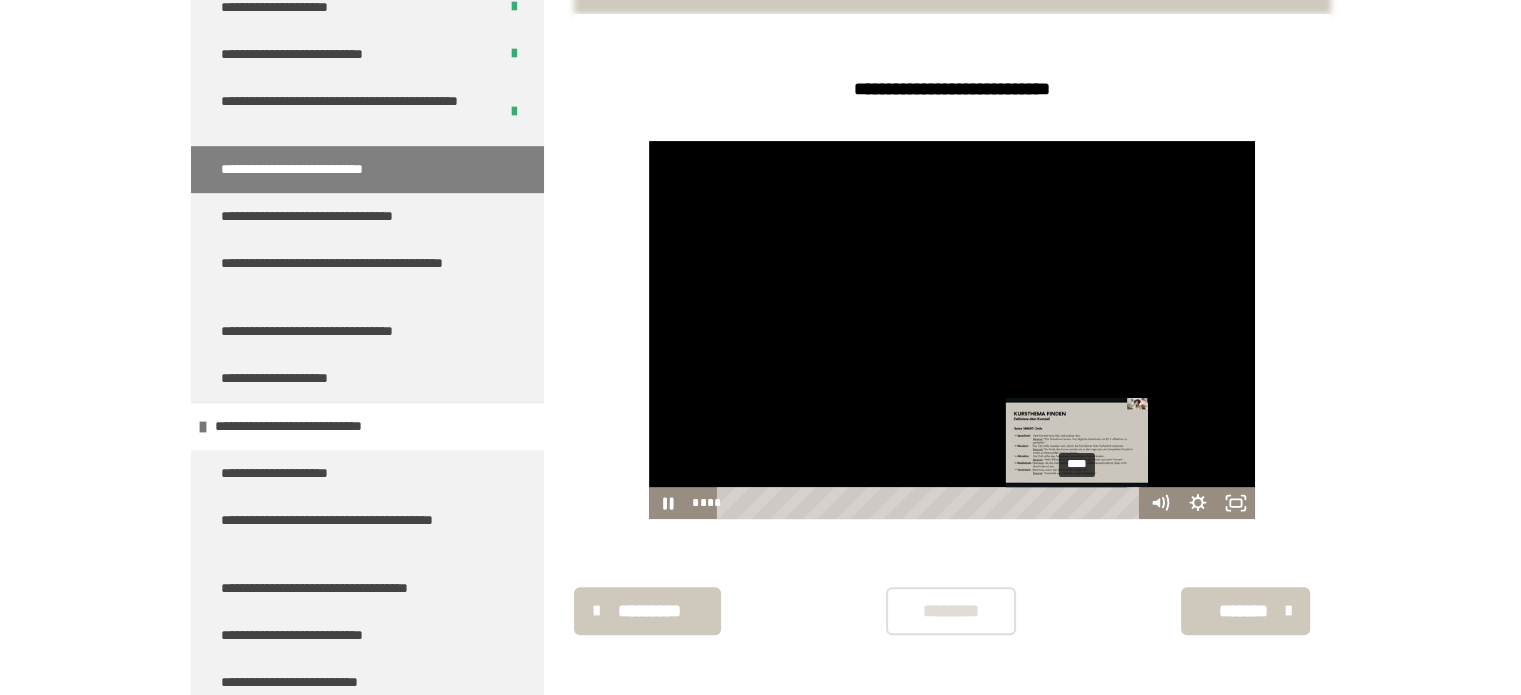 click on "****" at bounding box center [931, 503] 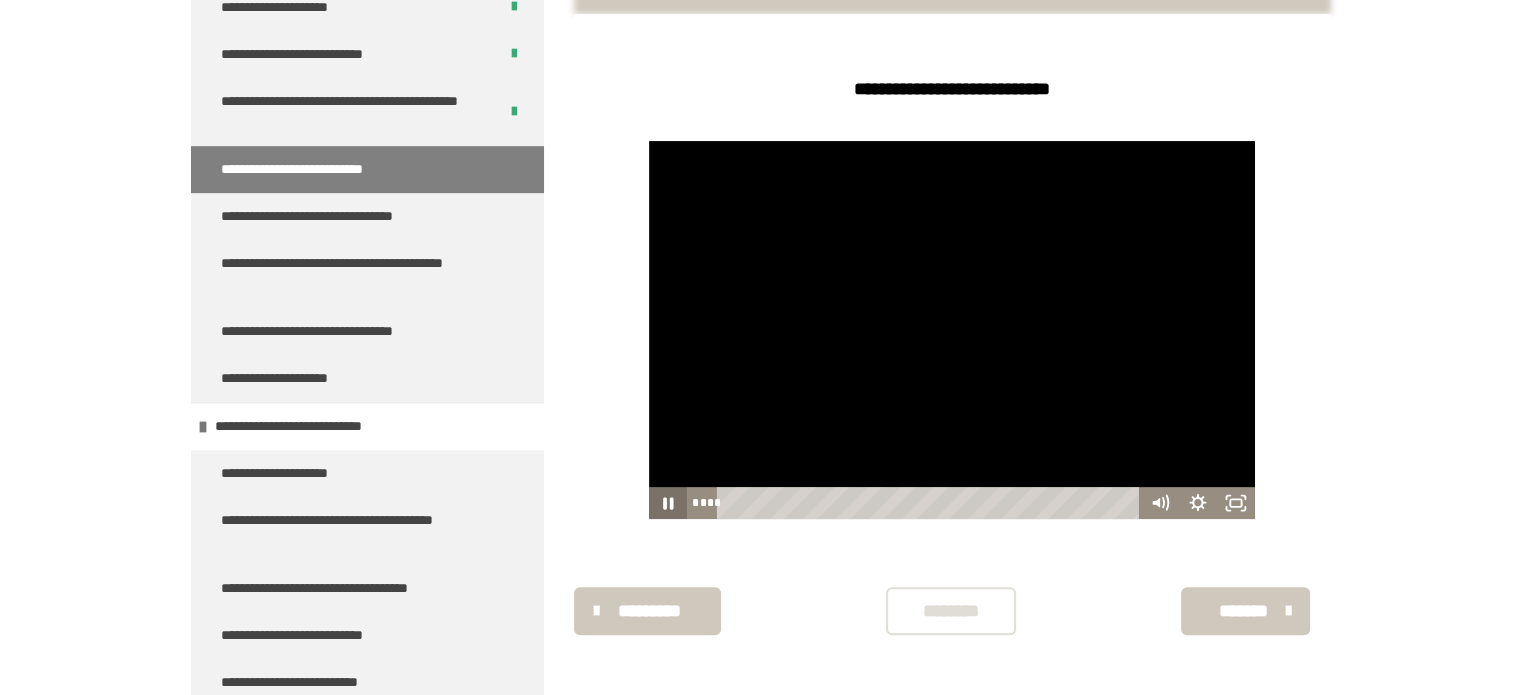 click 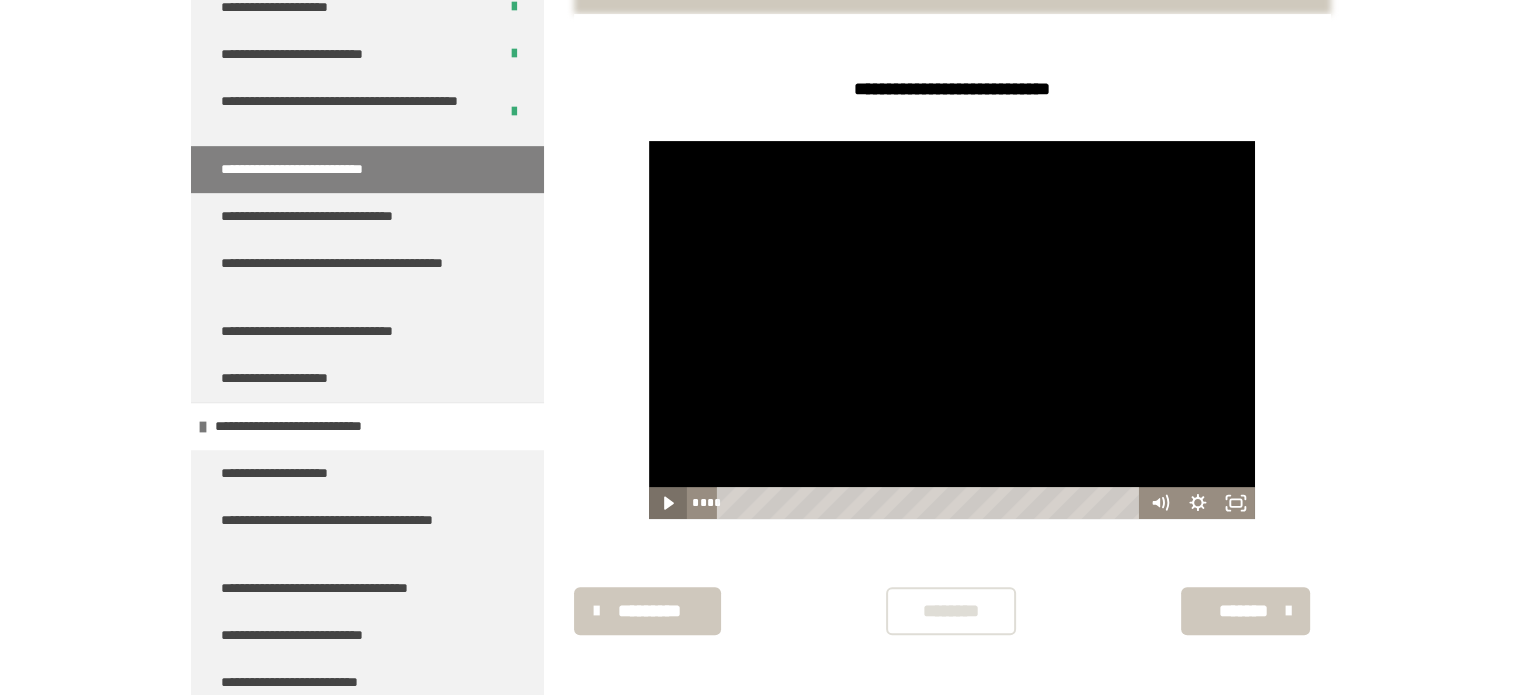 click 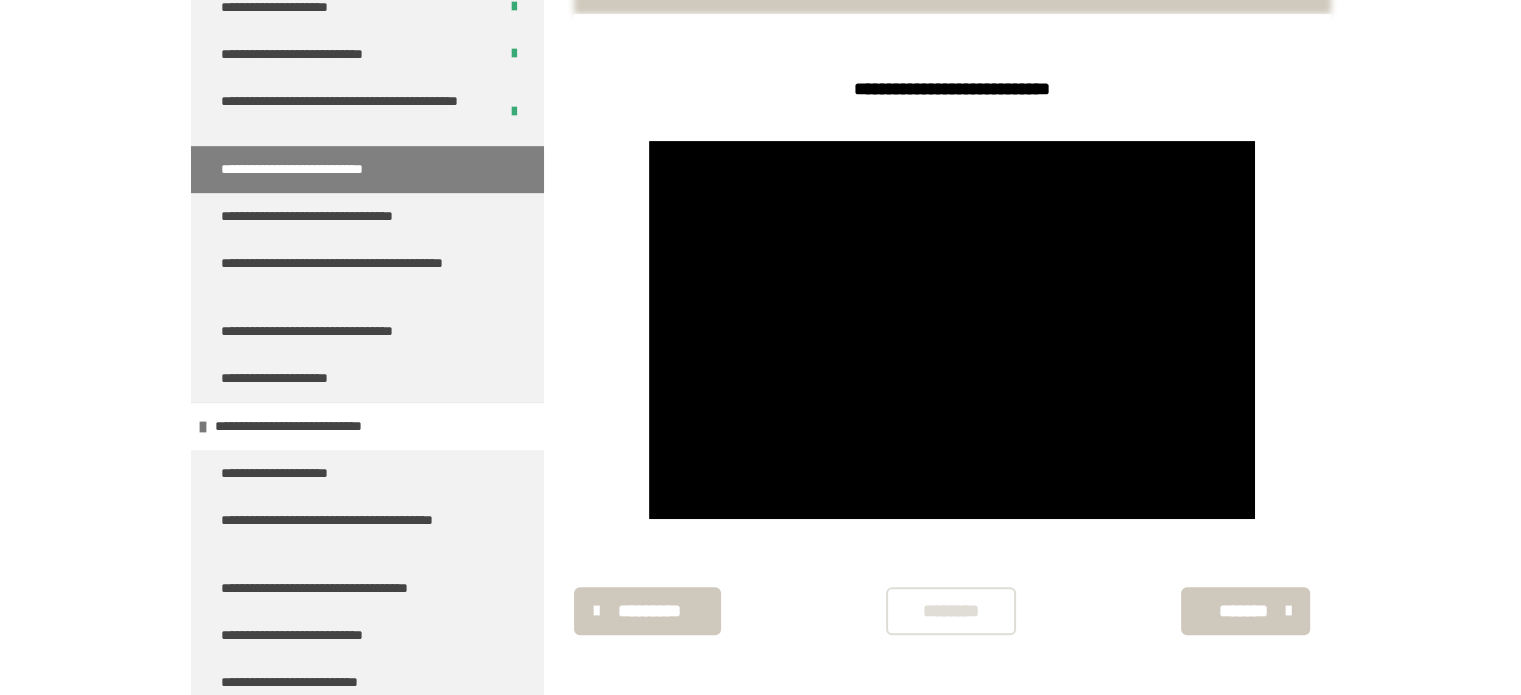 click on "********" at bounding box center [951, 611] 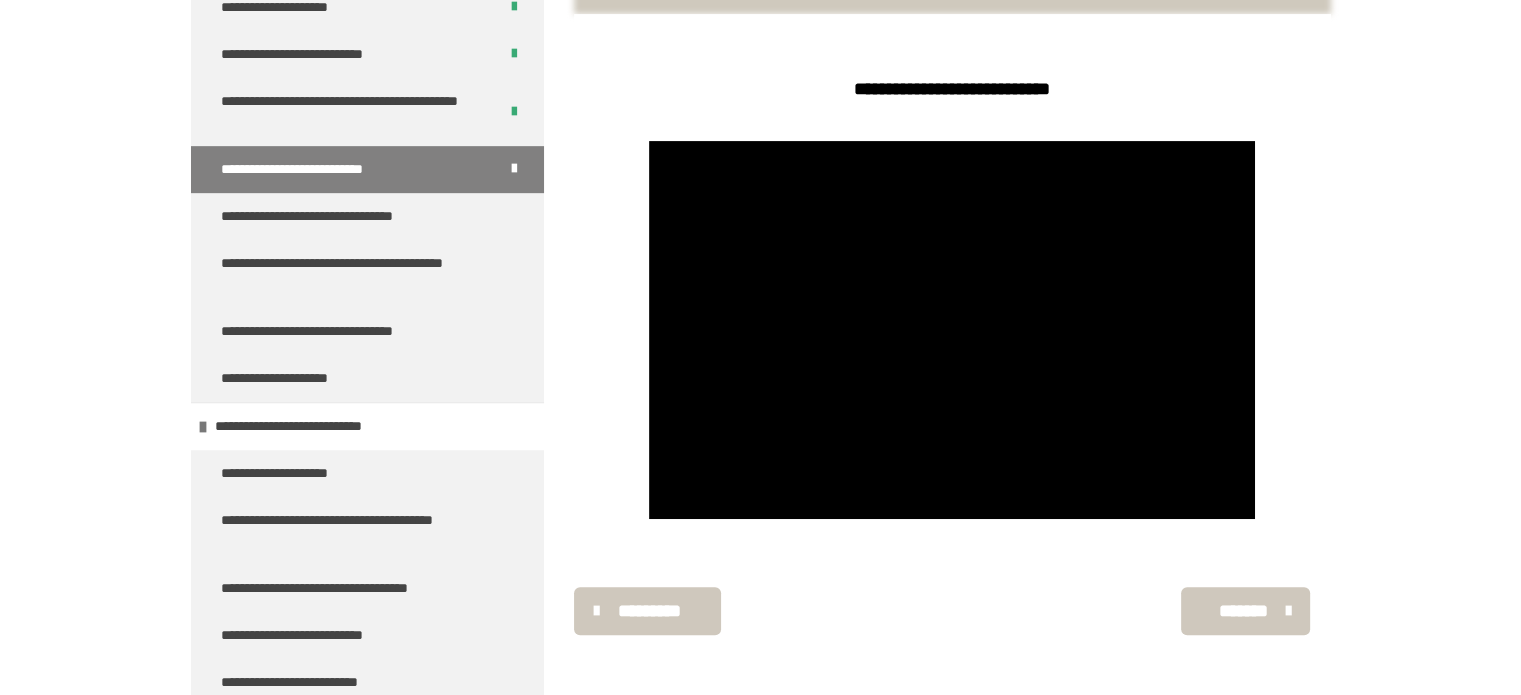 click on "*******" at bounding box center (1243, 611) 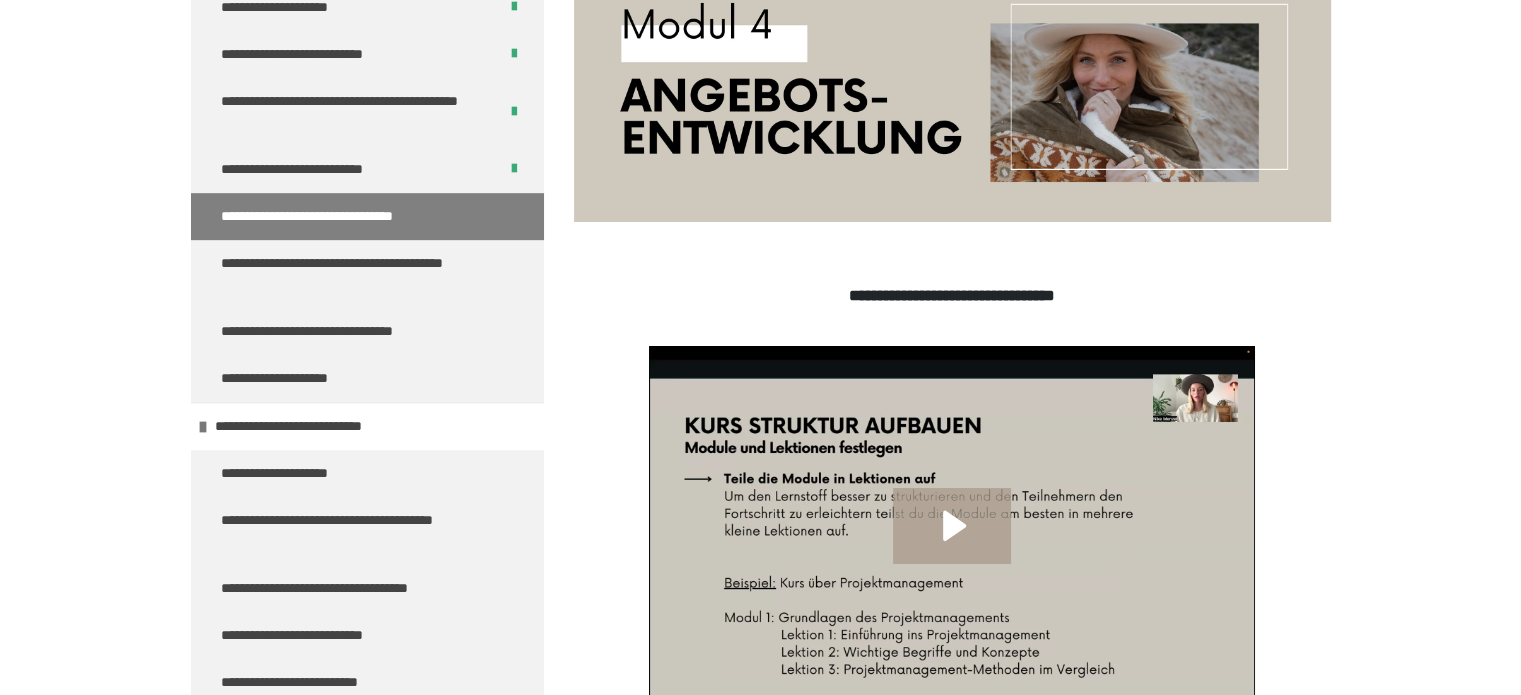 scroll, scrollTop: 559, scrollLeft: 0, axis: vertical 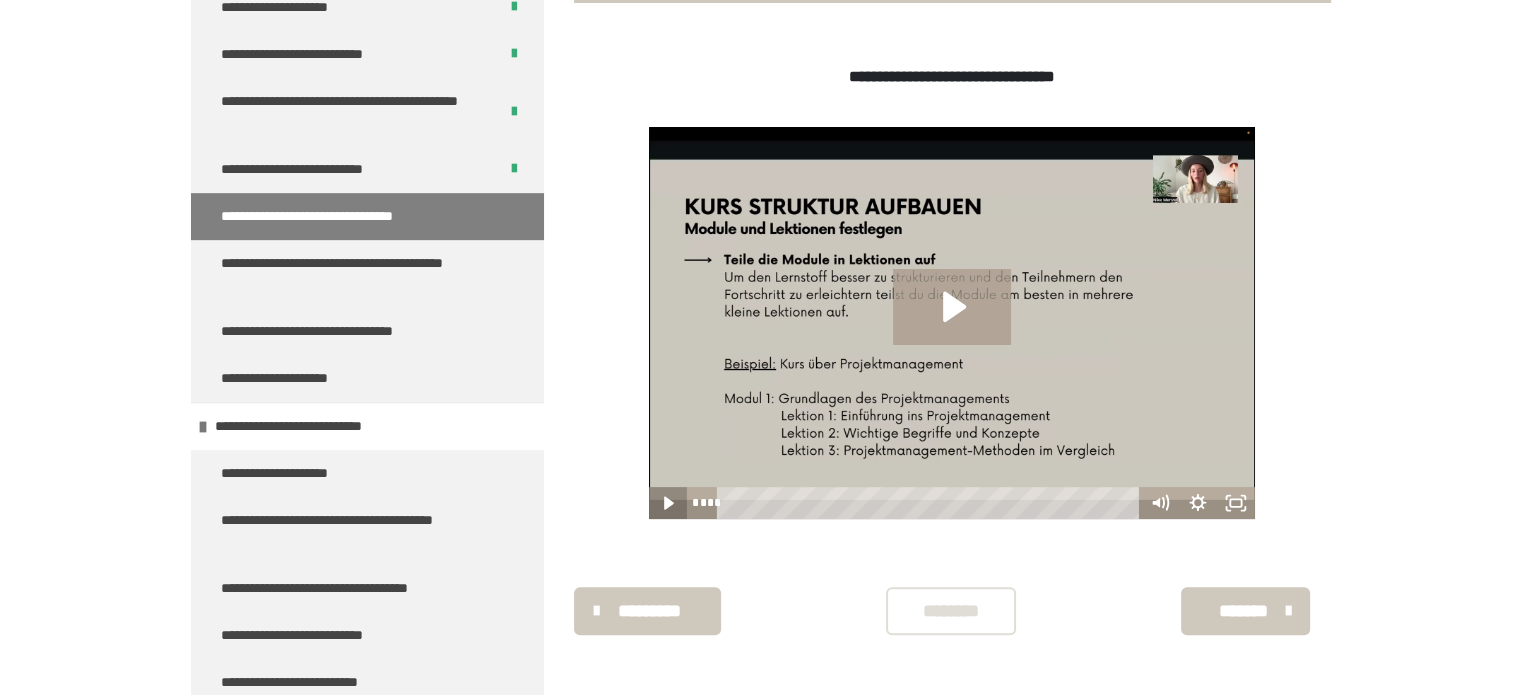 click 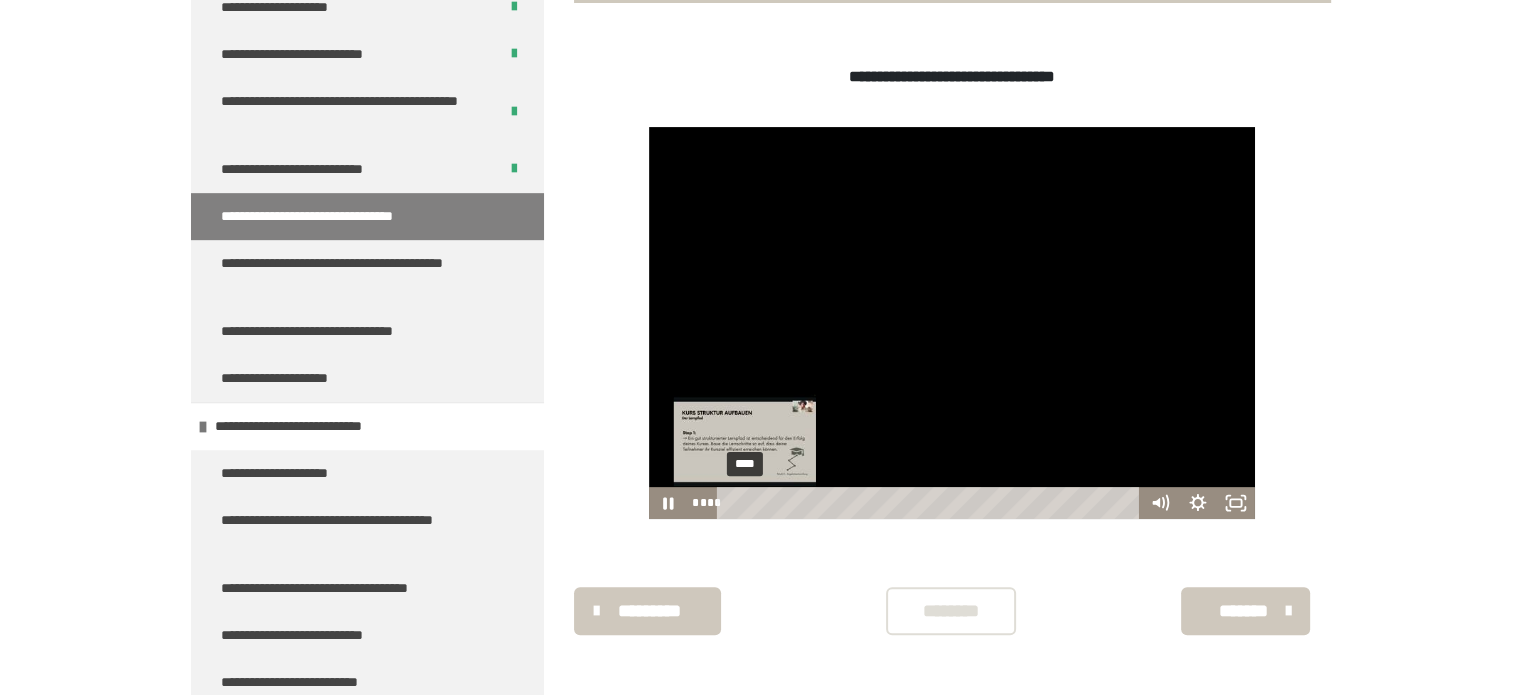 click on "****" at bounding box center [931, 503] 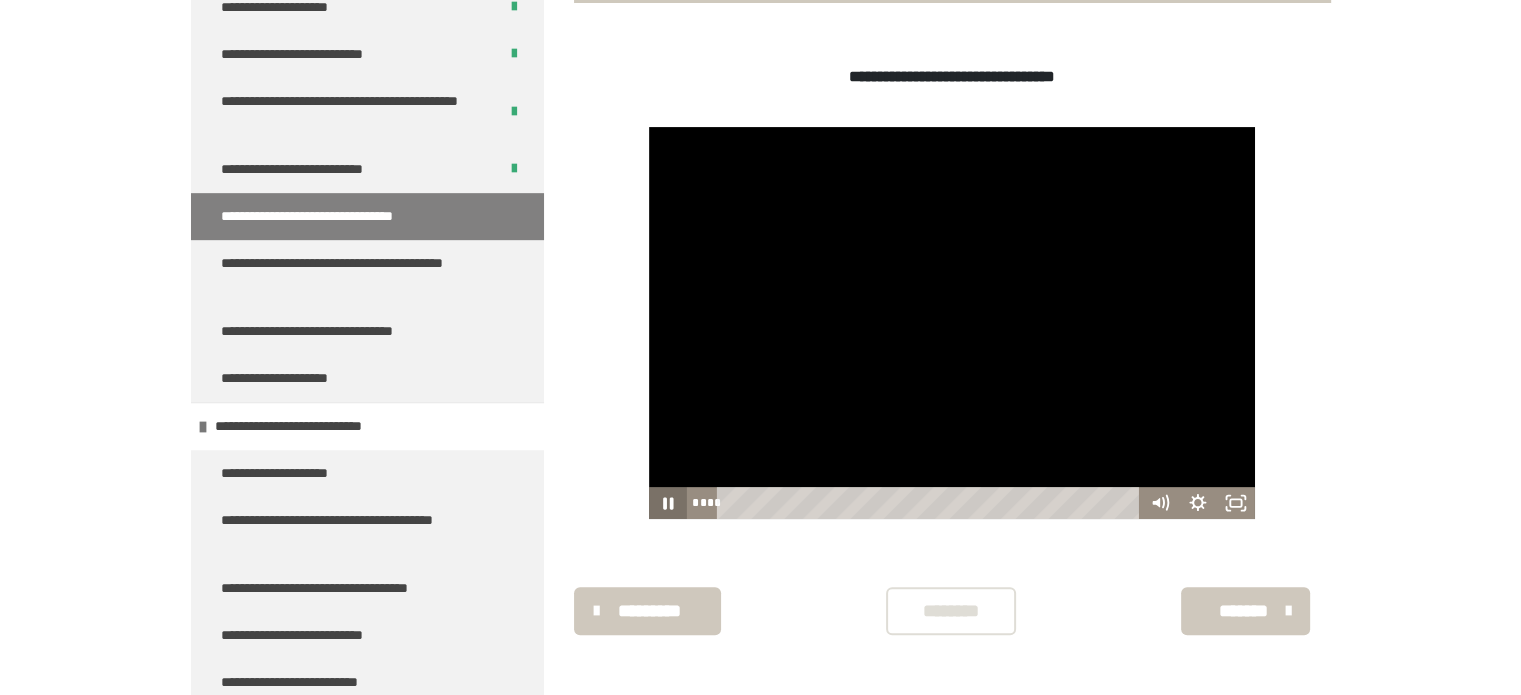 click 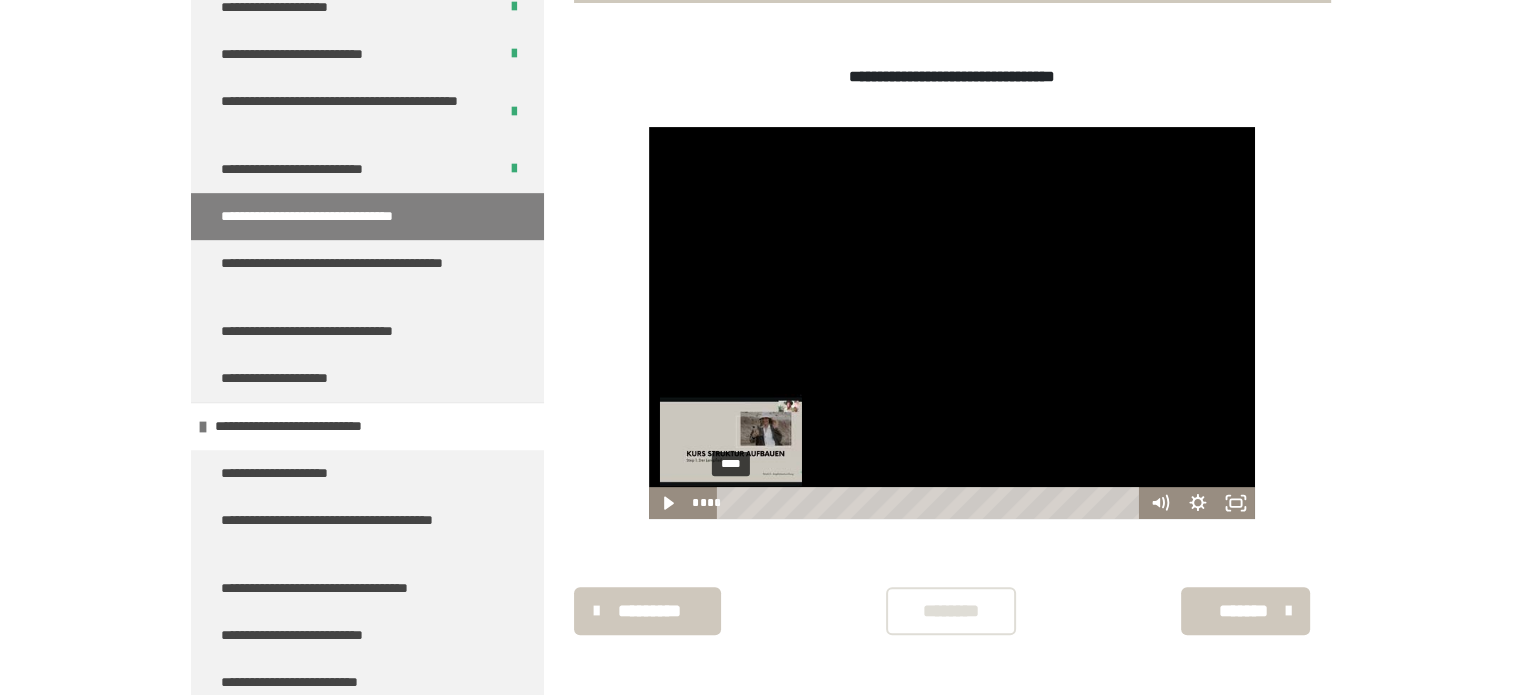 drag, startPoint x: 728, startPoint y: 500, endPoint x: 700, endPoint y: 498, distance: 28.071337 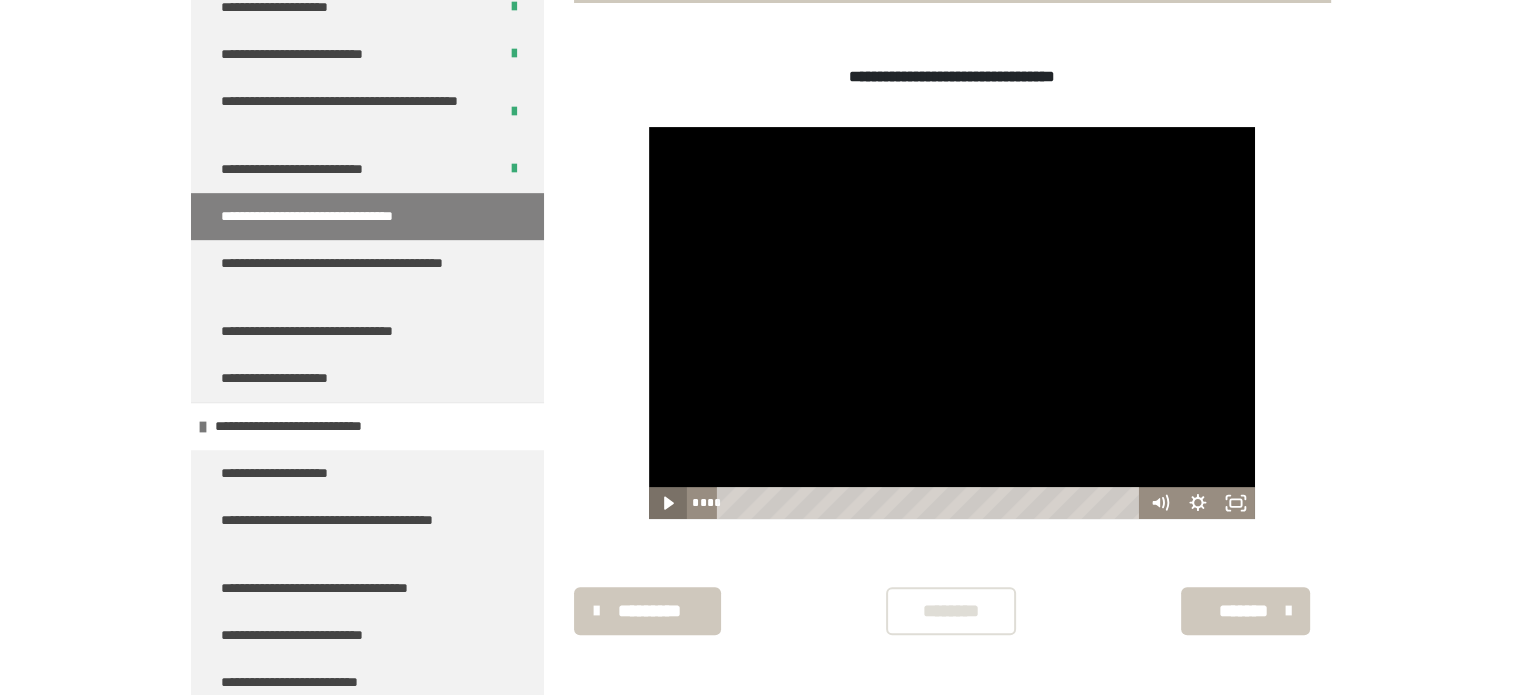 click 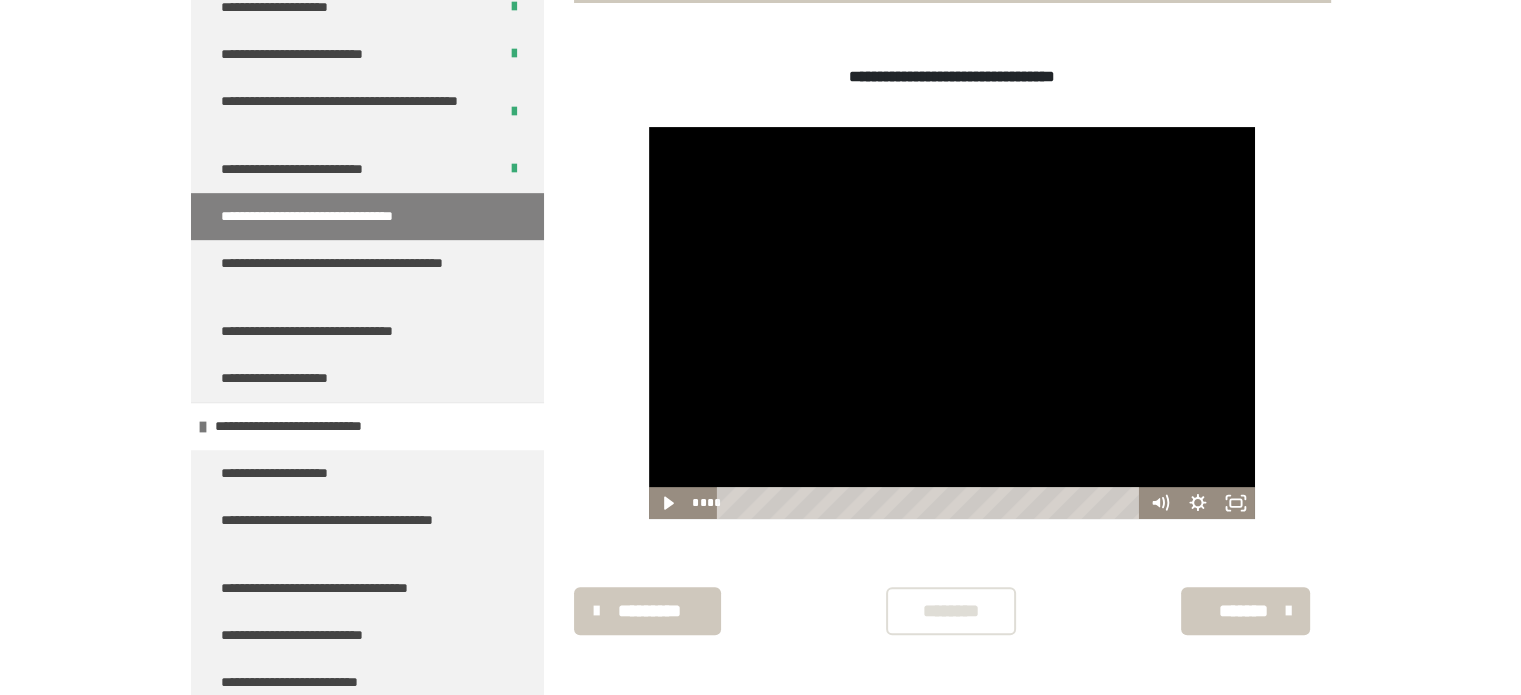 click on "********" at bounding box center [951, 611] 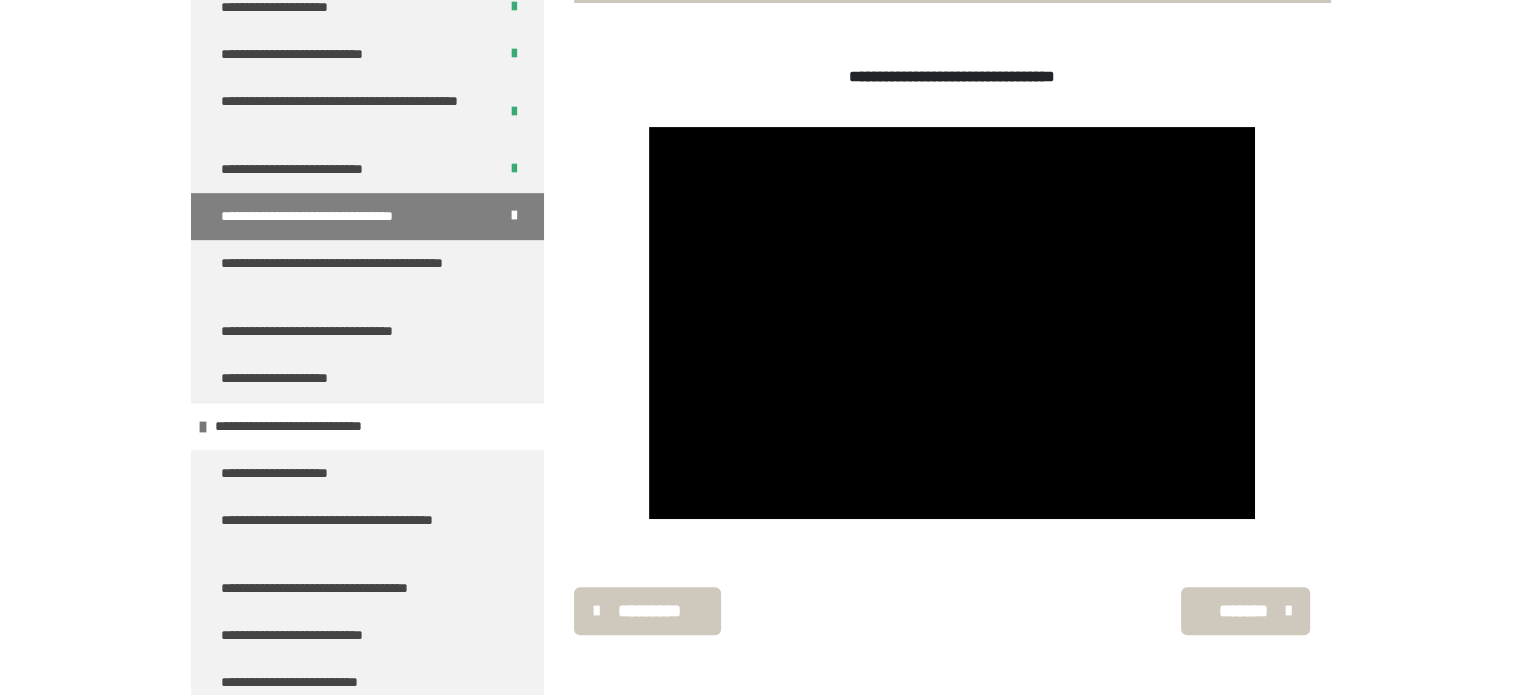 click on "*******" at bounding box center [1243, 611] 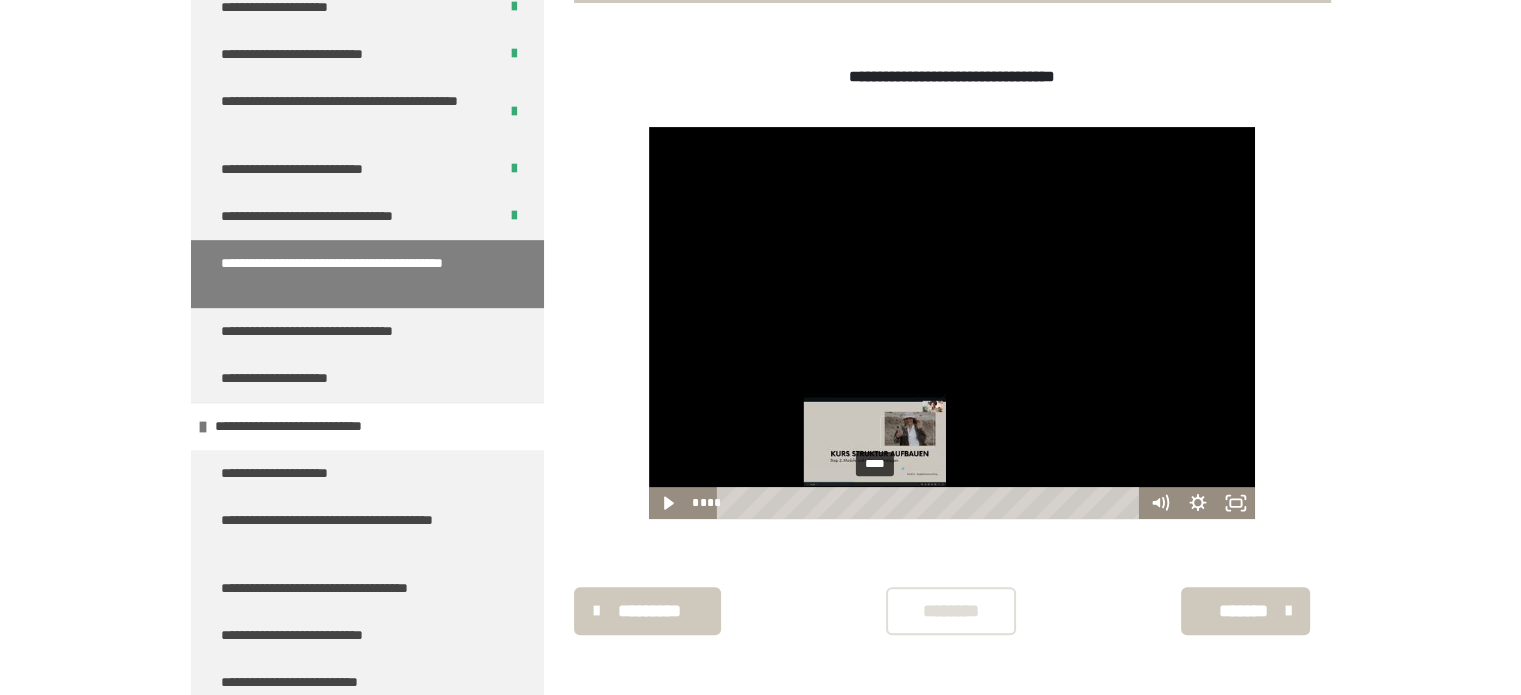 scroll, scrollTop: 340, scrollLeft: 0, axis: vertical 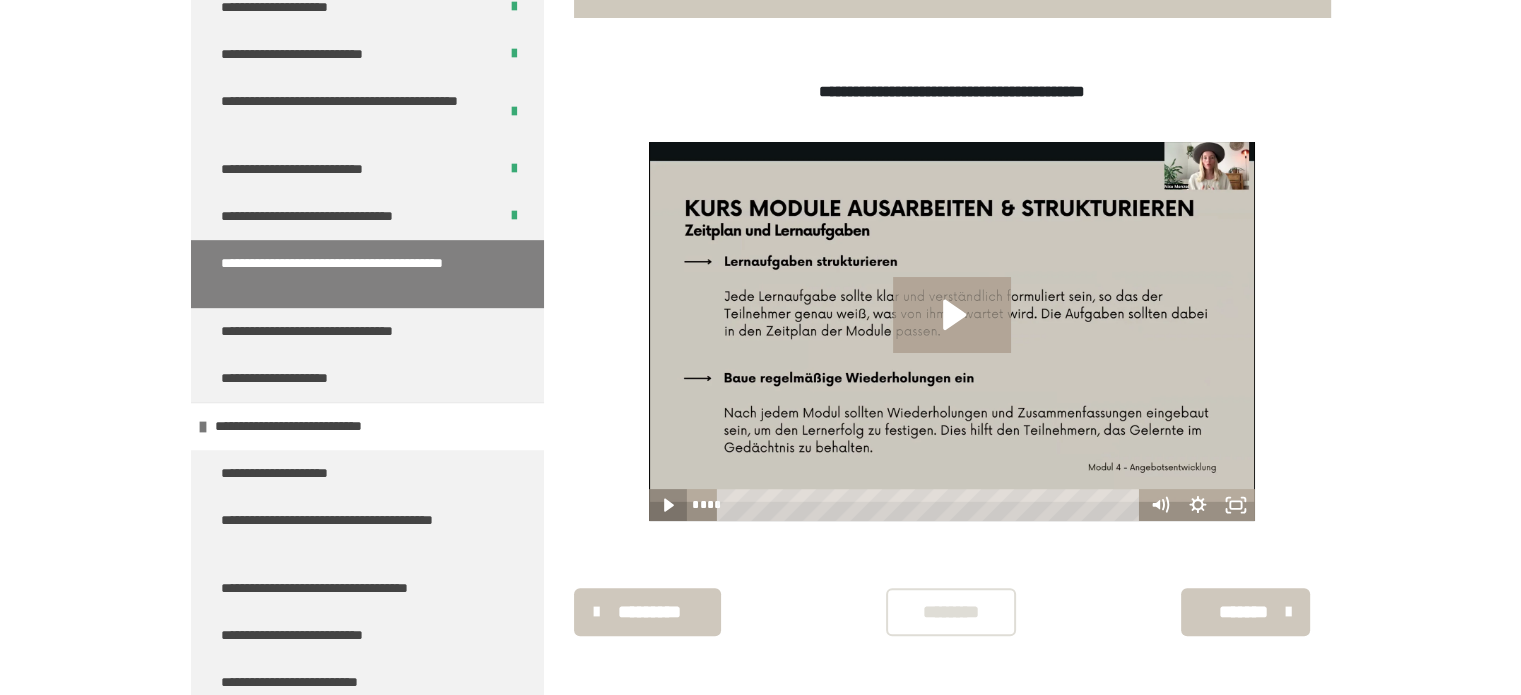 click 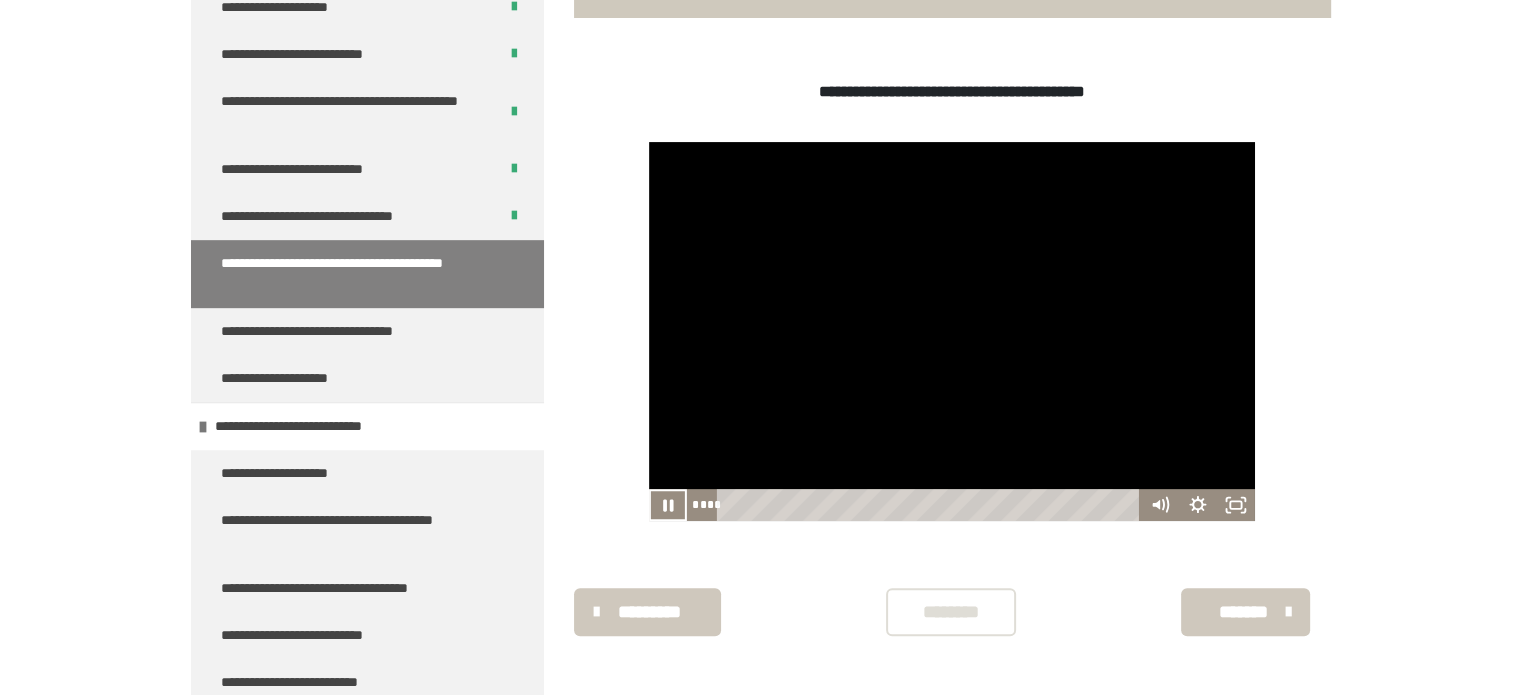 click on "********" at bounding box center (951, 612) 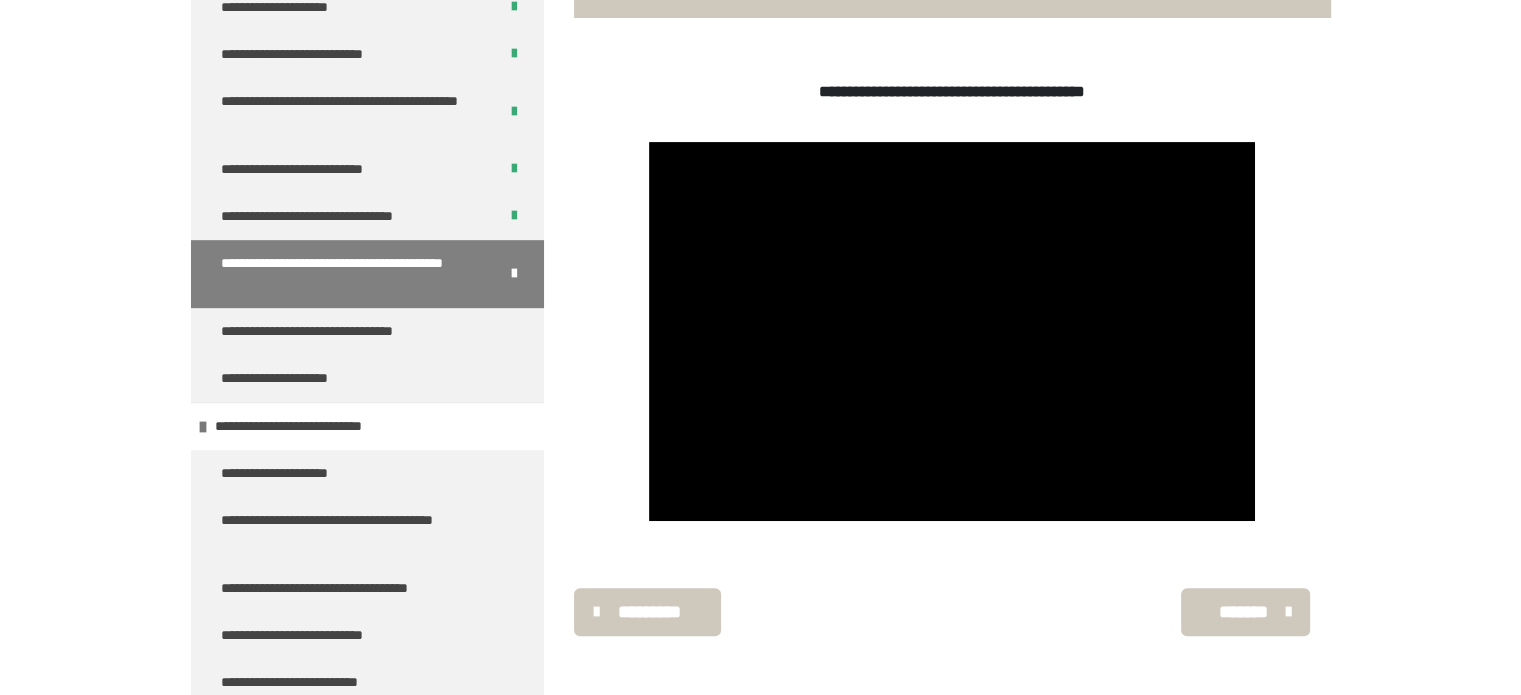 click on "*******" at bounding box center [1243, 612] 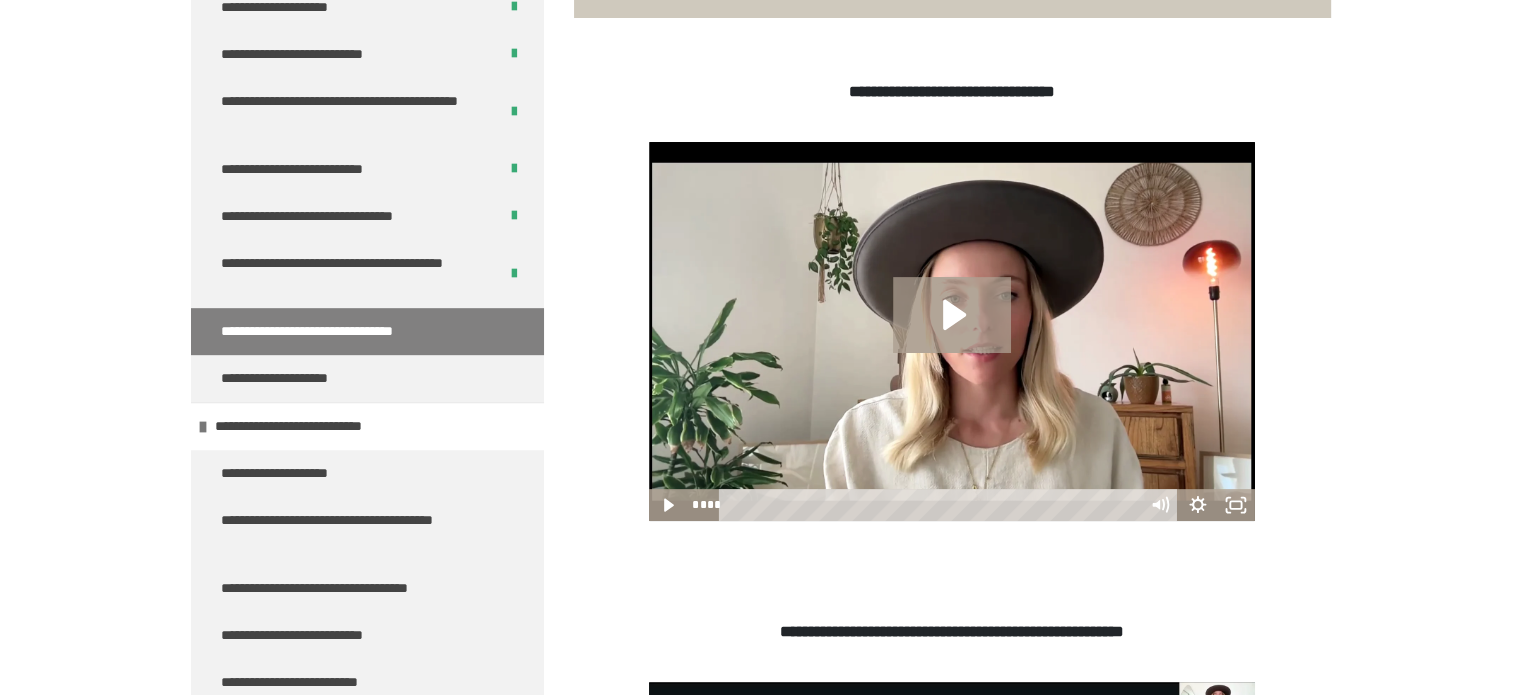 scroll, scrollTop: 452, scrollLeft: 0, axis: vertical 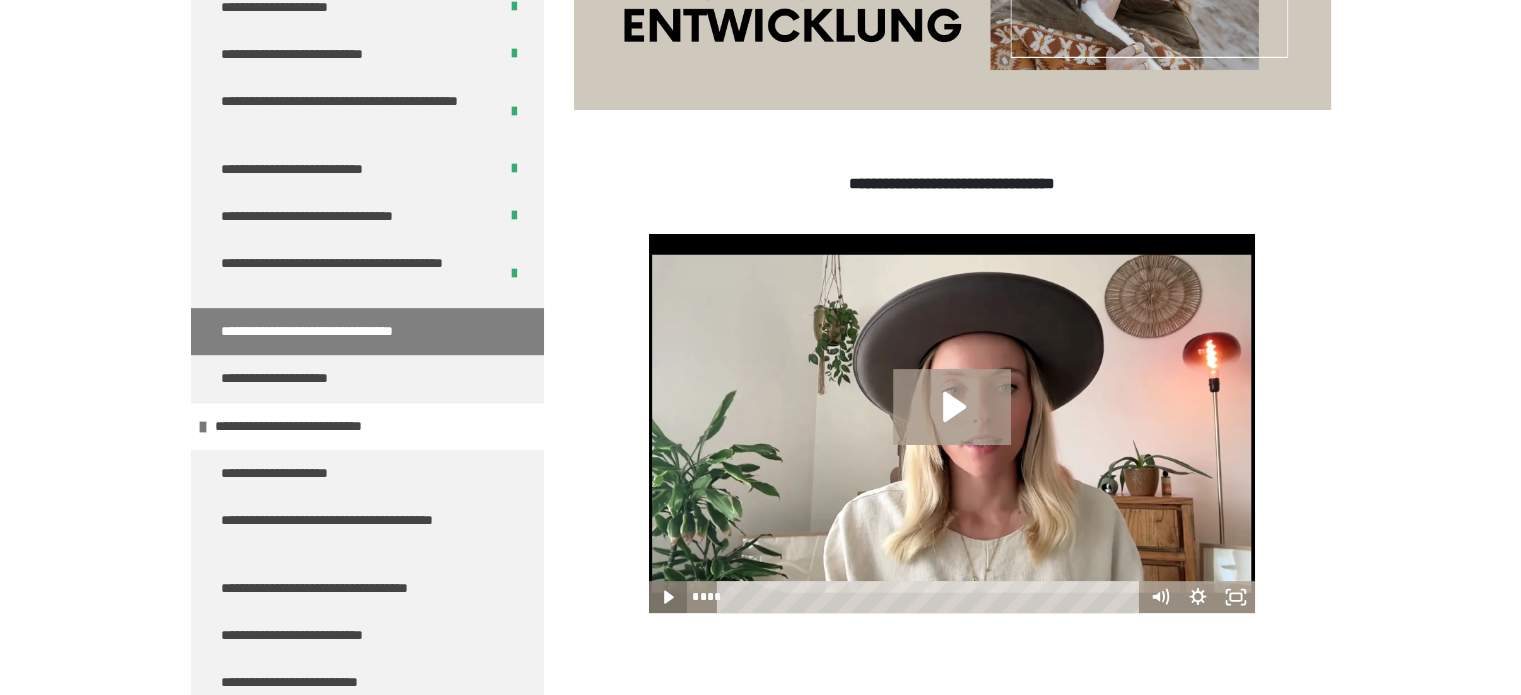 click 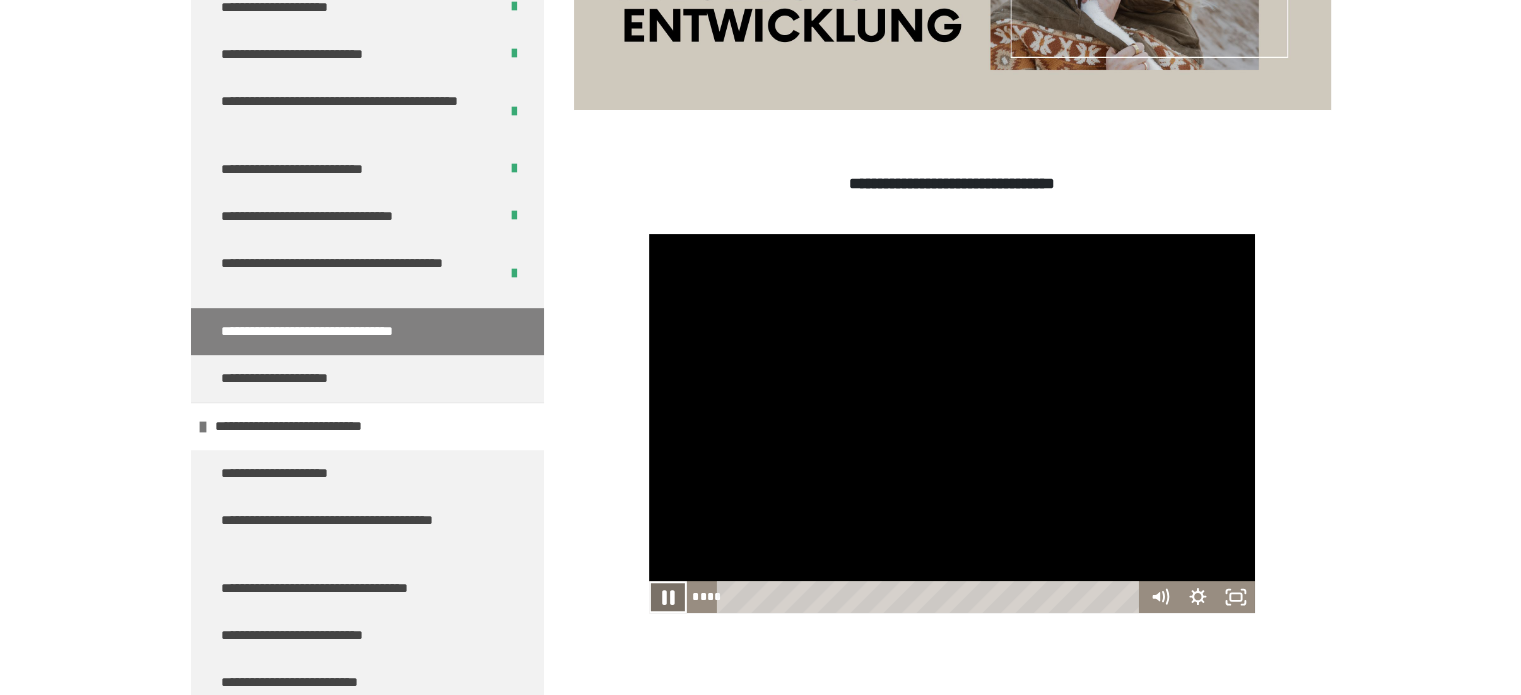 click 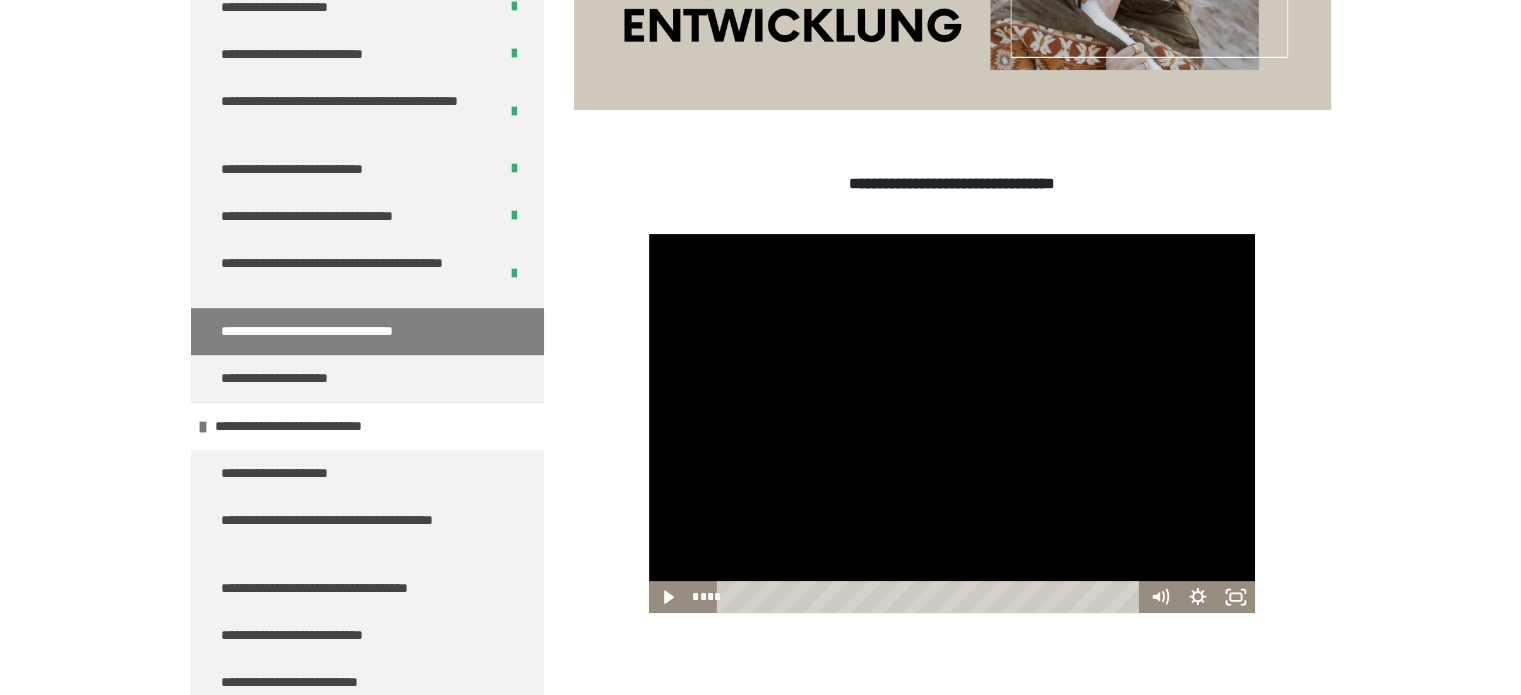 click on "**********" at bounding box center [760, 458] 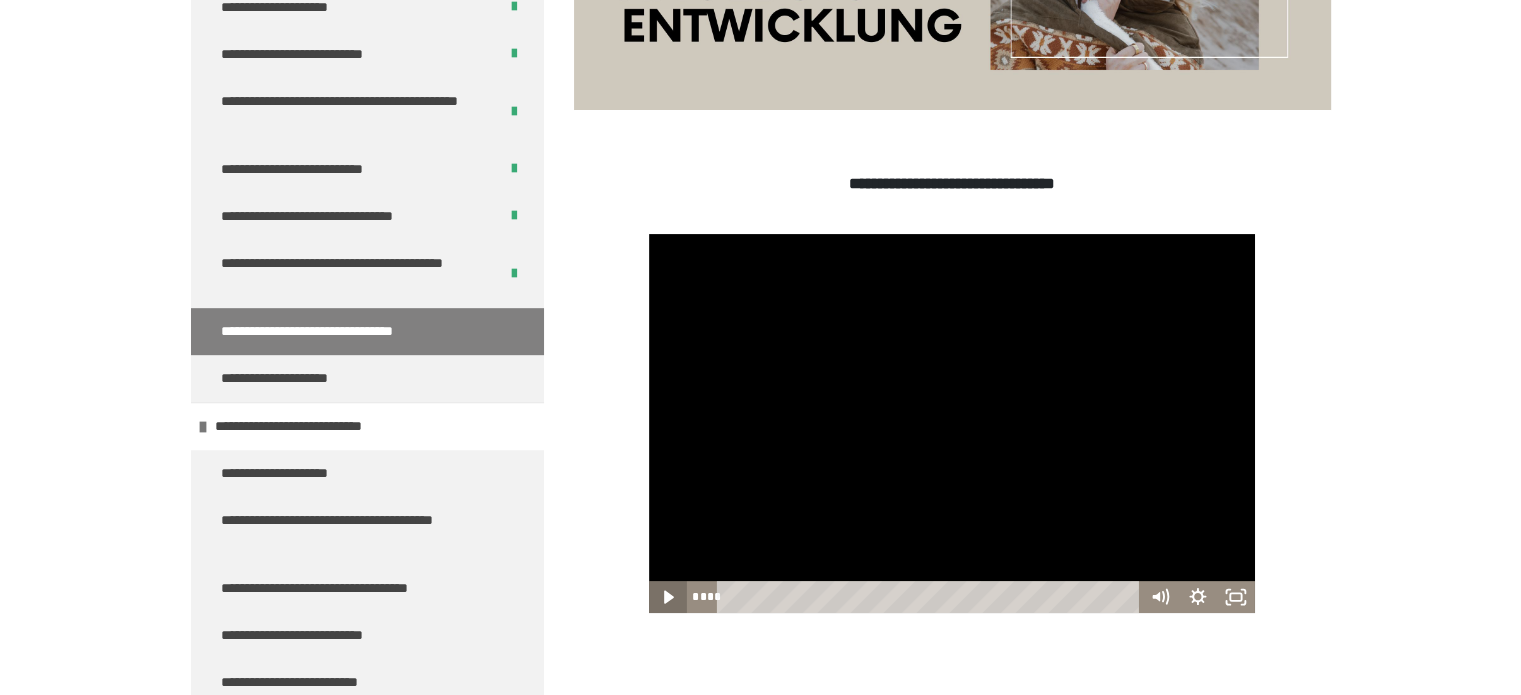 click 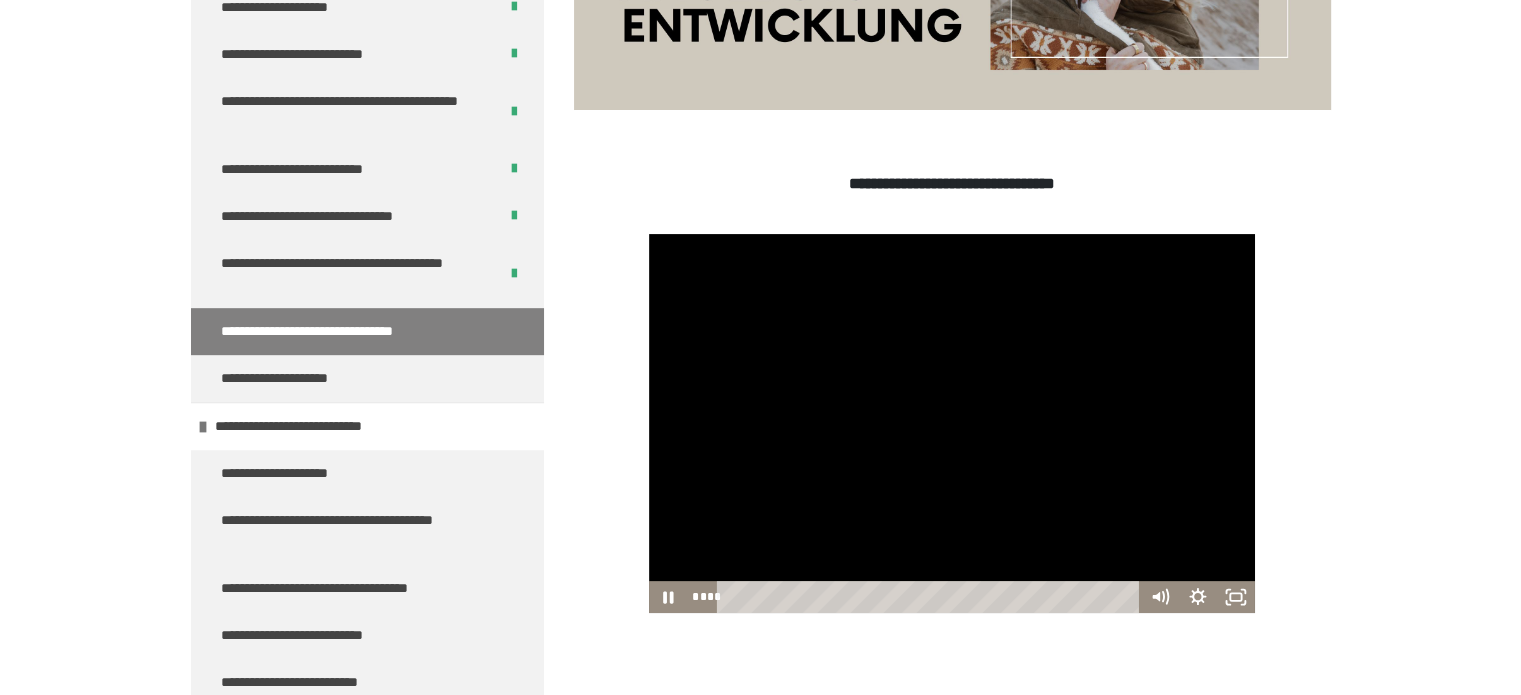 click on "**********" at bounding box center [952, 423] 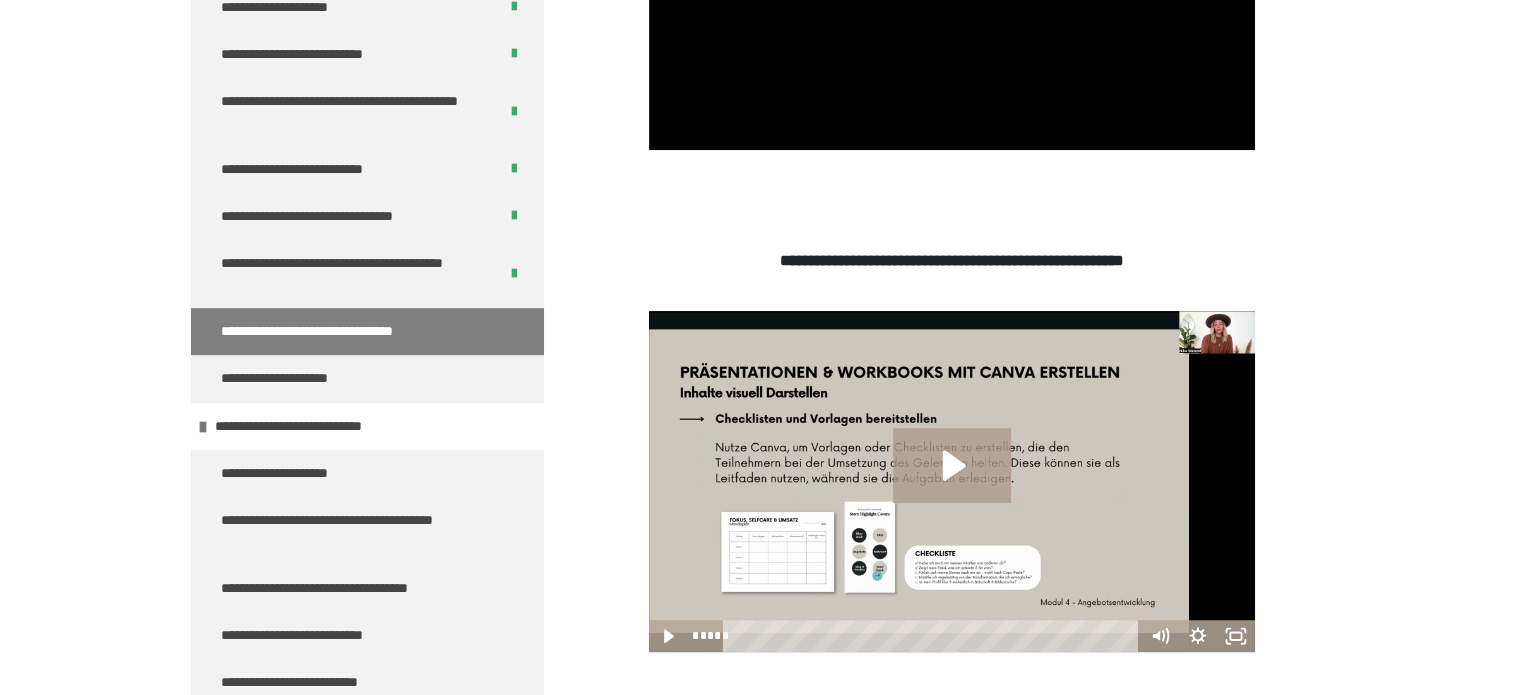 scroll, scrollTop: 952, scrollLeft: 0, axis: vertical 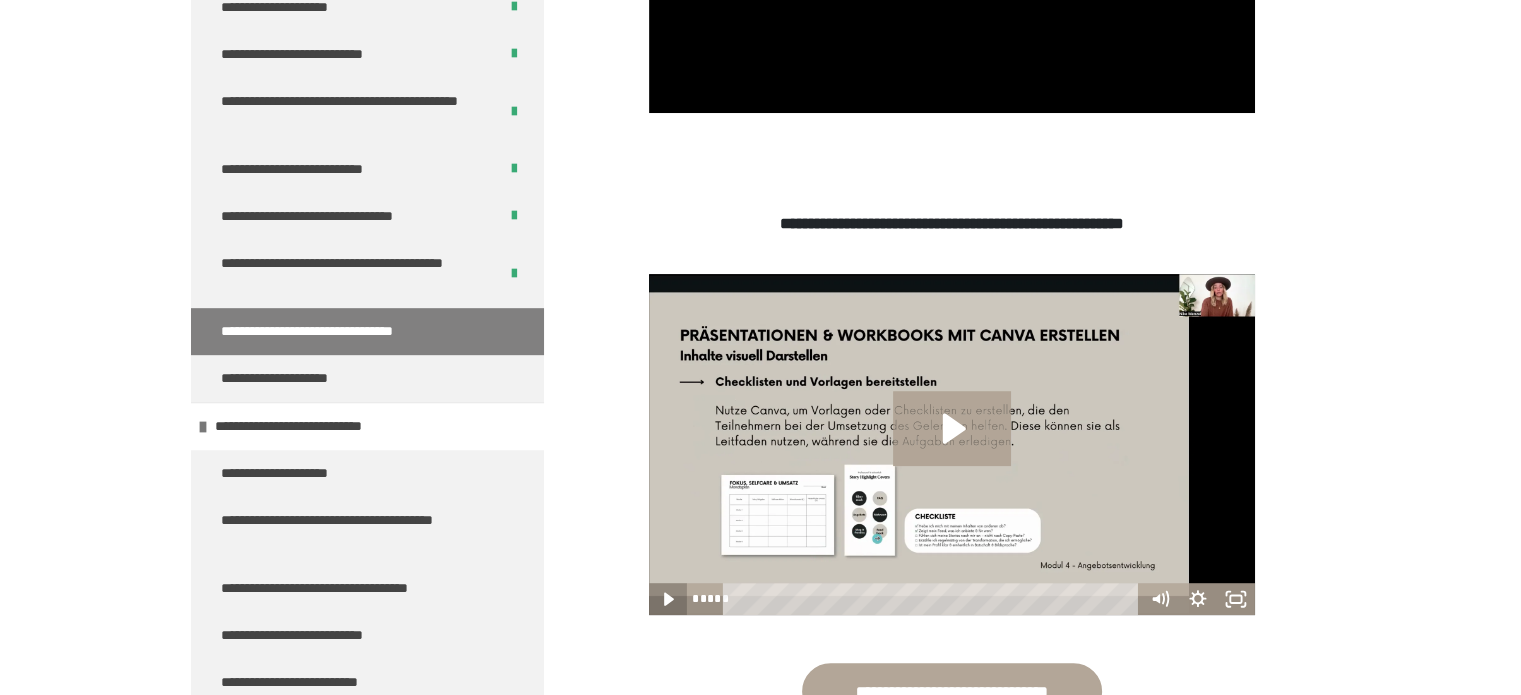 click 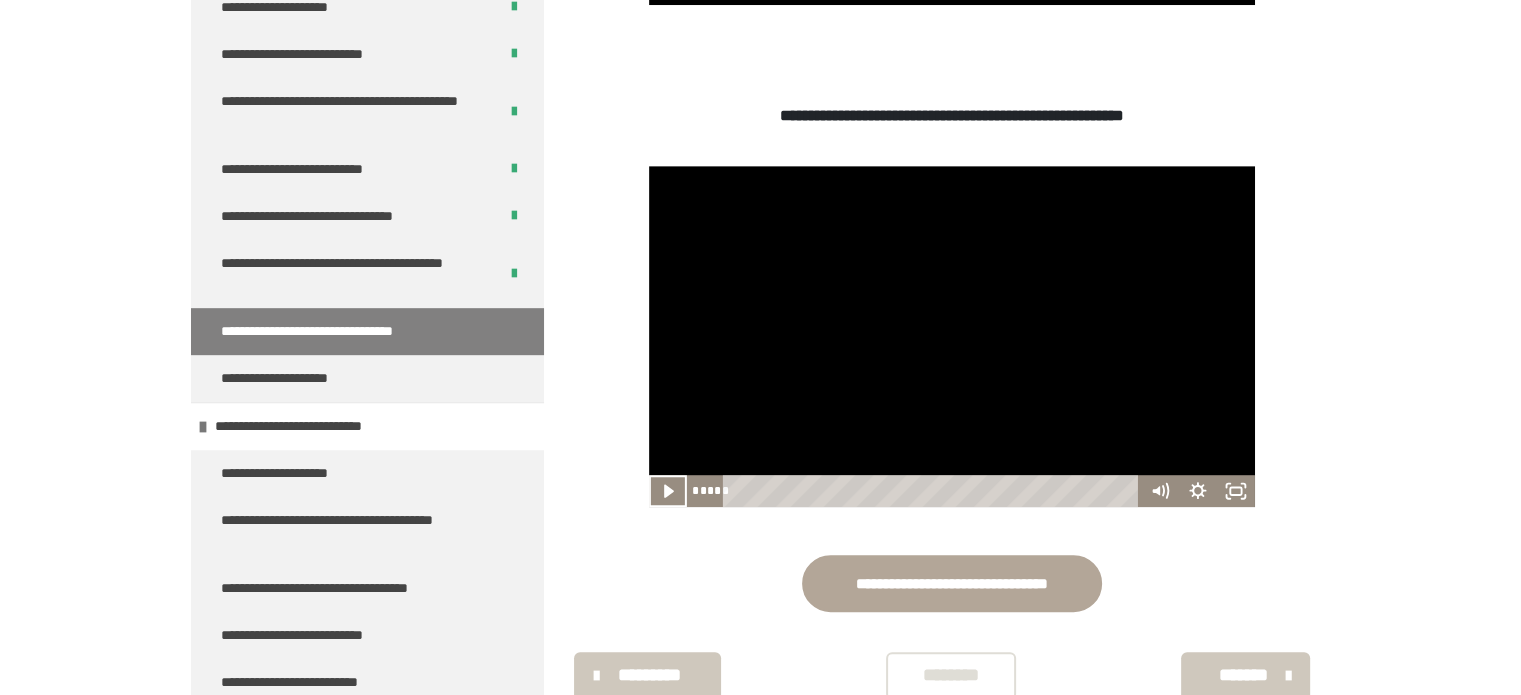 scroll, scrollTop: 1119, scrollLeft: 0, axis: vertical 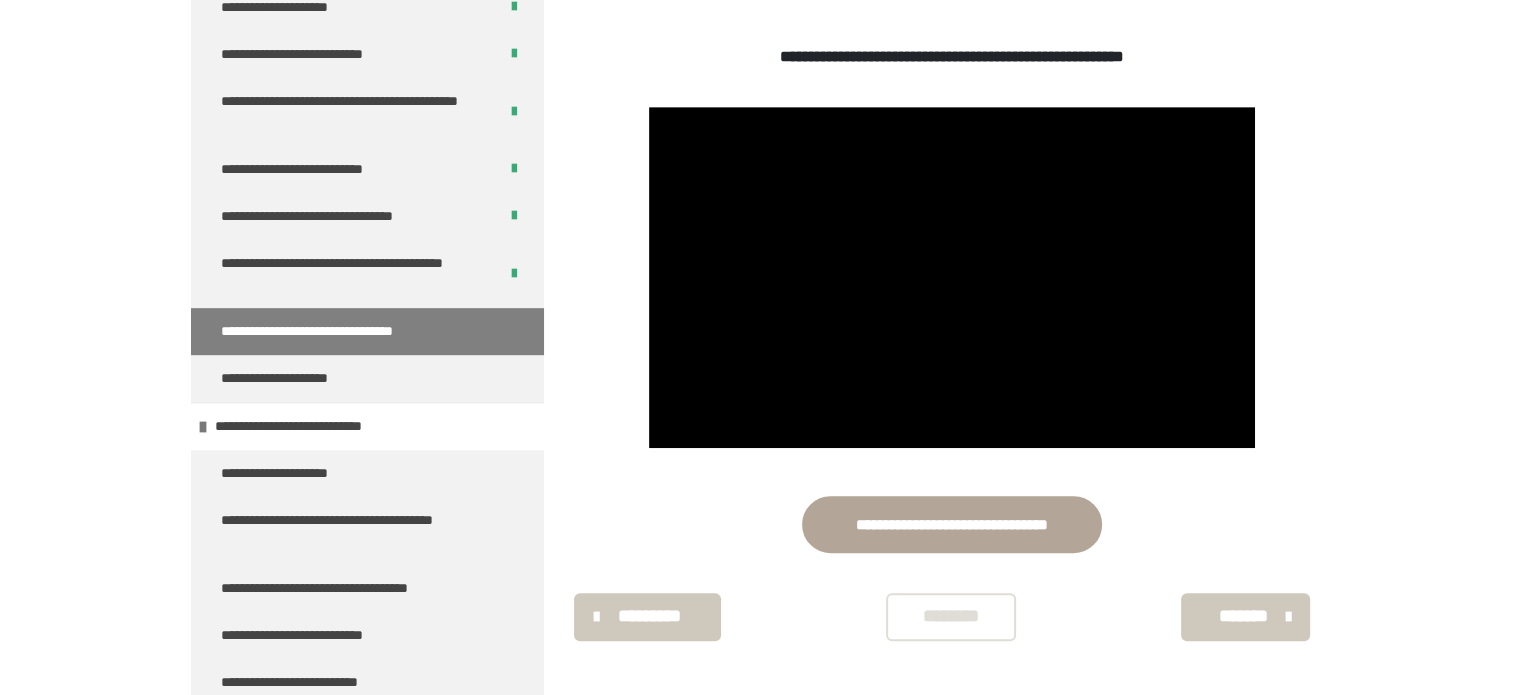 drag, startPoint x: 944, startPoint y: 532, endPoint x: 1116, endPoint y: 569, distance: 175.93465 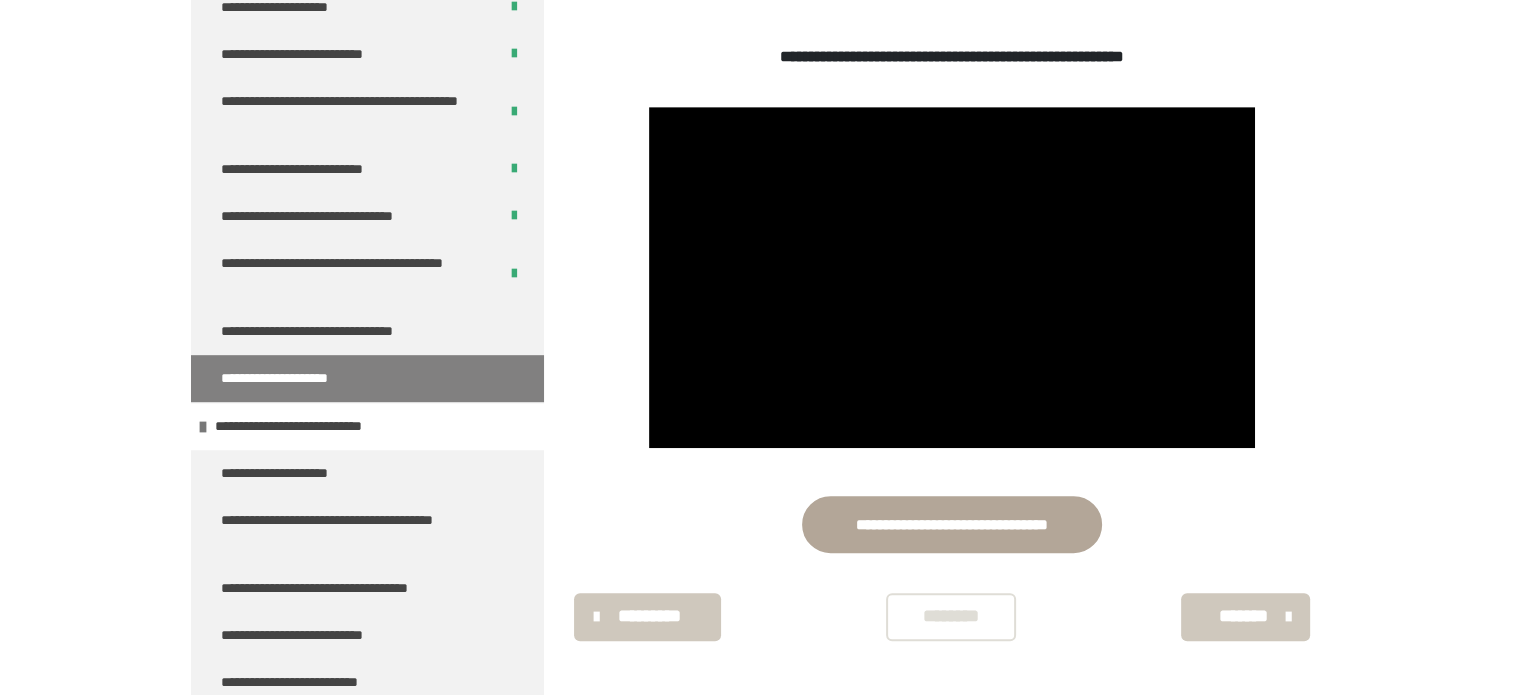 scroll, scrollTop: 756, scrollLeft: 0, axis: vertical 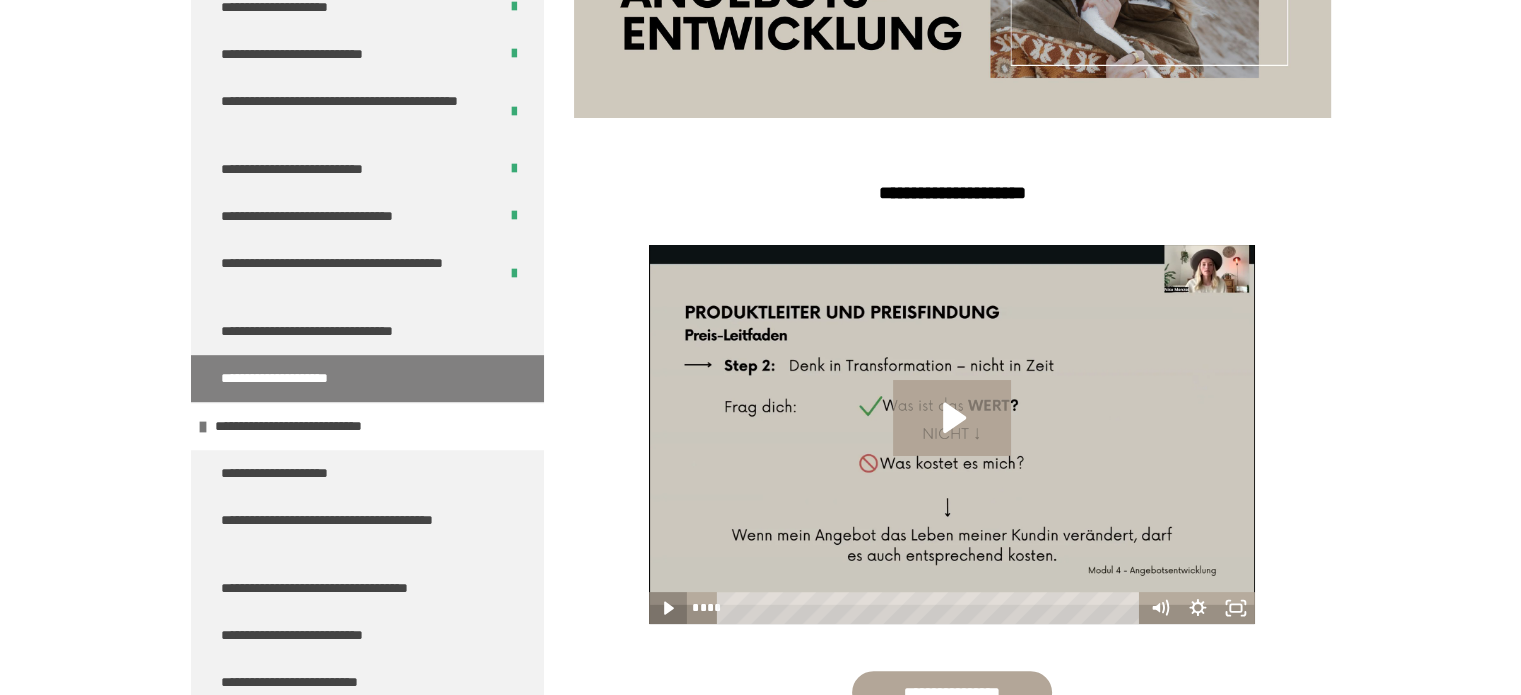 click 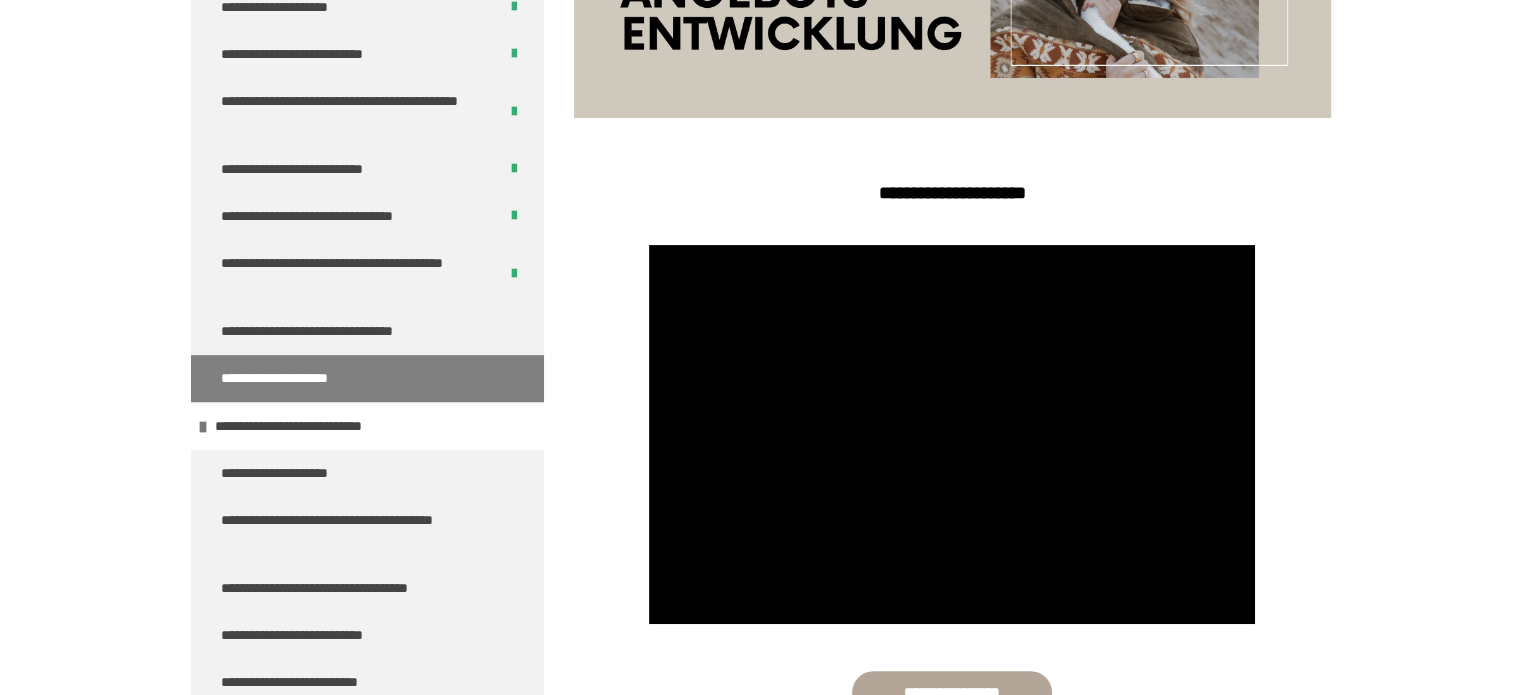 click on "**********" at bounding box center (760, 459) 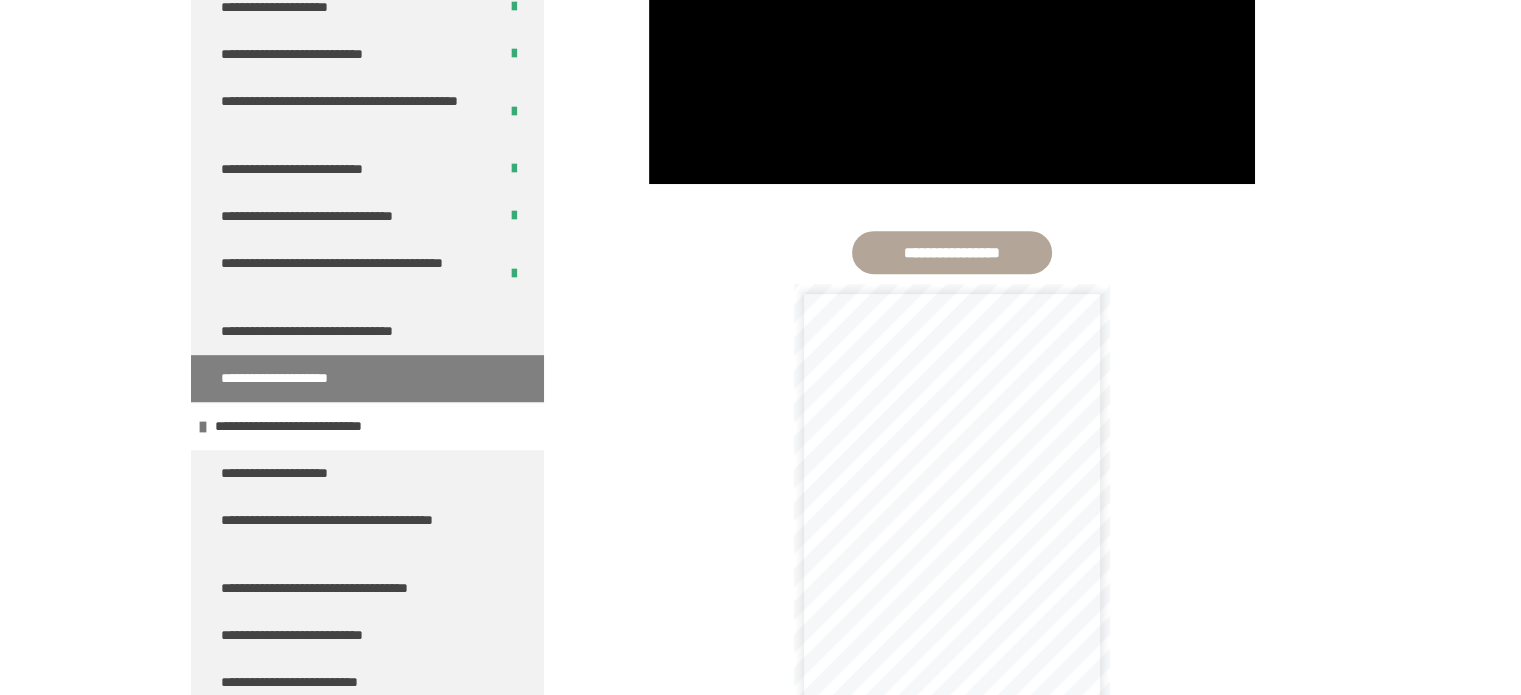 scroll, scrollTop: 944, scrollLeft: 0, axis: vertical 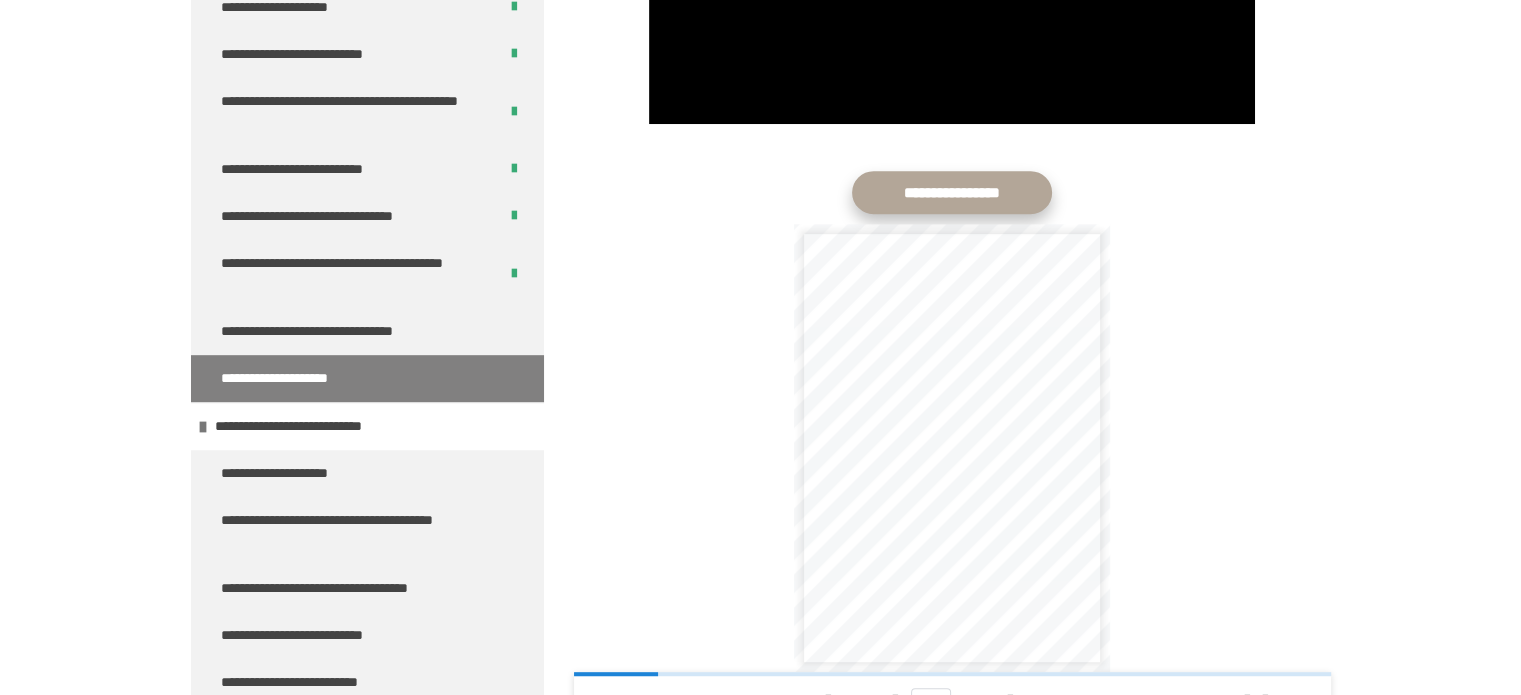 click on "**********" at bounding box center (952, 192) 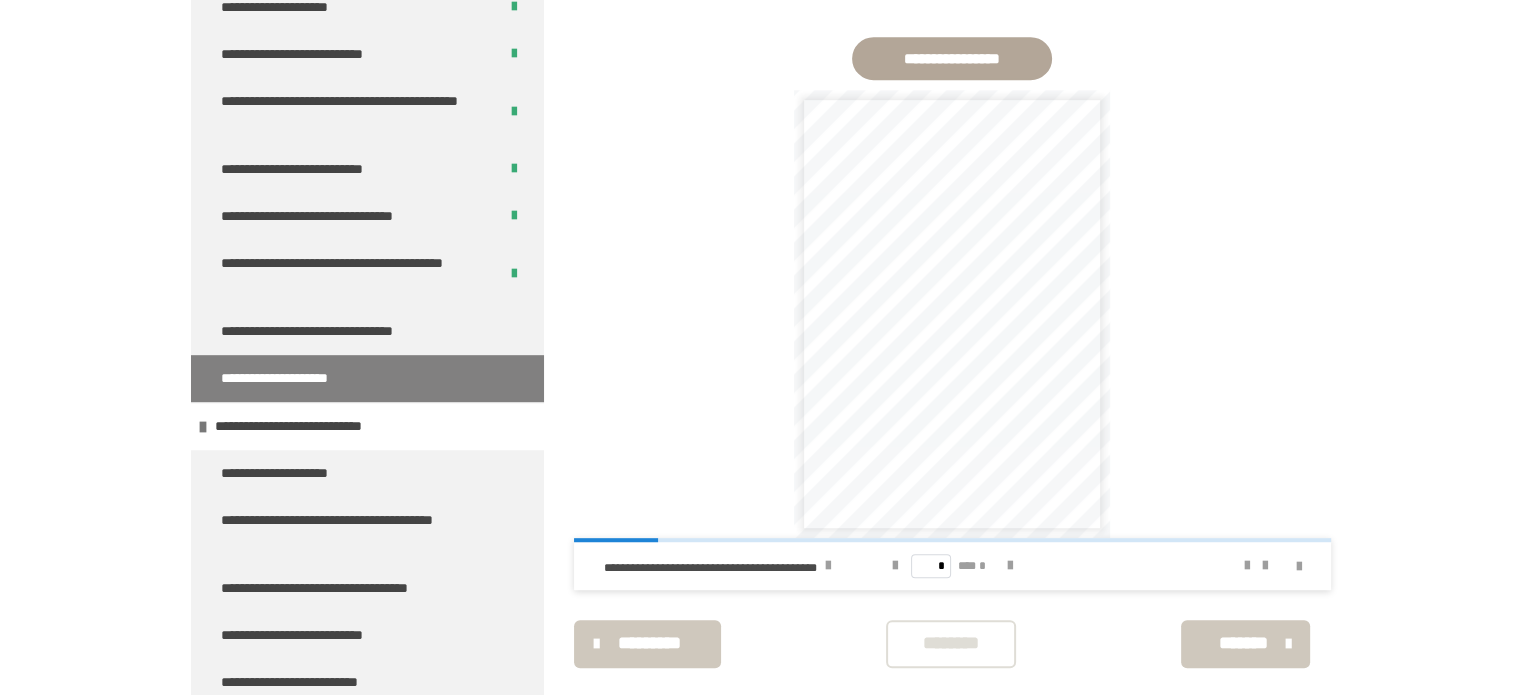 scroll, scrollTop: 1110, scrollLeft: 0, axis: vertical 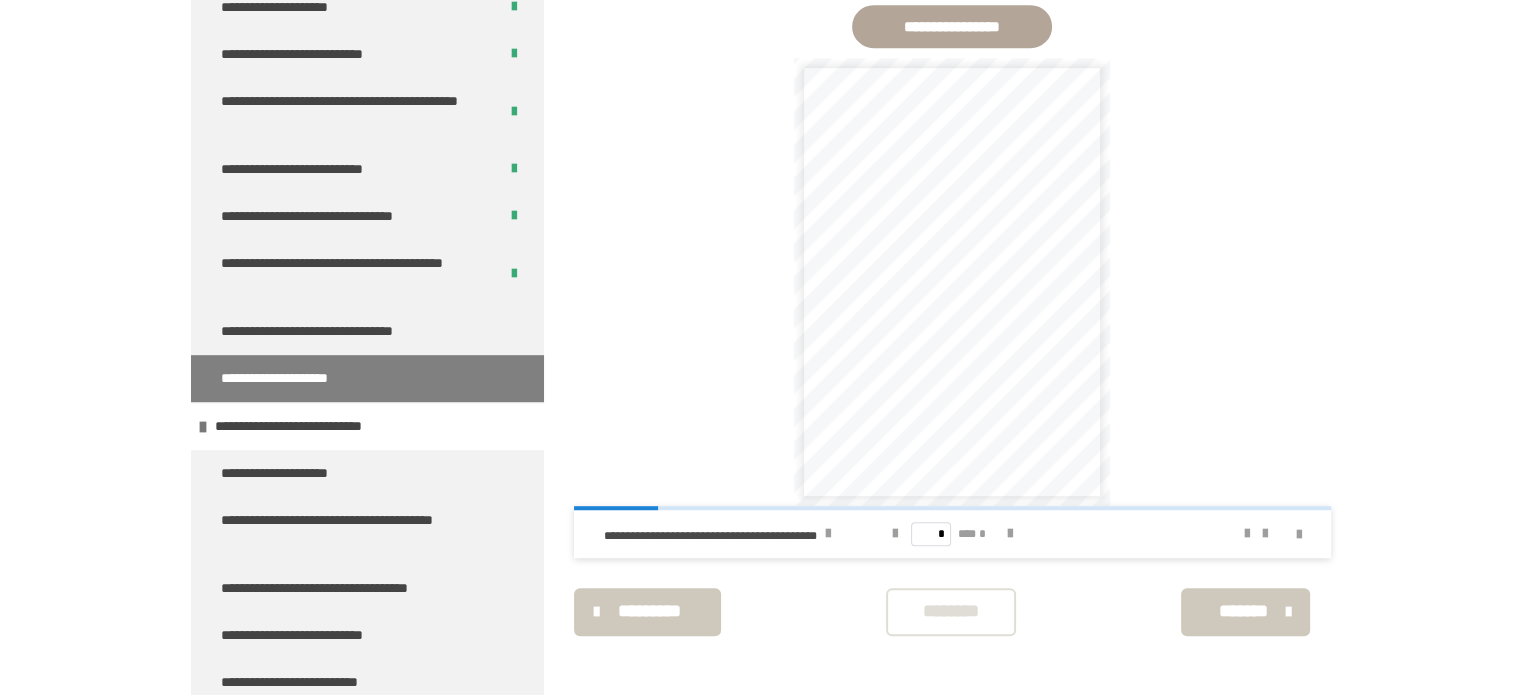 click on "********" at bounding box center [951, 611] 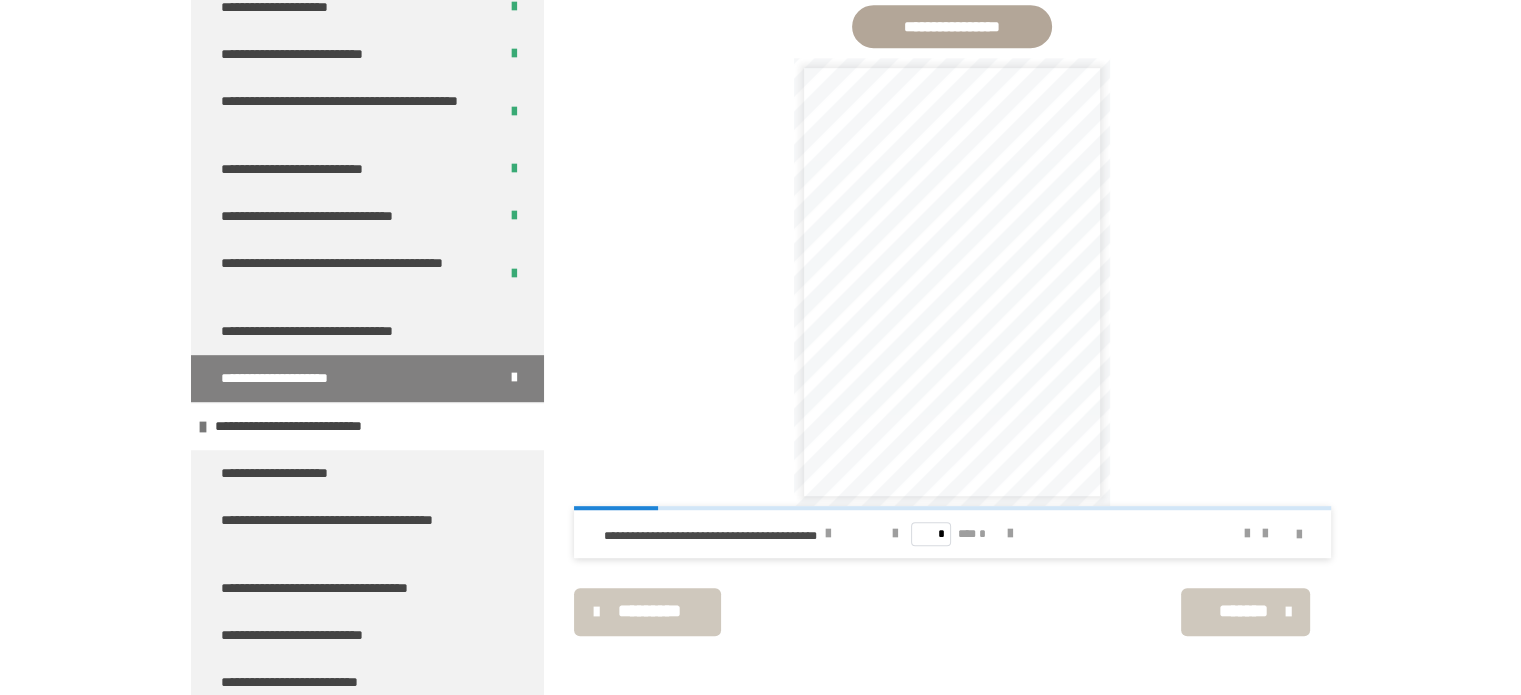 click on "*********" at bounding box center (650, 611) 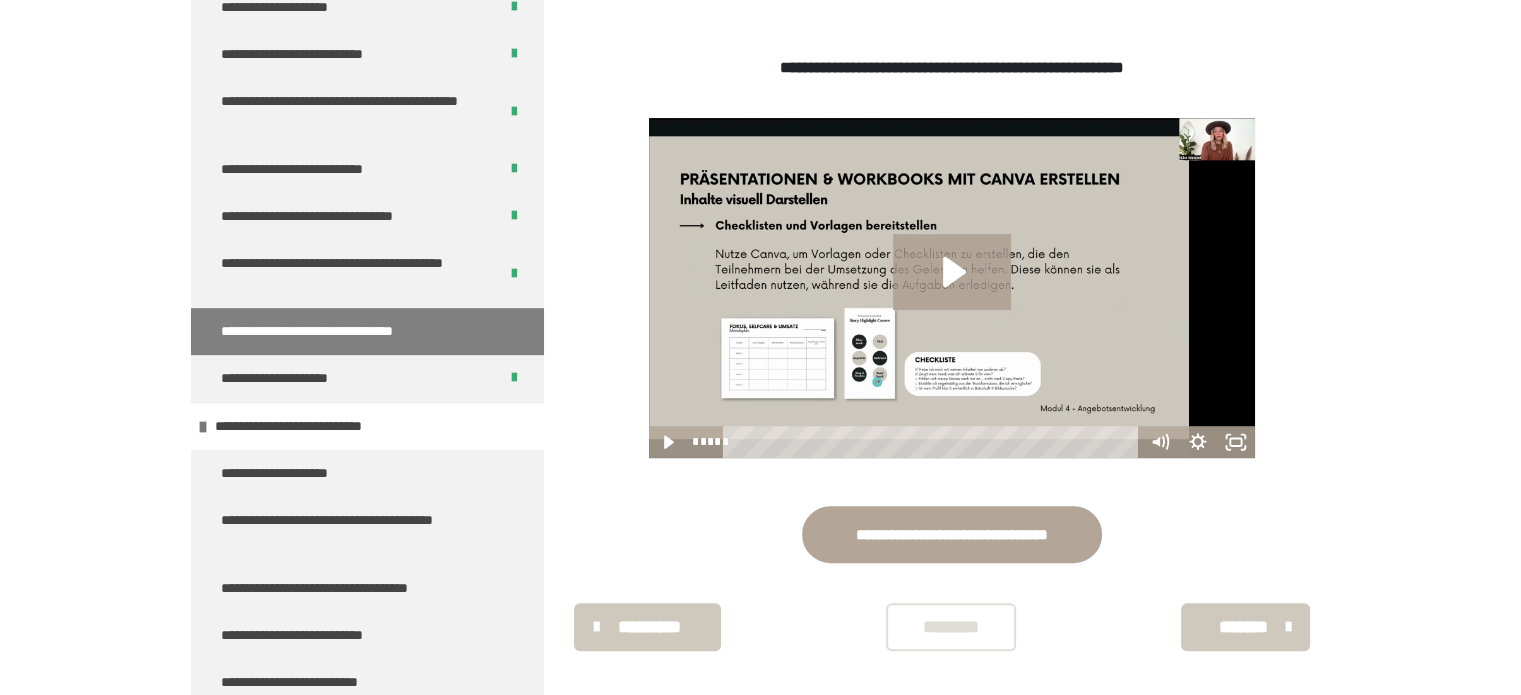 scroll, scrollTop: 1124, scrollLeft: 0, axis: vertical 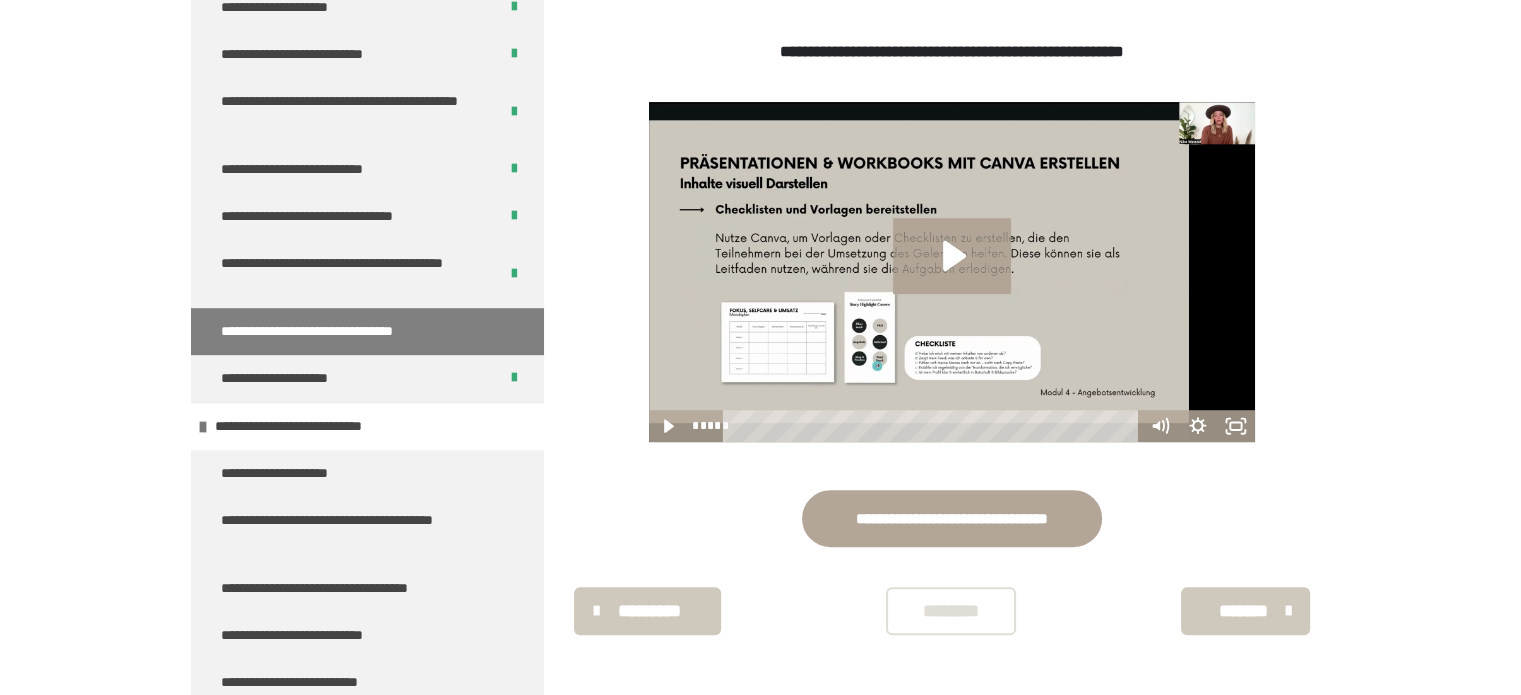 click on "********" at bounding box center [951, 611] 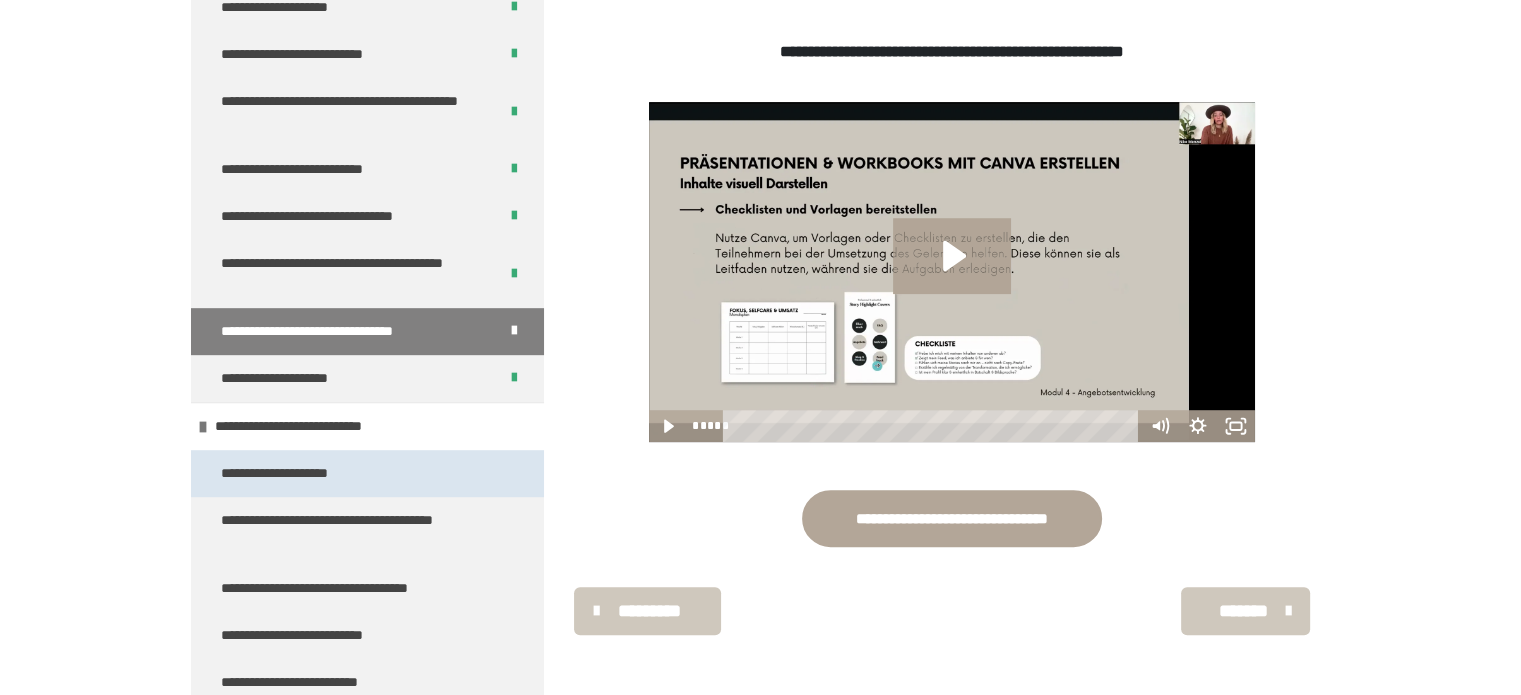 click on "**********" at bounding box center (302, 473) 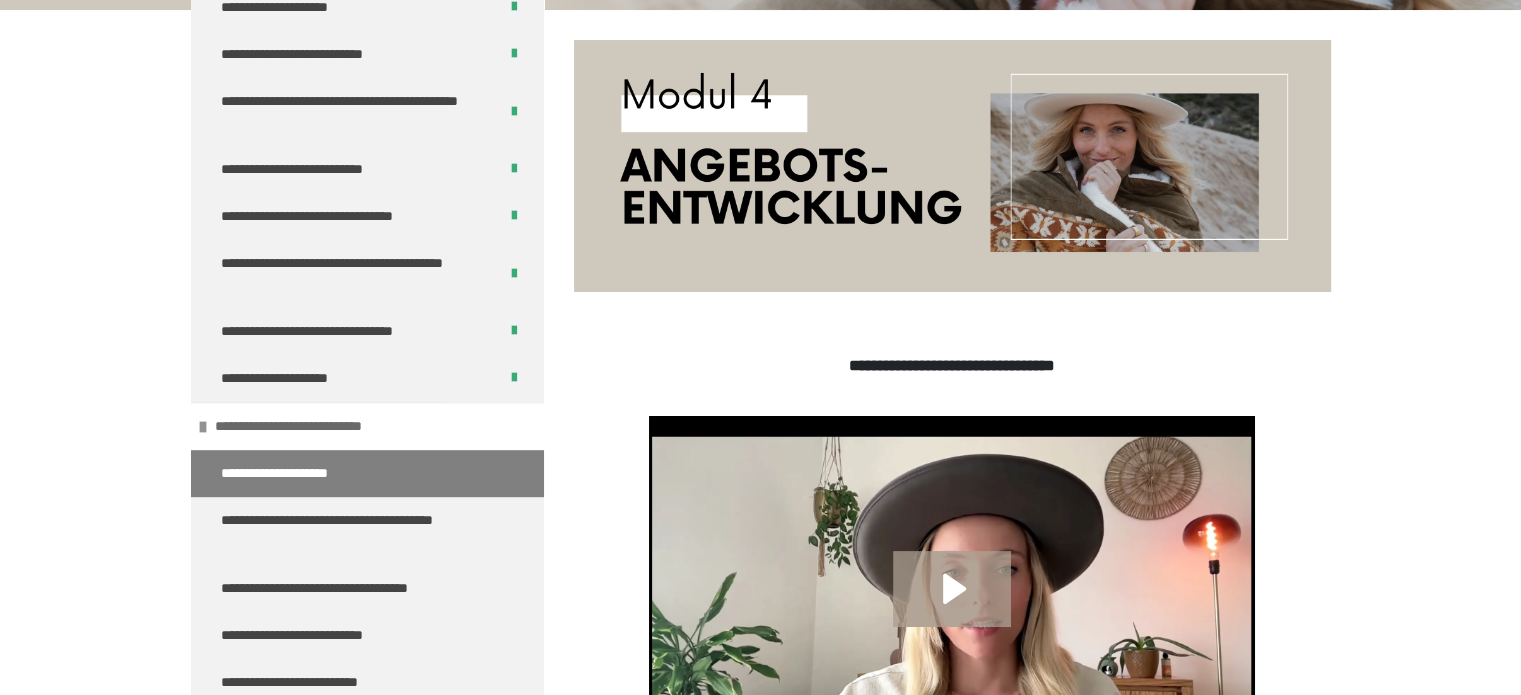 scroll, scrollTop: 436, scrollLeft: 0, axis: vertical 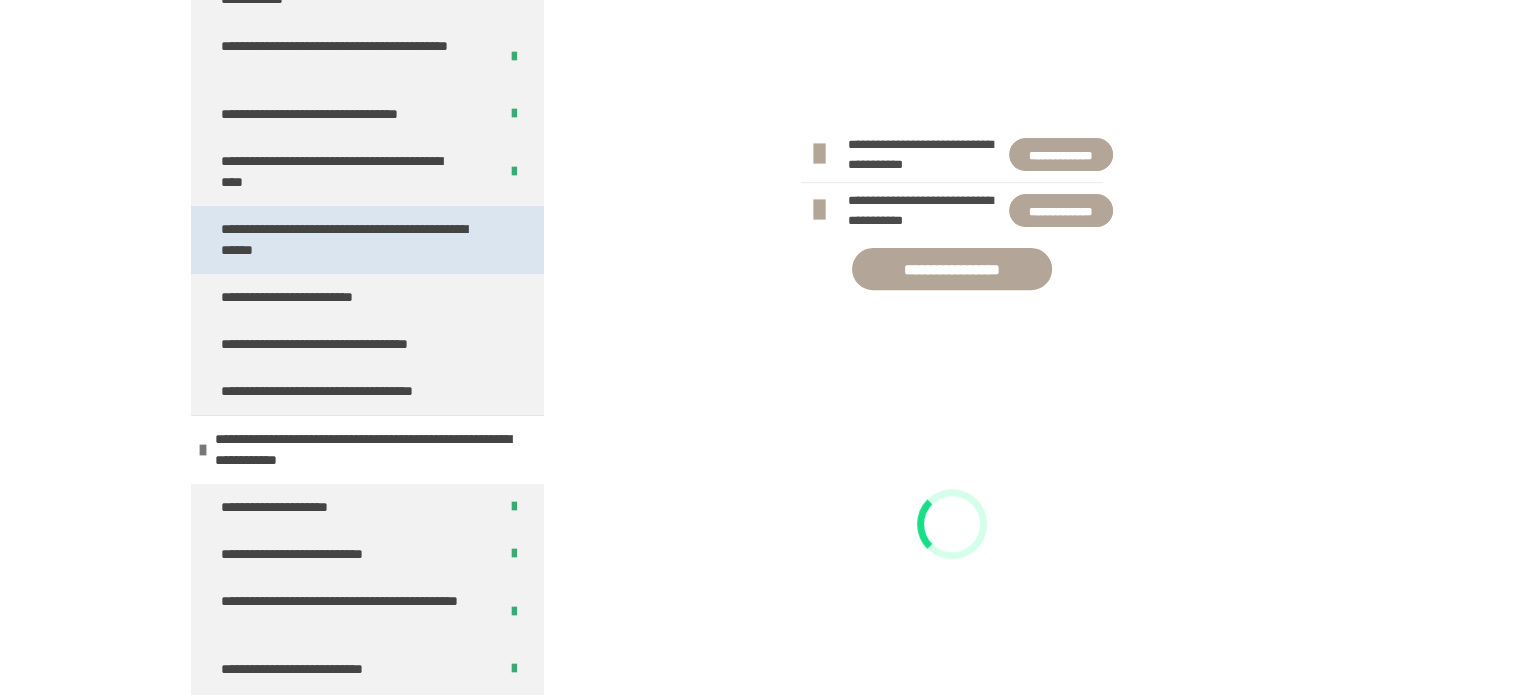 click on "**********" at bounding box center (352, 240) 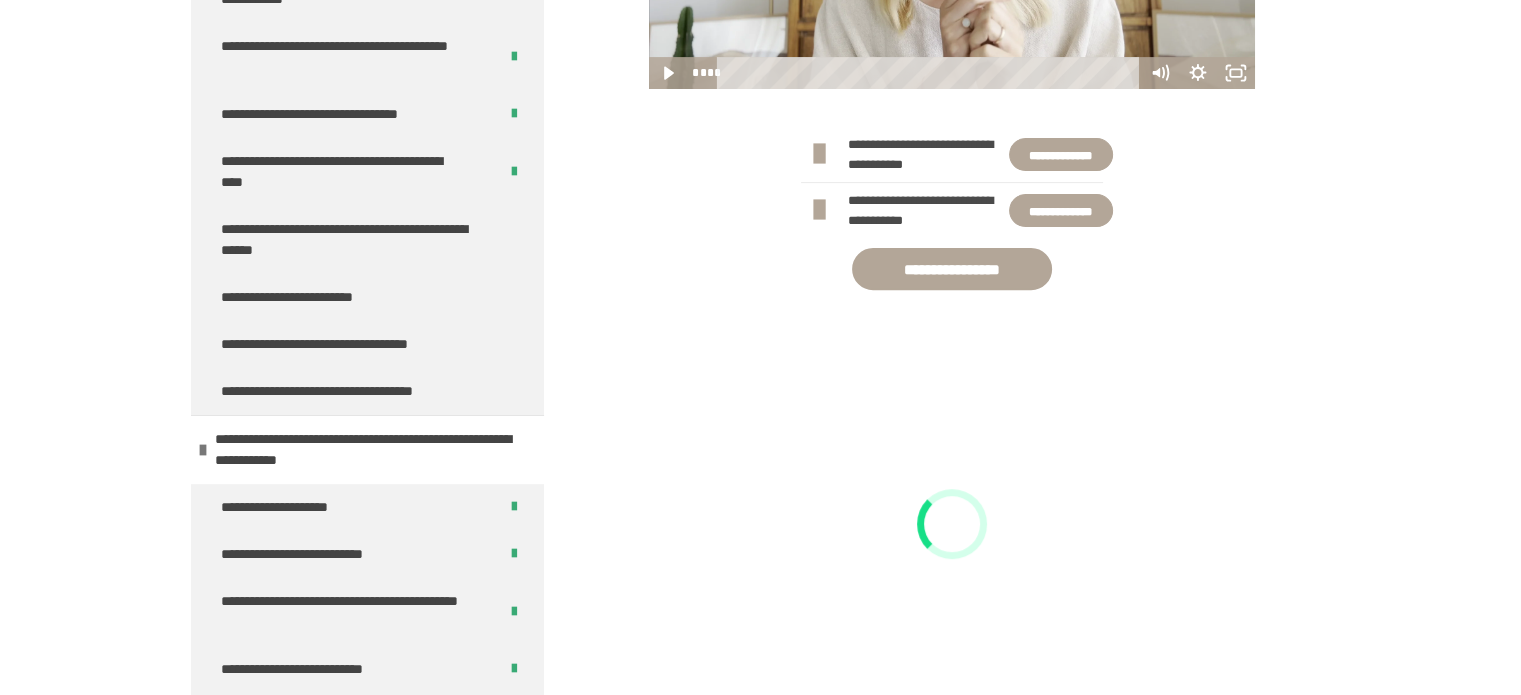 scroll, scrollTop: 270, scrollLeft: 0, axis: vertical 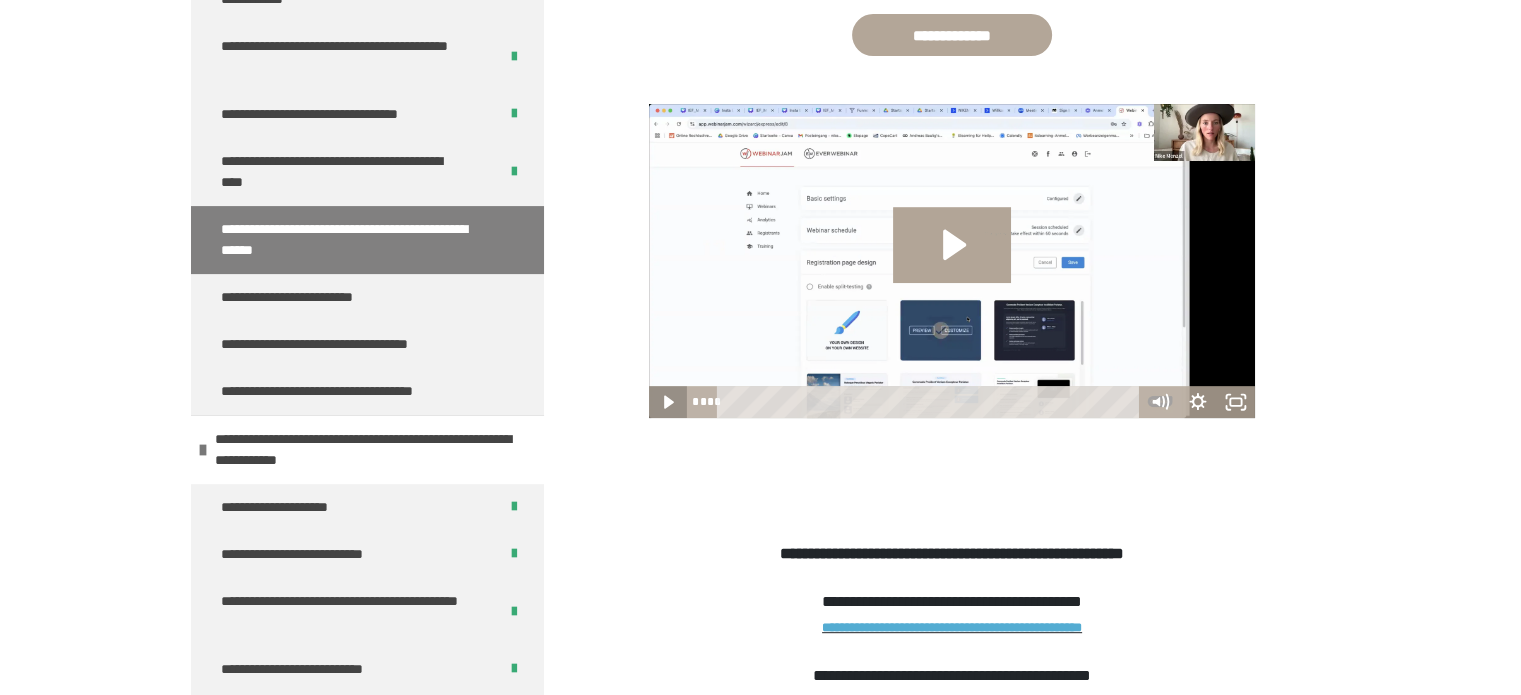 click 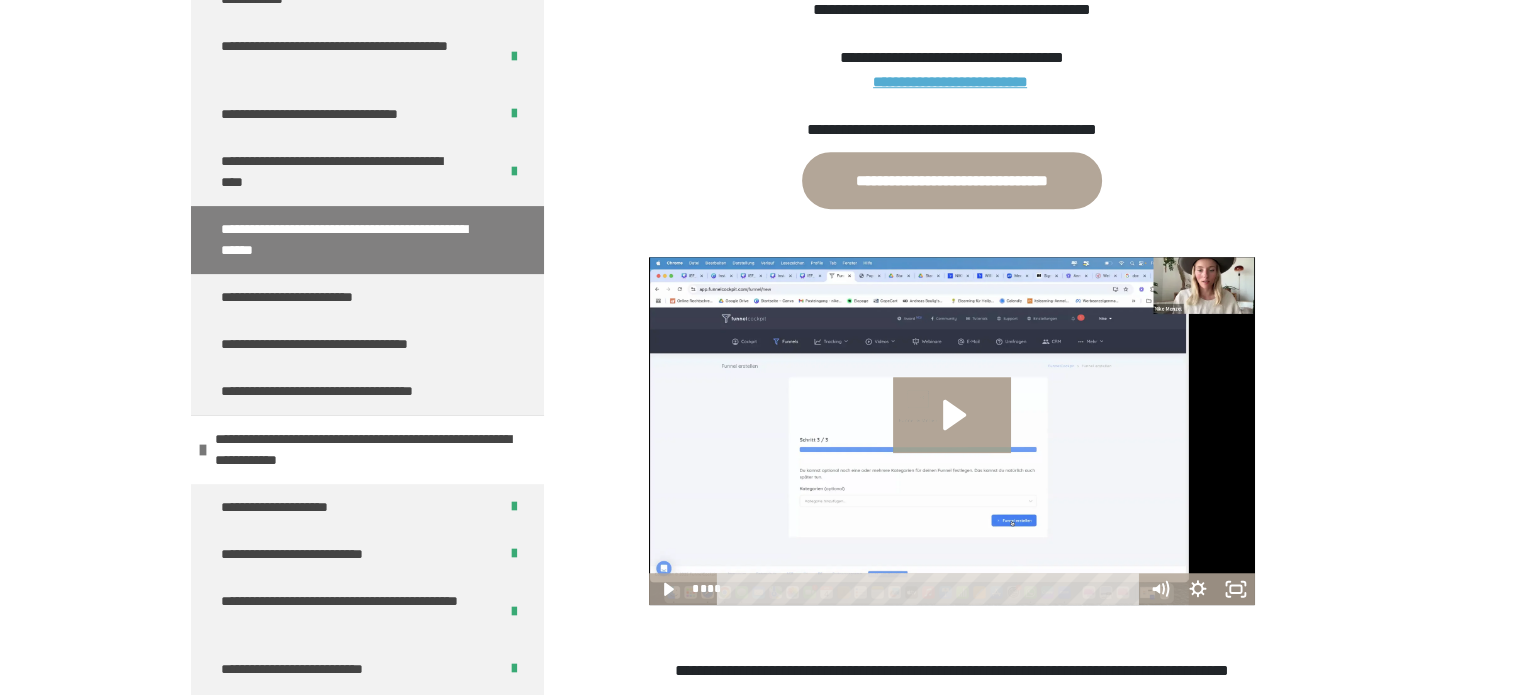 scroll, scrollTop: 1604, scrollLeft: 0, axis: vertical 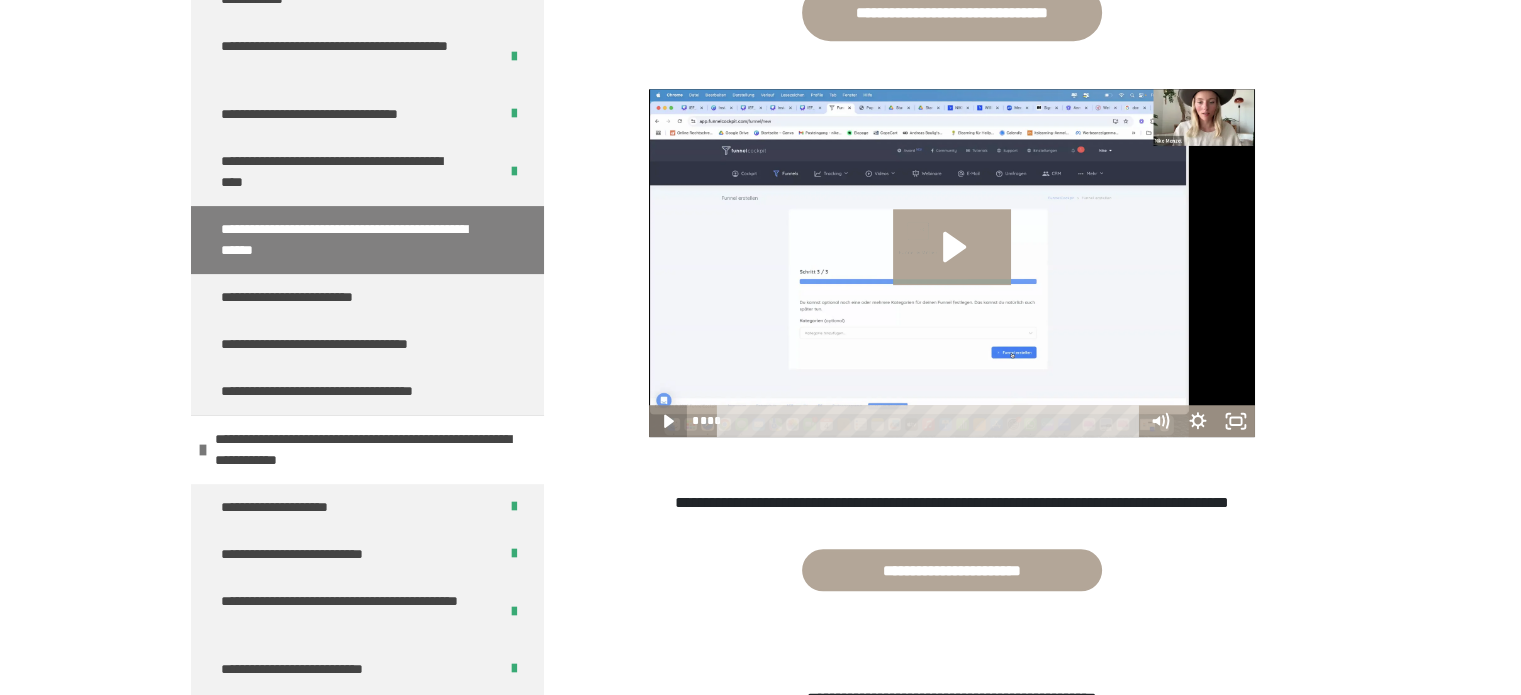 click 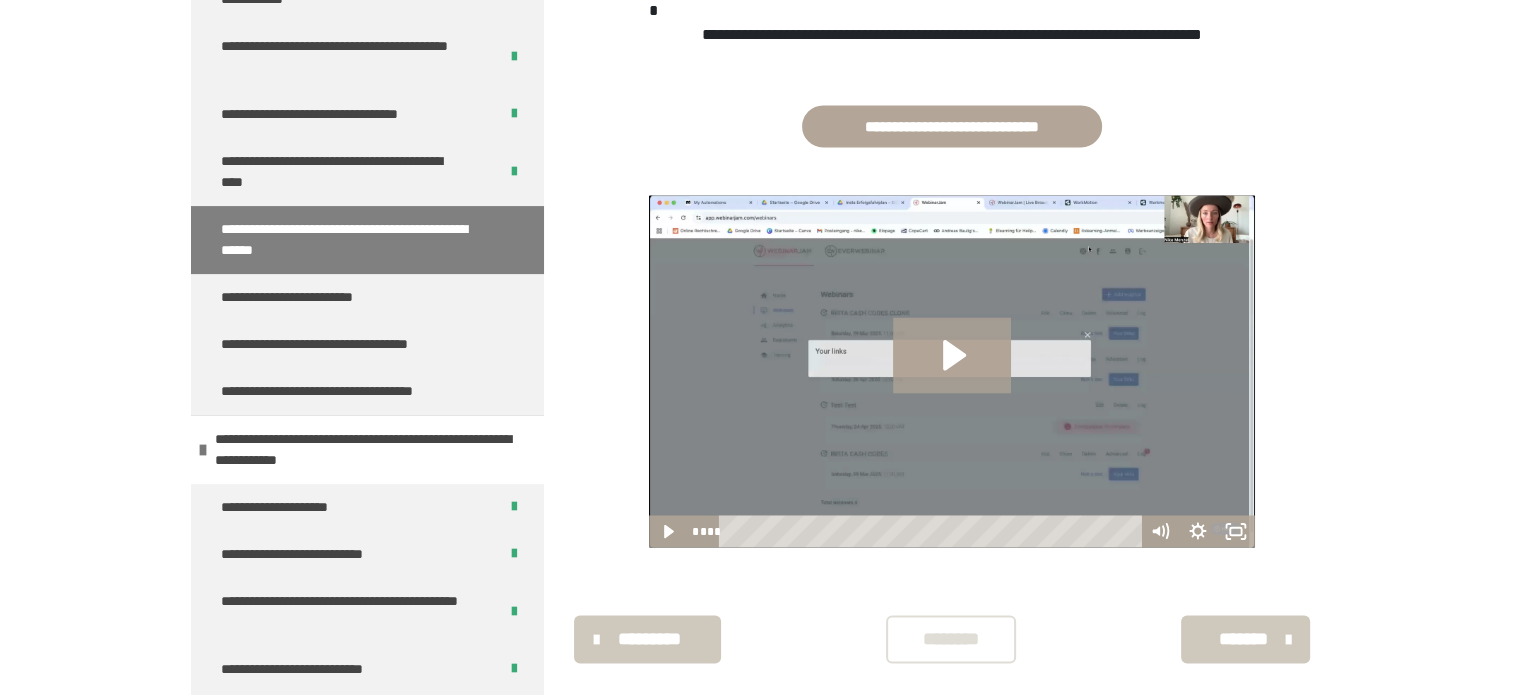 scroll, scrollTop: 3464, scrollLeft: 0, axis: vertical 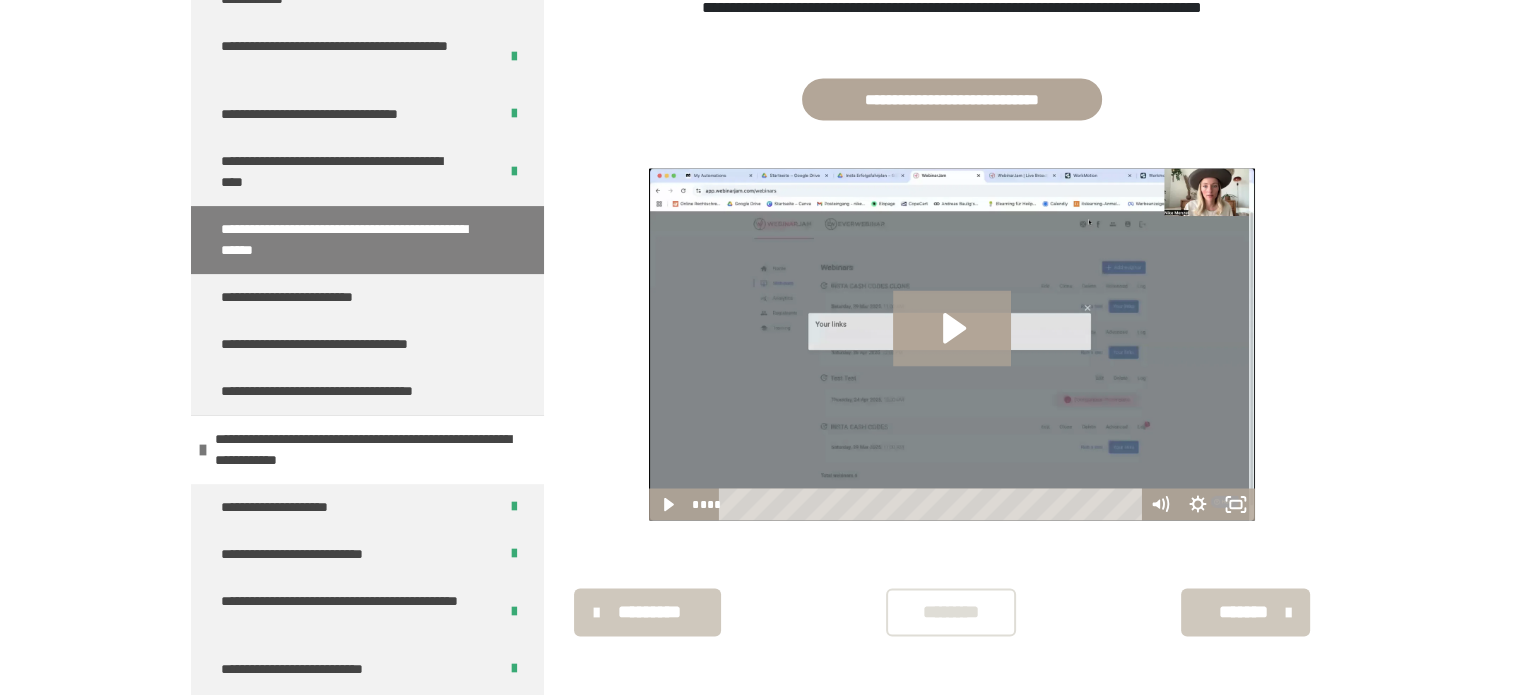 click on "********" at bounding box center (951, 611) 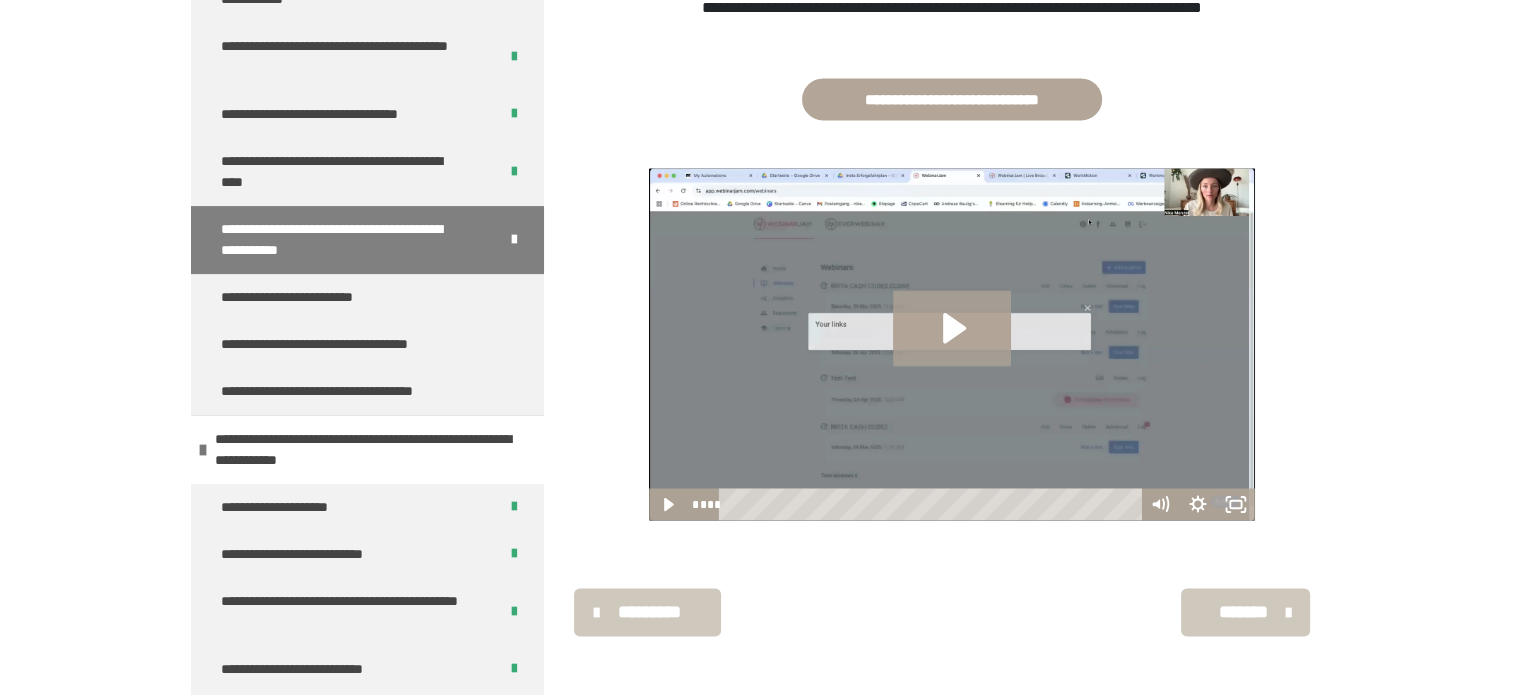 click on "*******" at bounding box center (1243, 611) 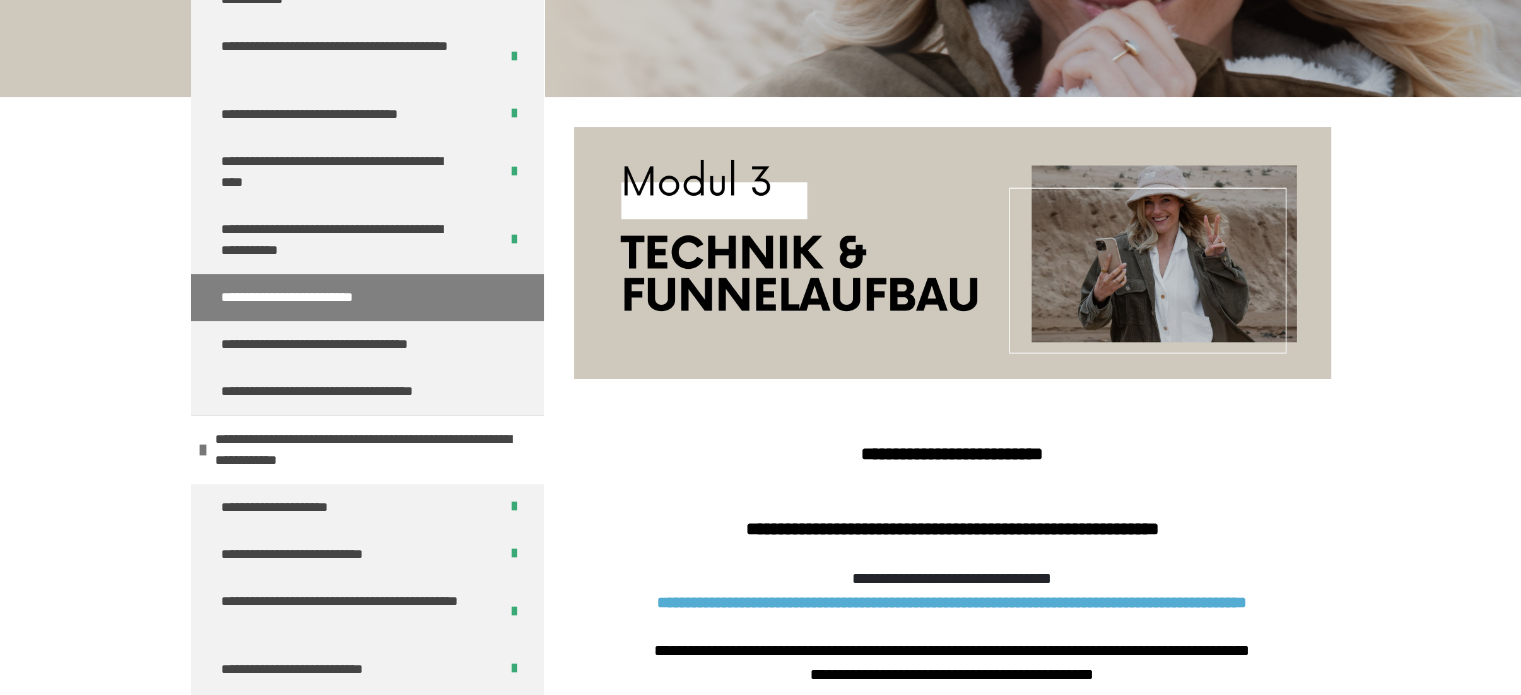 scroll, scrollTop: 672, scrollLeft: 0, axis: vertical 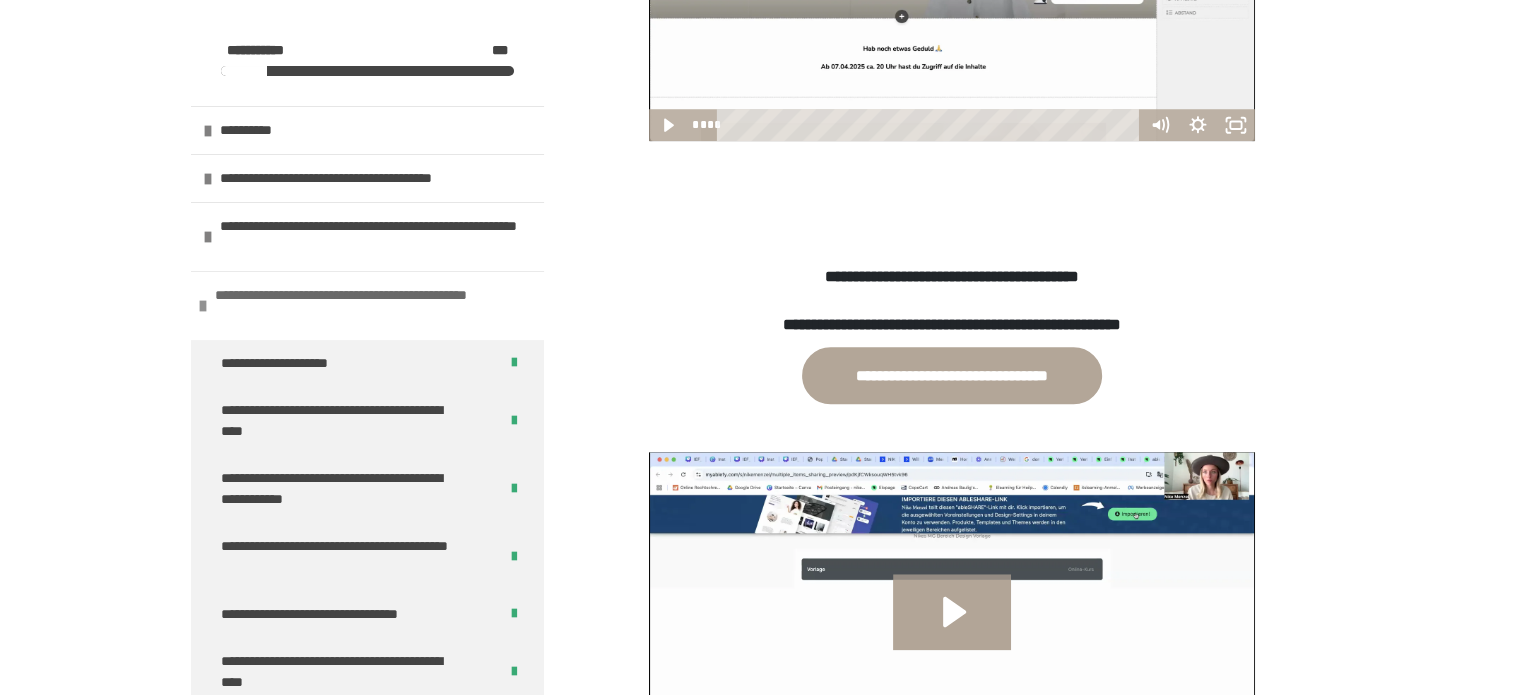 click at bounding box center [203, 306] 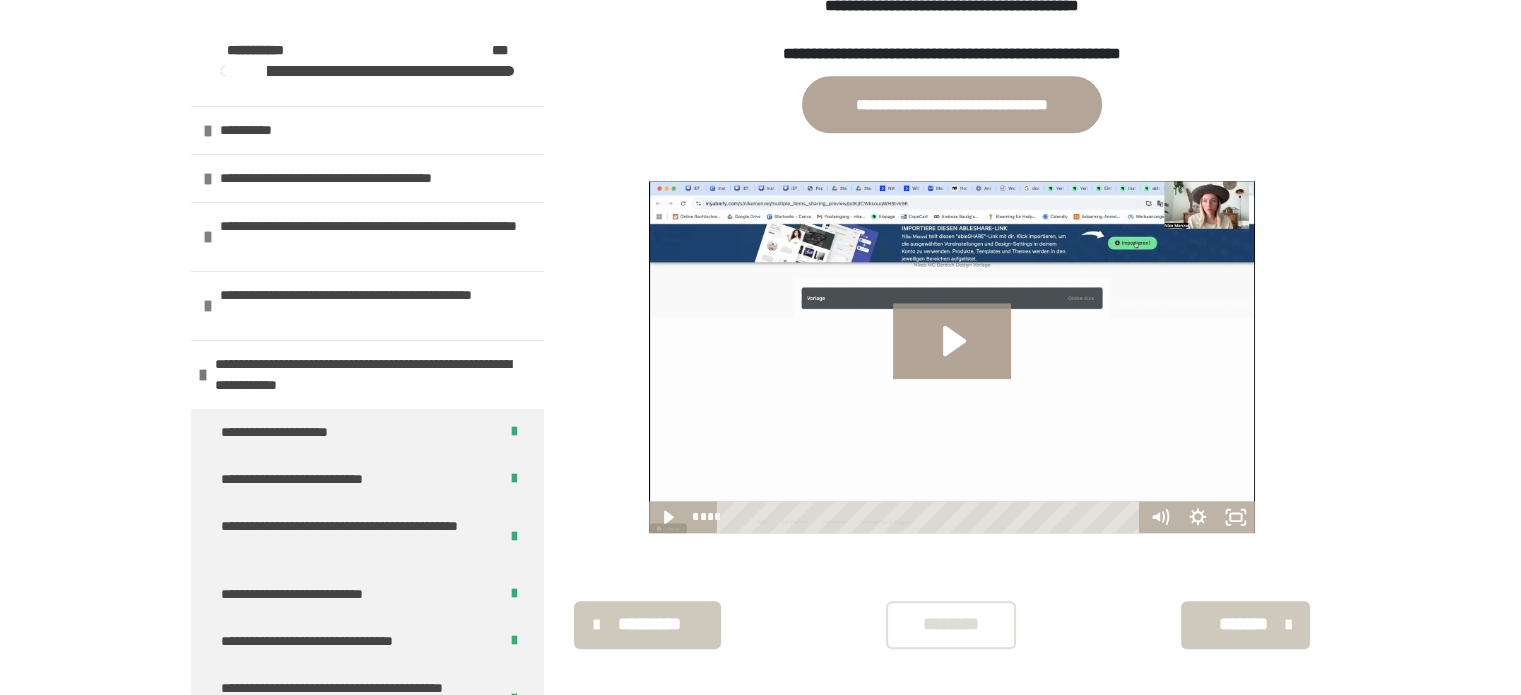 scroll, scrollTop: 1988, scrollLeft: 0, axis: vertical 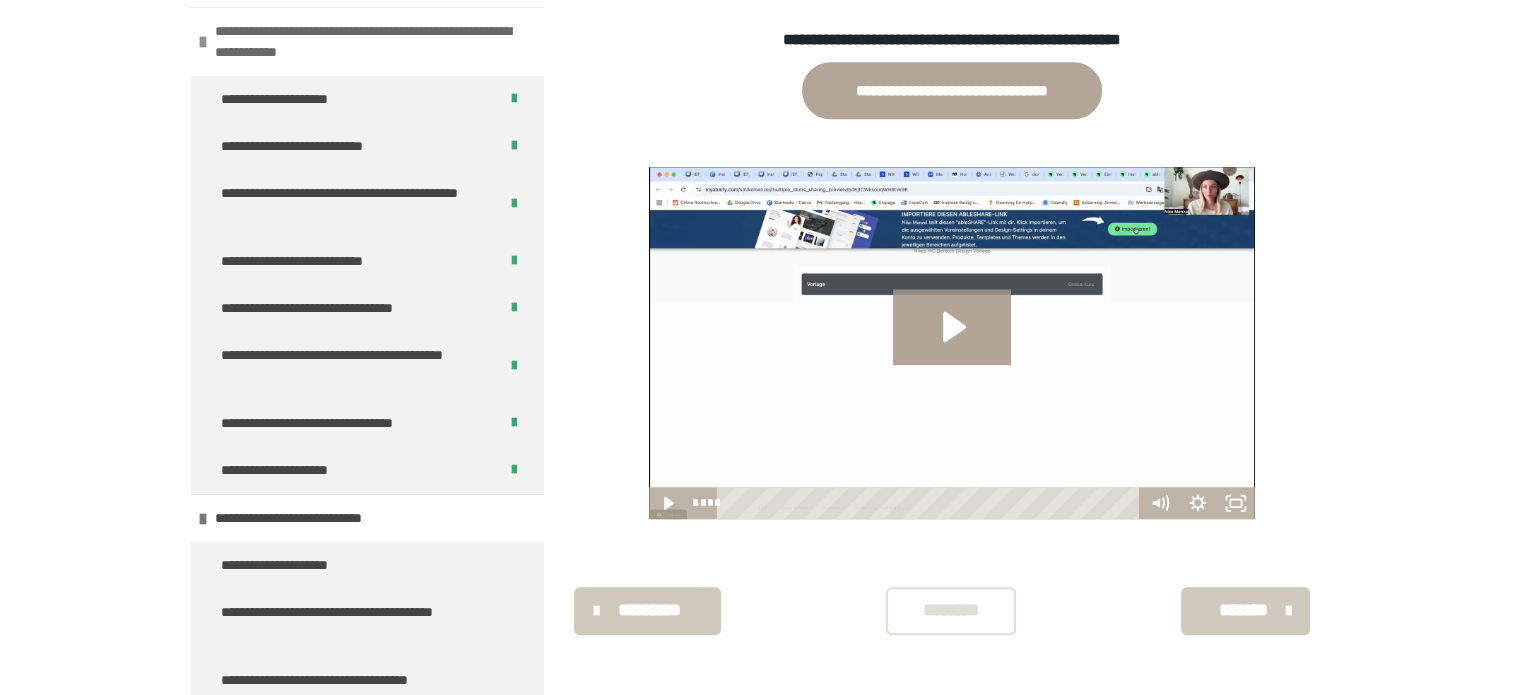 click at bounding box center [203, 42] 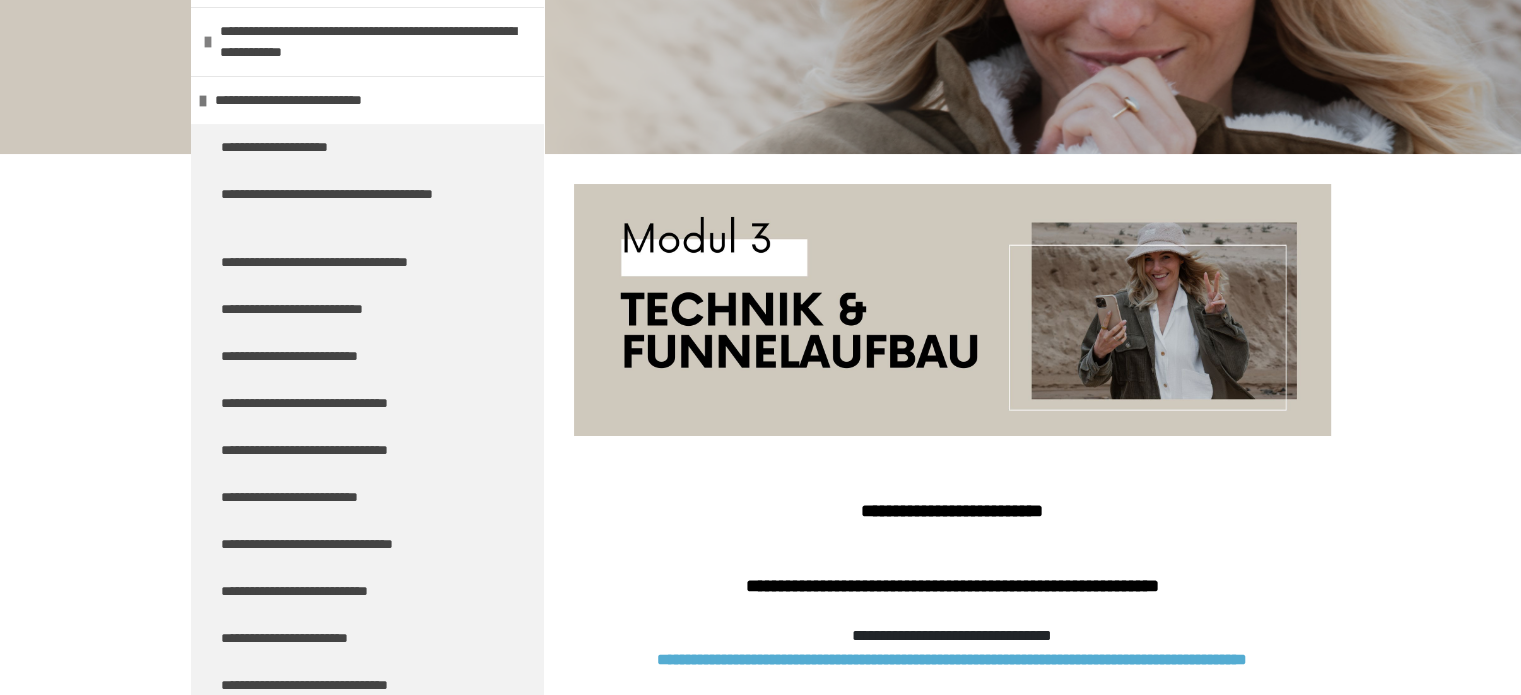 scroll, scrollTop: 500, scrollLeft: 0, axis: vertical 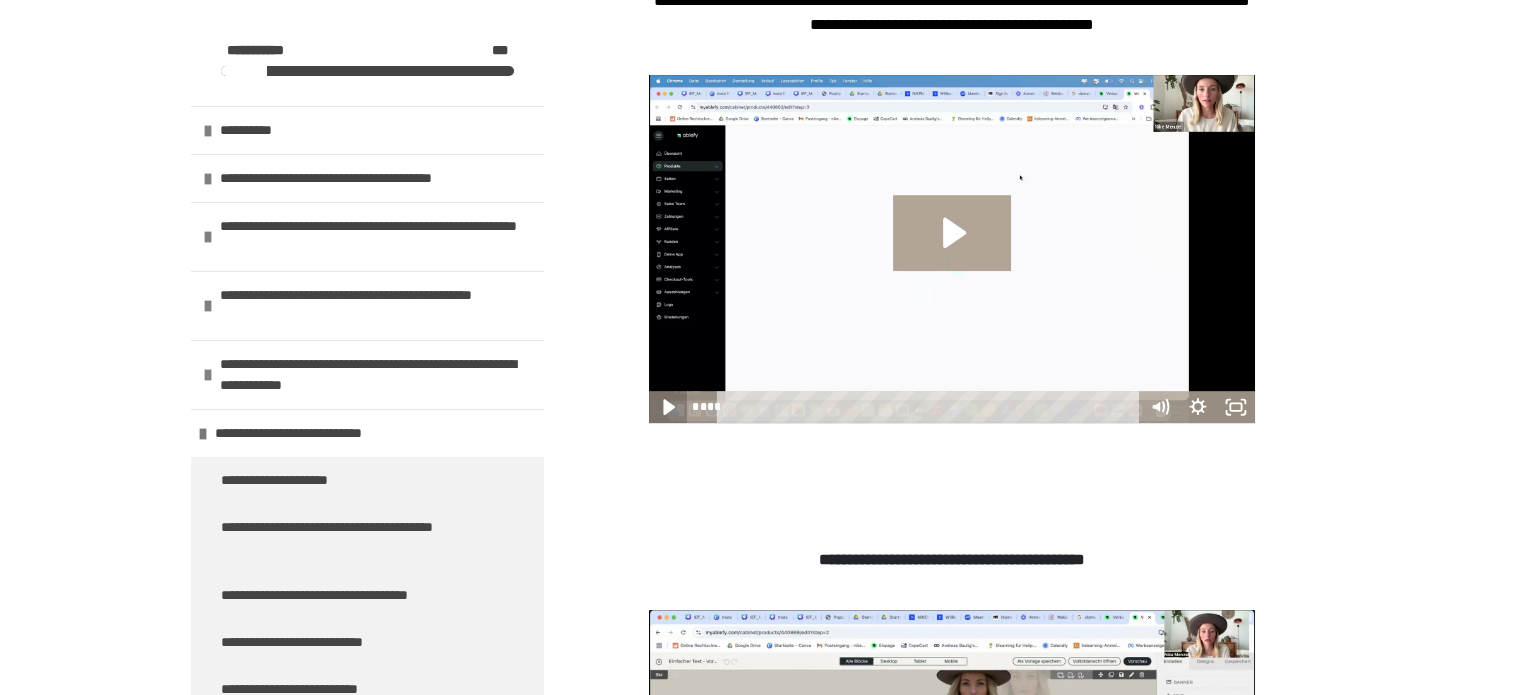 click 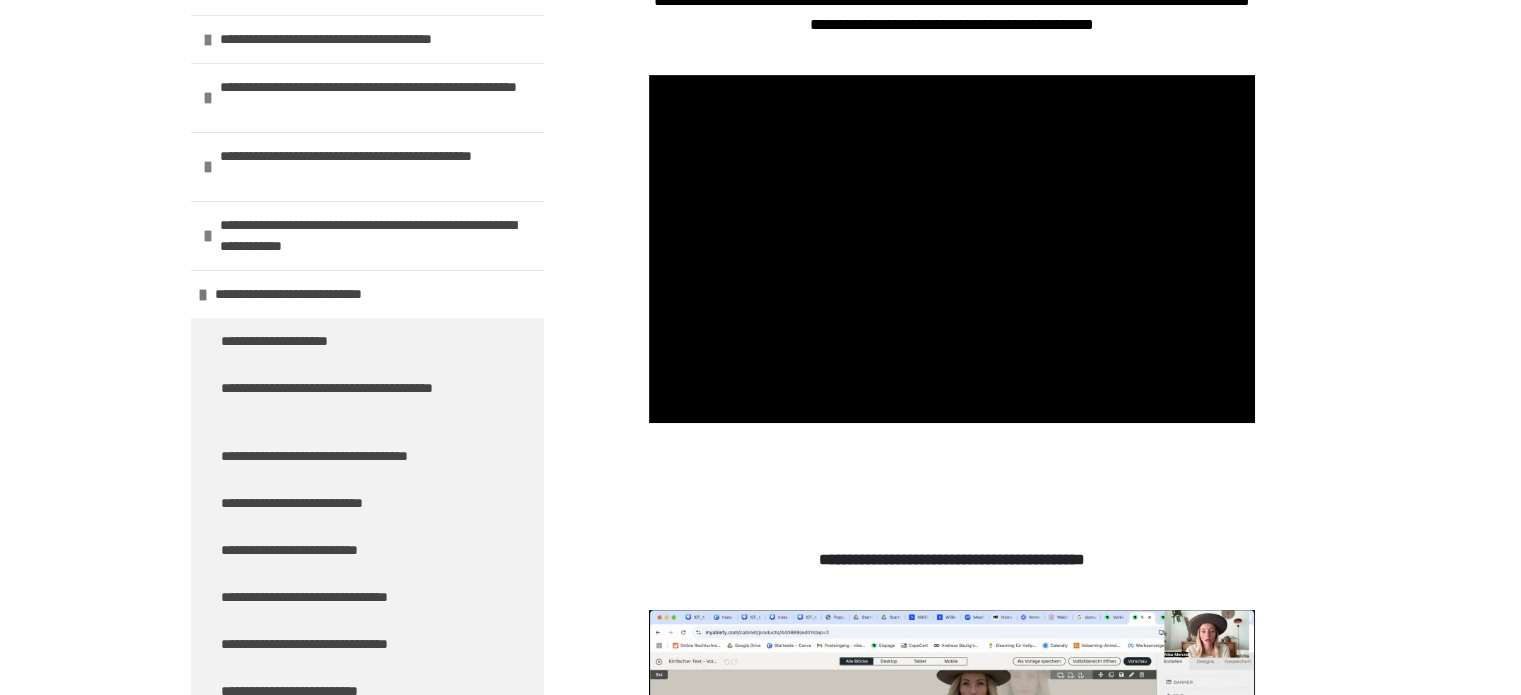 scroll, scrollTop: 166, scrollLeft: 0, axis: vertical 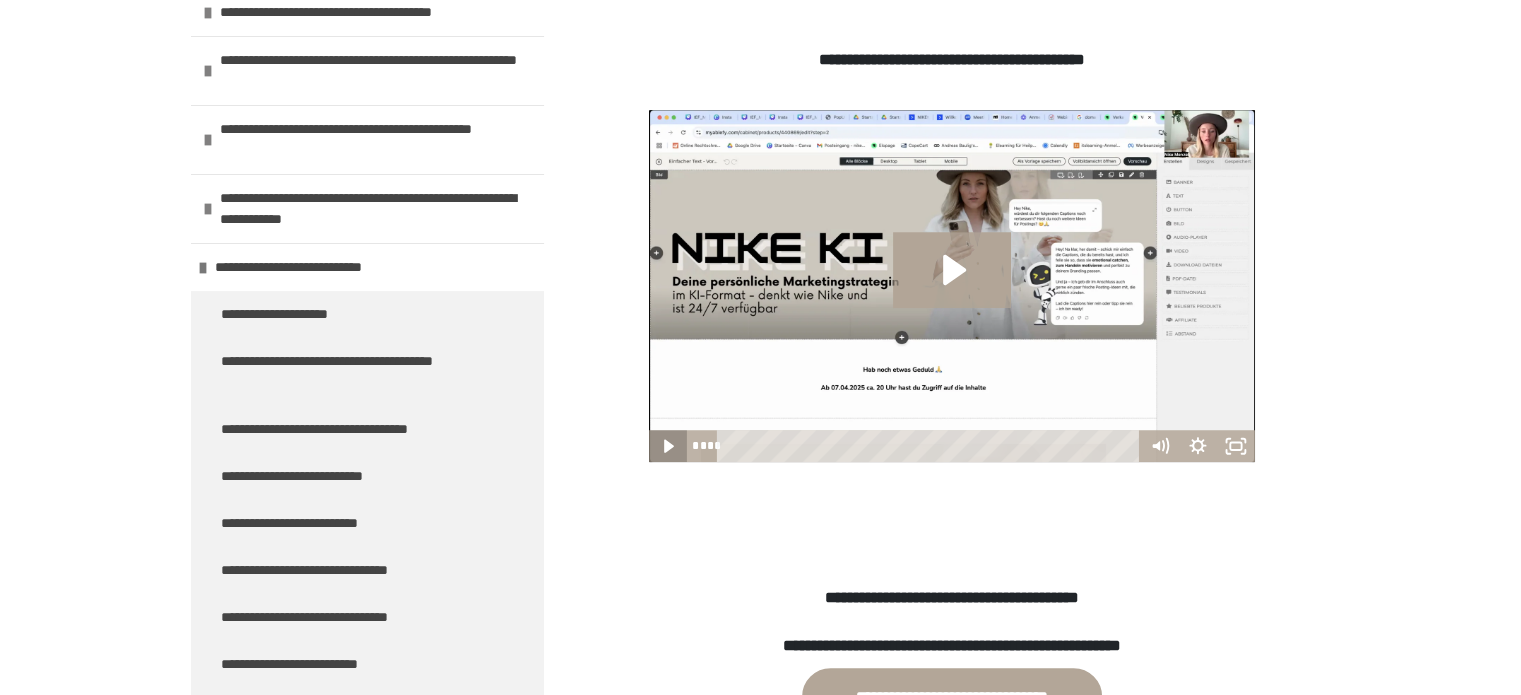 click 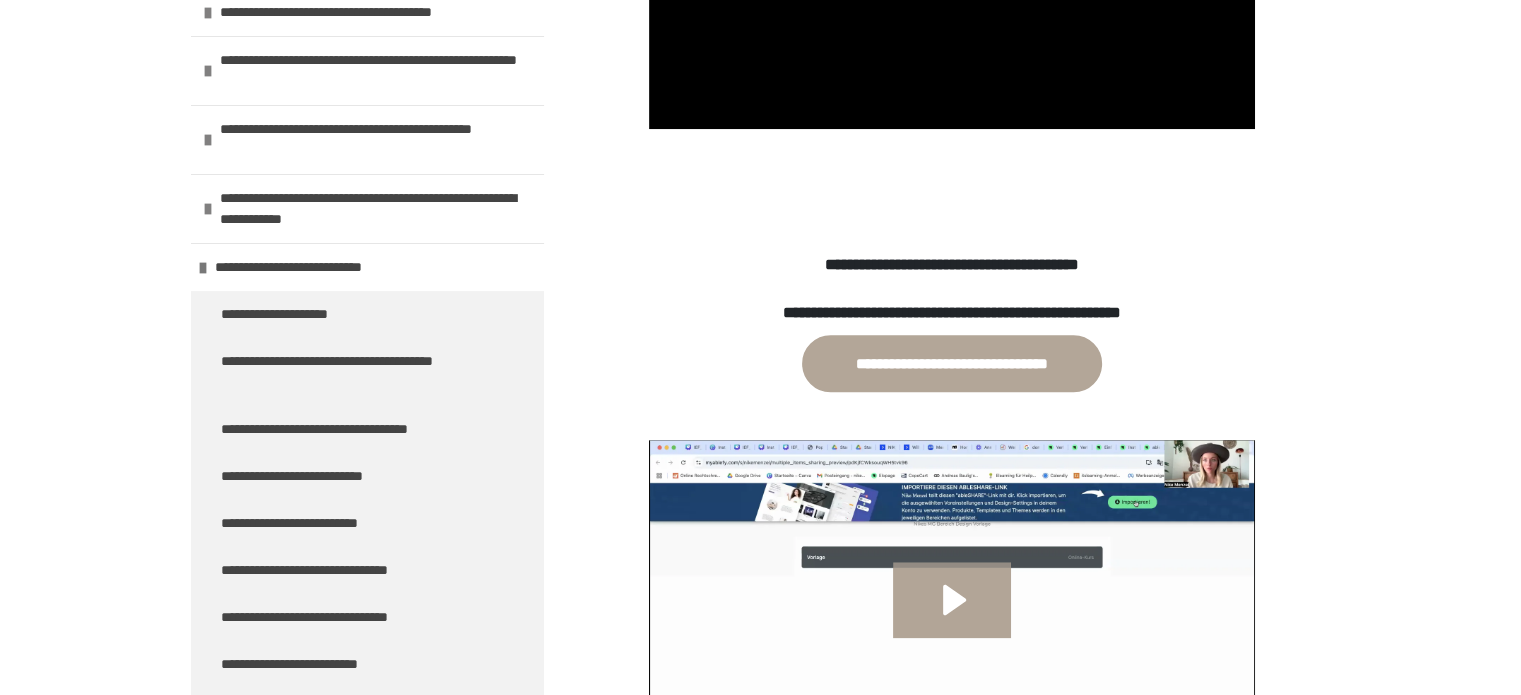 scroll, scrollTop: 1988, scrollLeft: 0, axis: vertical 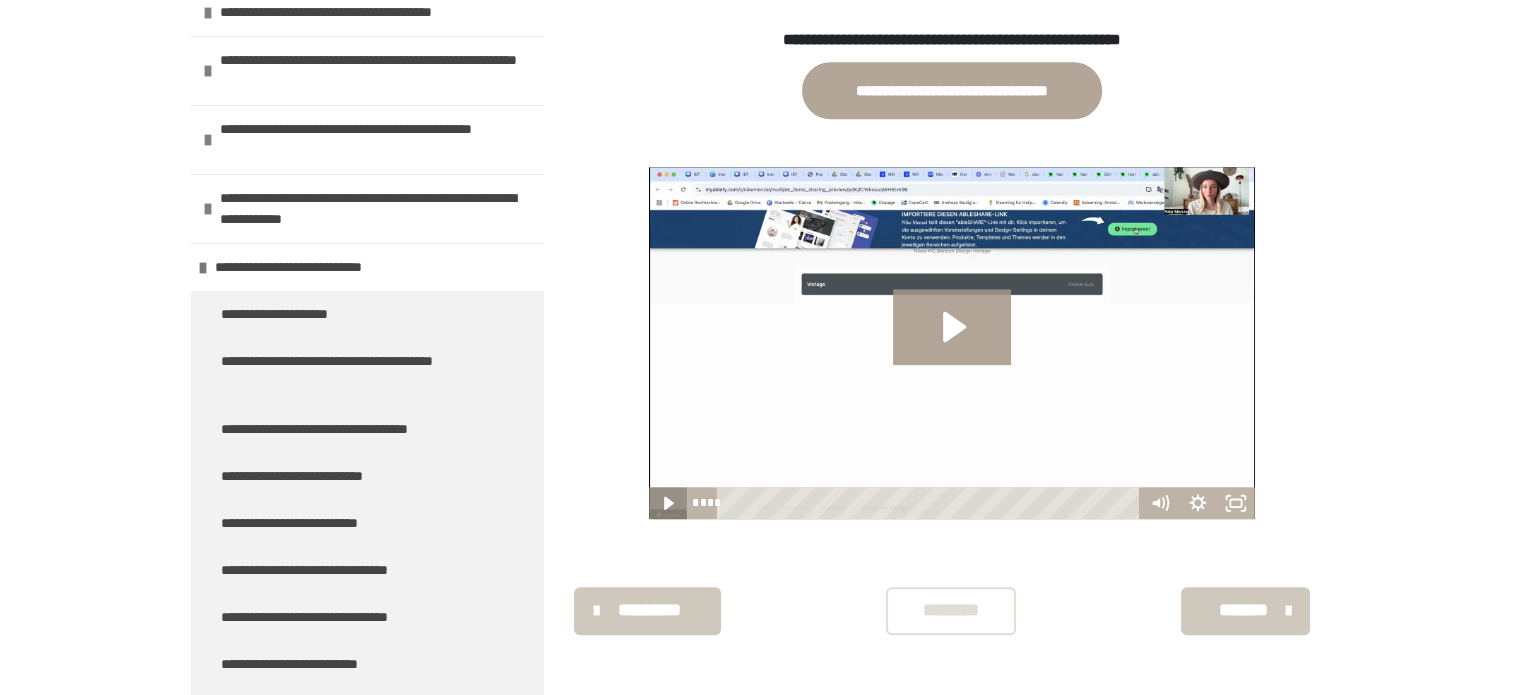 click 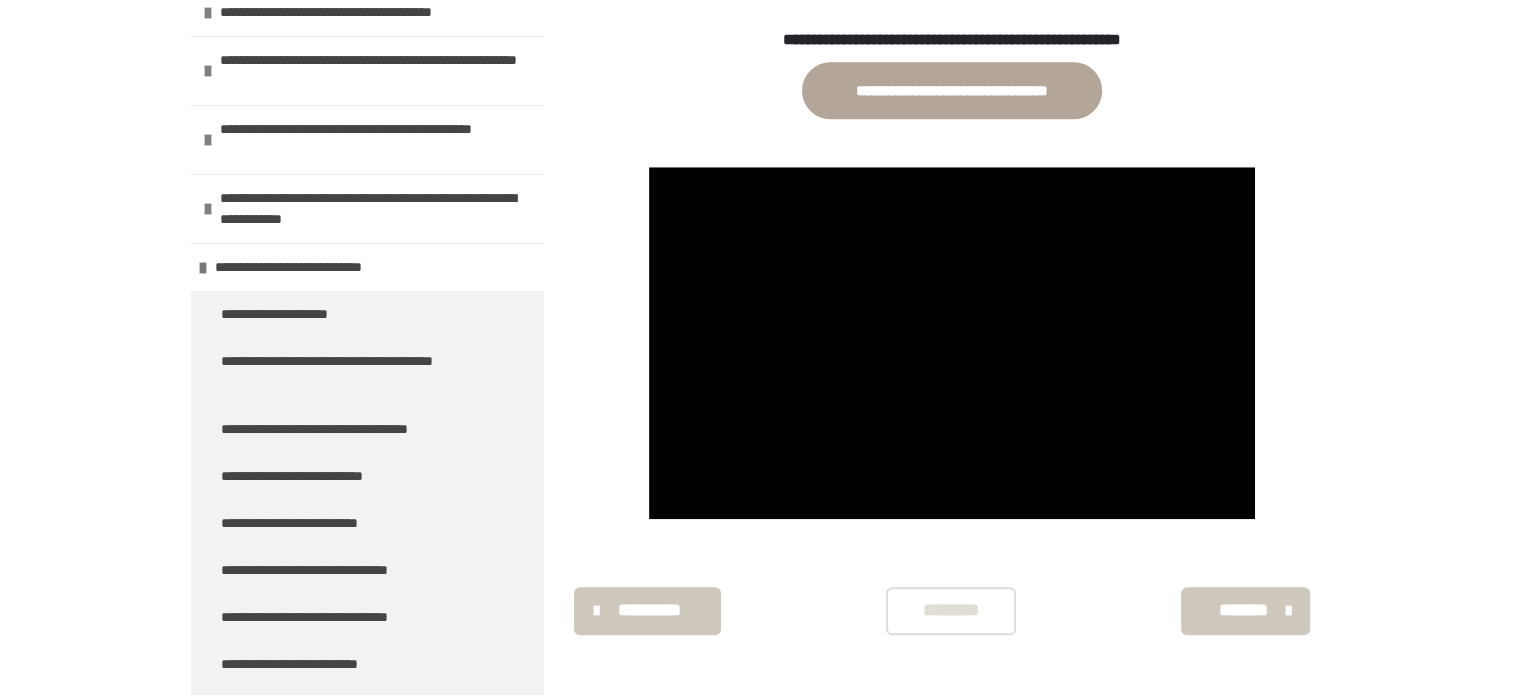 click on "********" at bounding box center (951, 610) 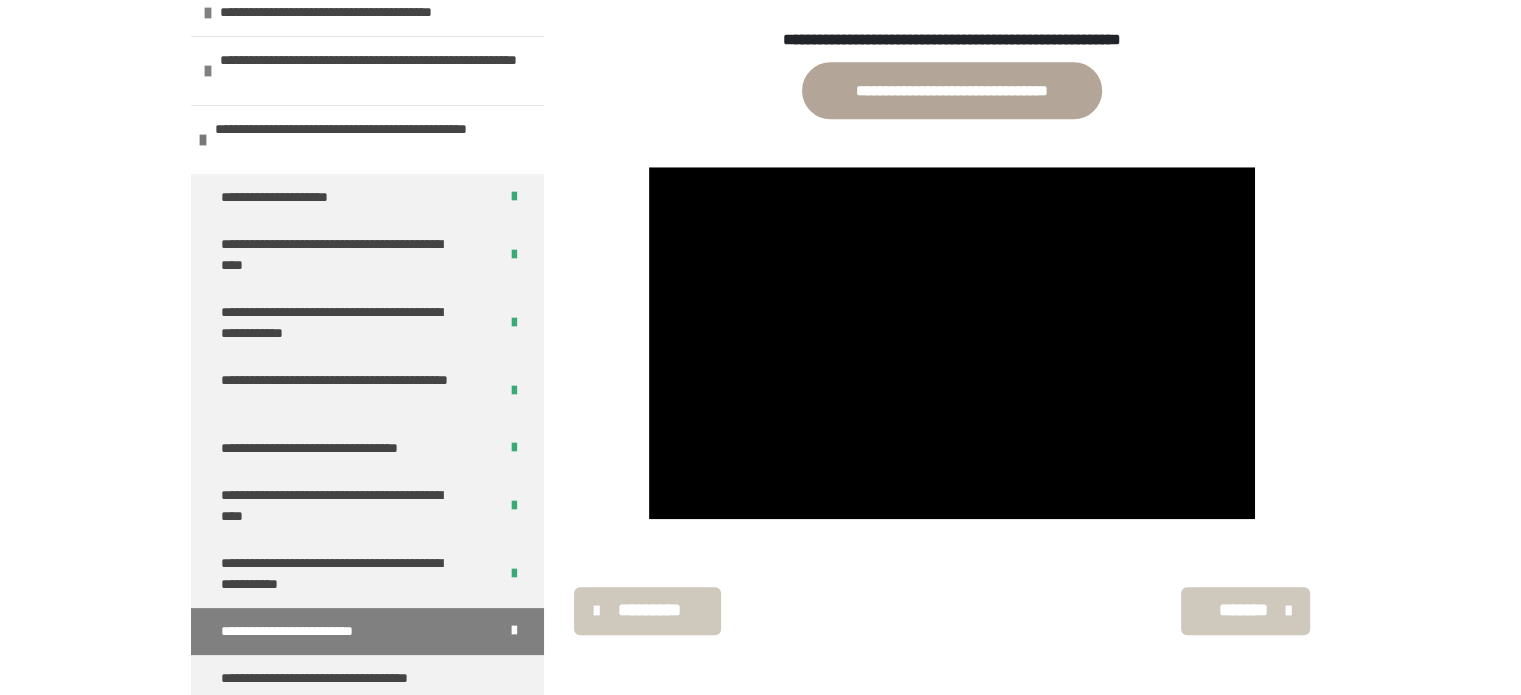click on "*******" at bounding box center [1243, 610] 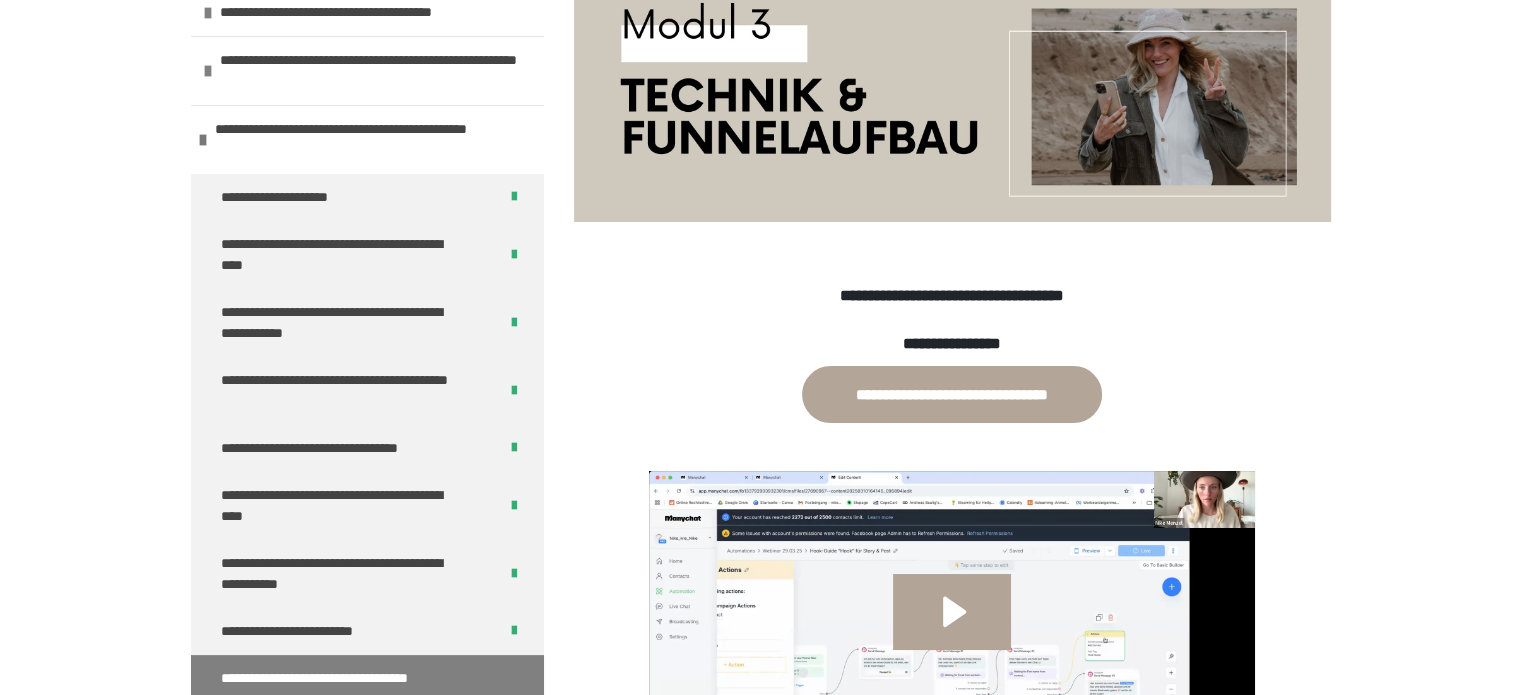 scroll, scrollTop: 606, scrollLeft: 0, axis: vertical 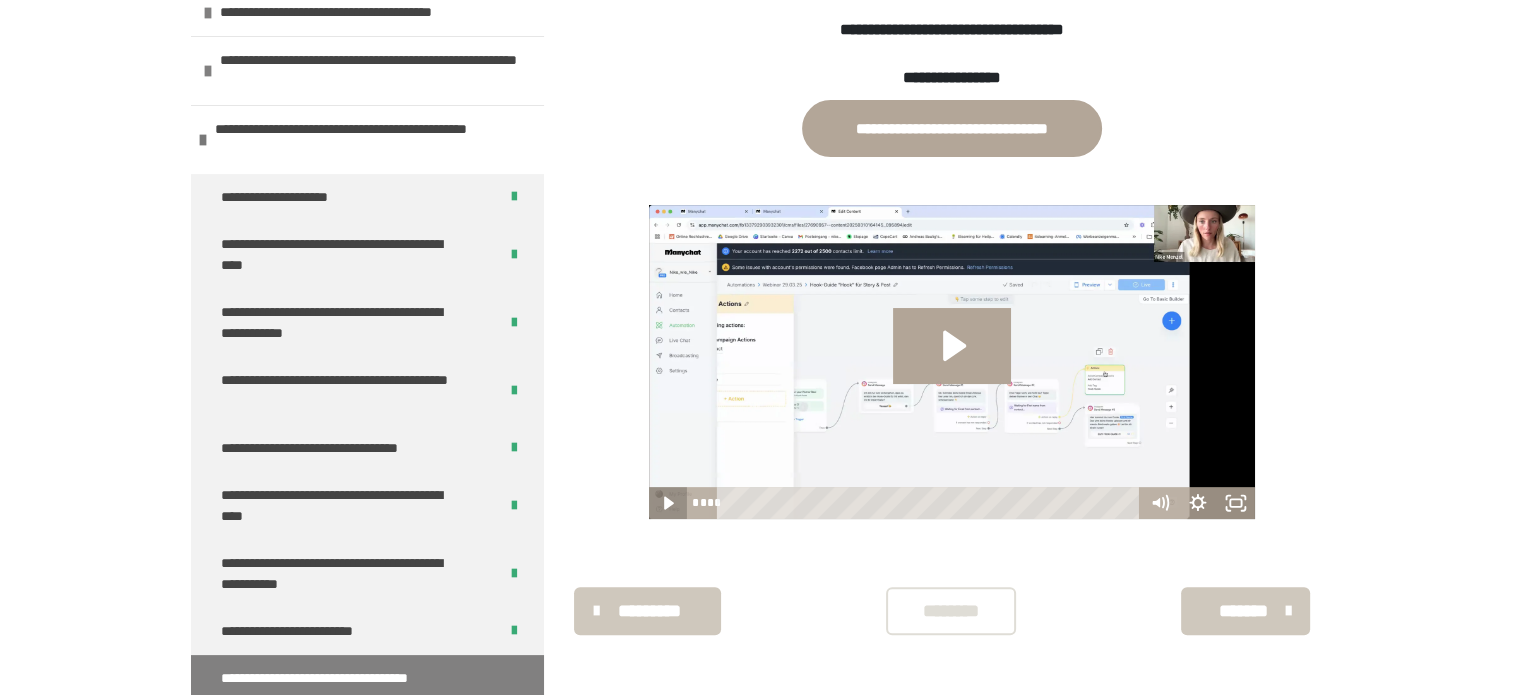 click 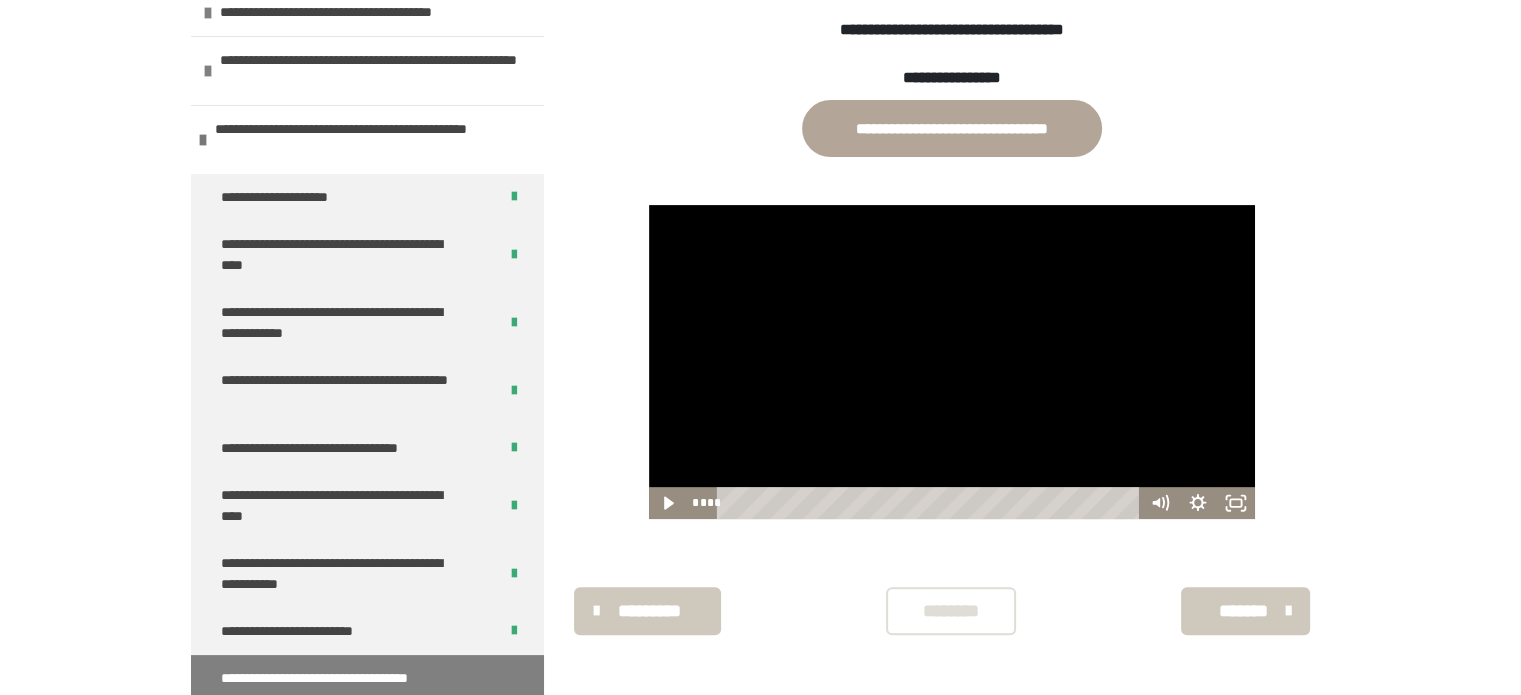 click on "********" at bounding box center [951, 611] 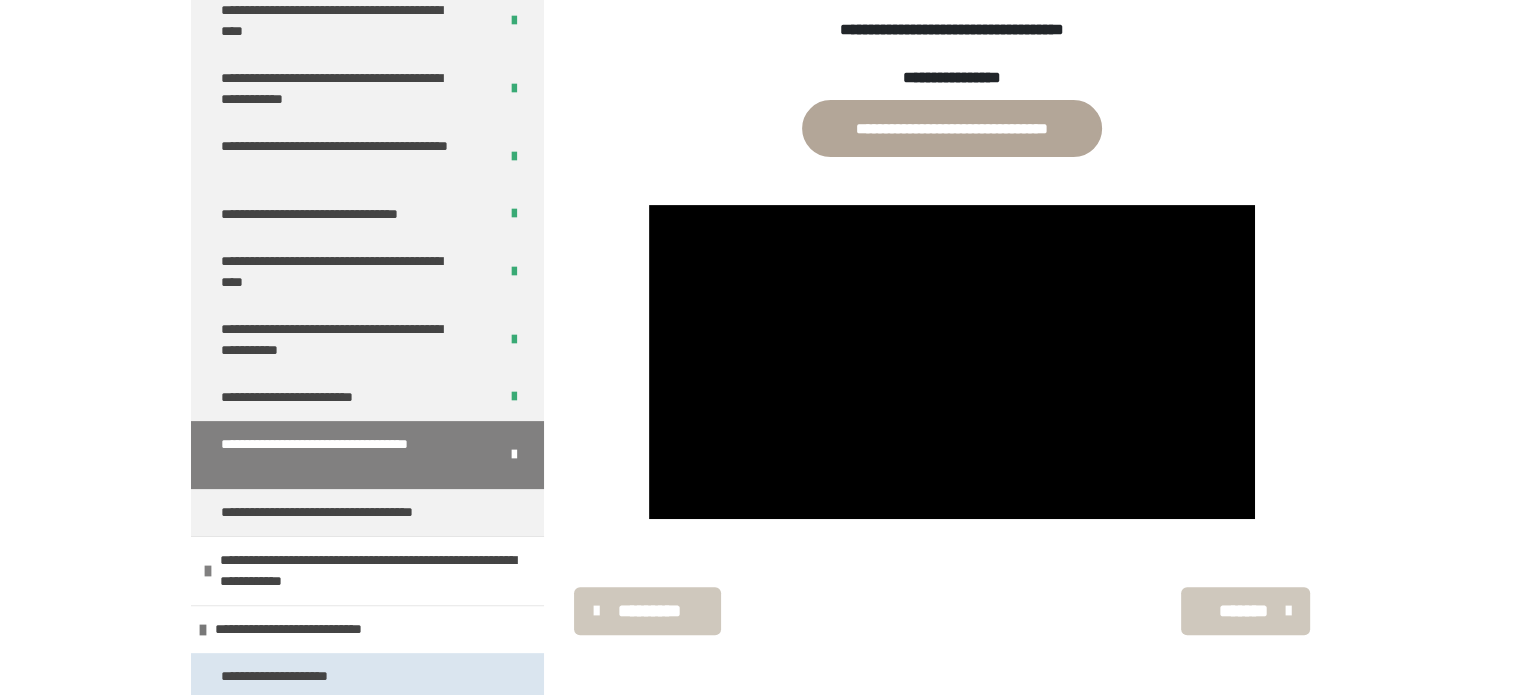 scroll, scrollTop: 500, scrollLeft: 0, axis: vertical 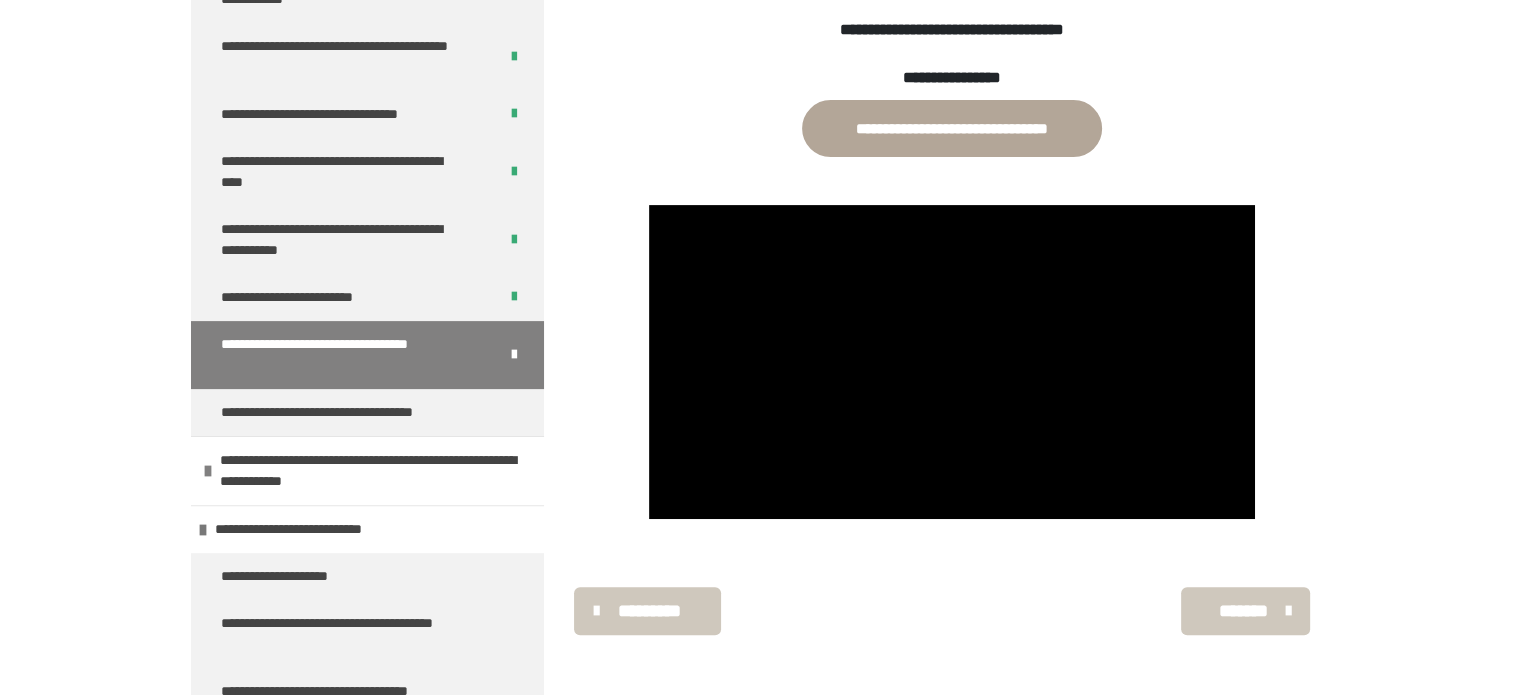 click on "*******" at bounding box center (1243, 611) 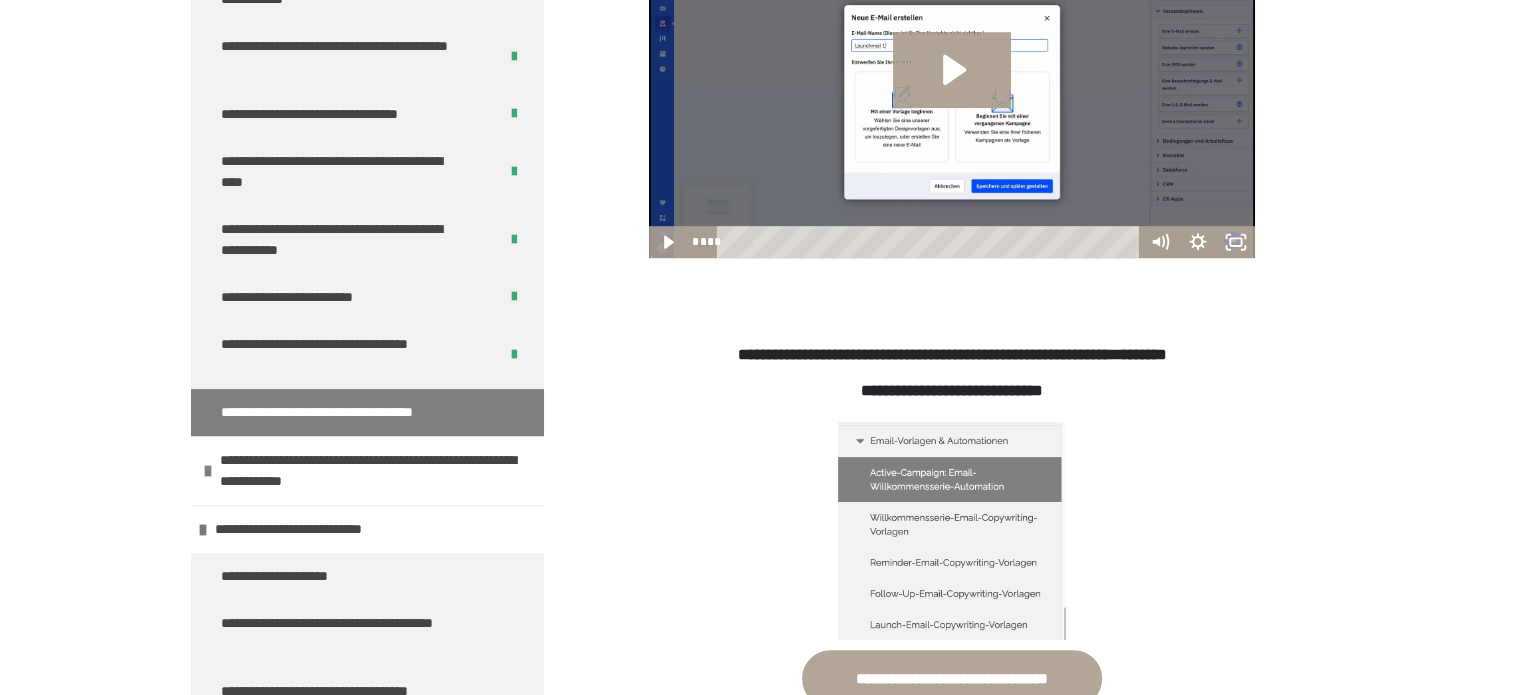 scroll, scrollTop: 1383, scrollLeft: 0, axis: vertical 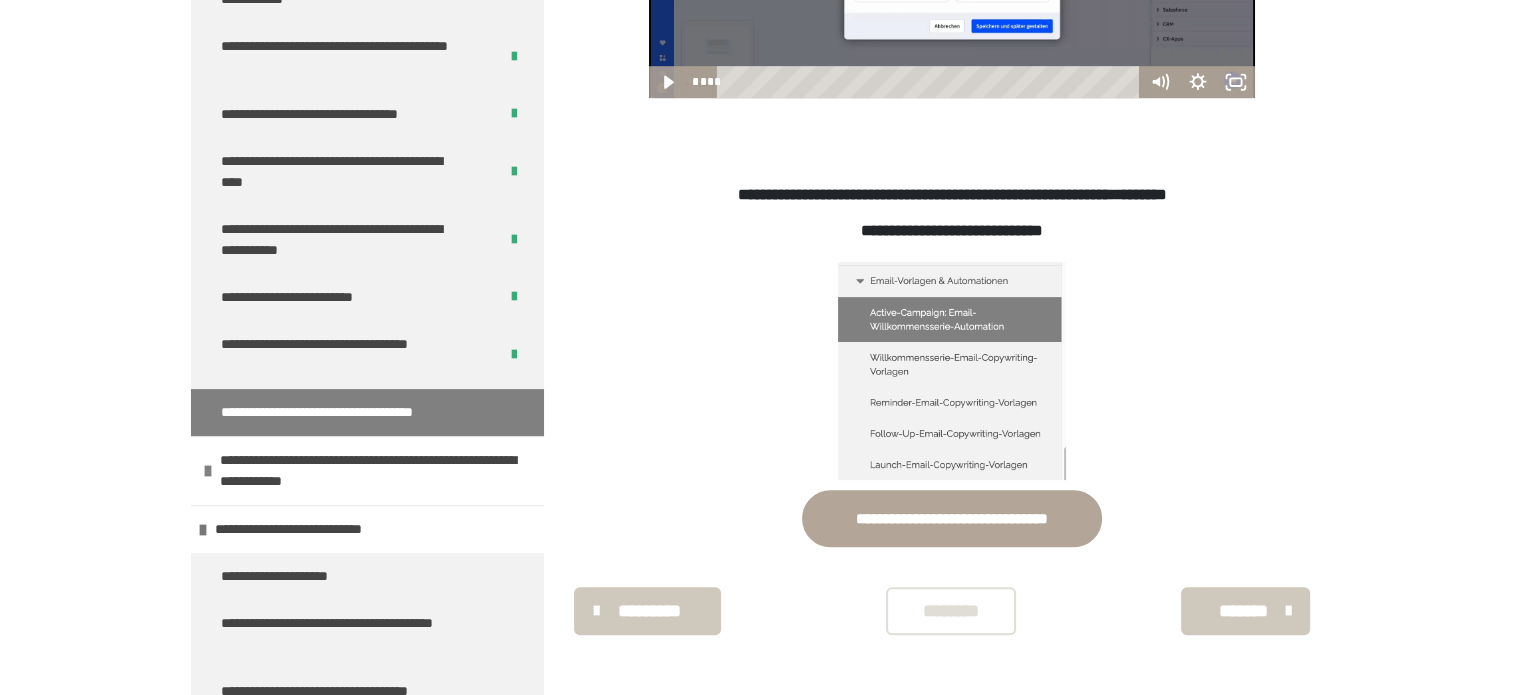 click on "********" at bounding box center [951, 611] 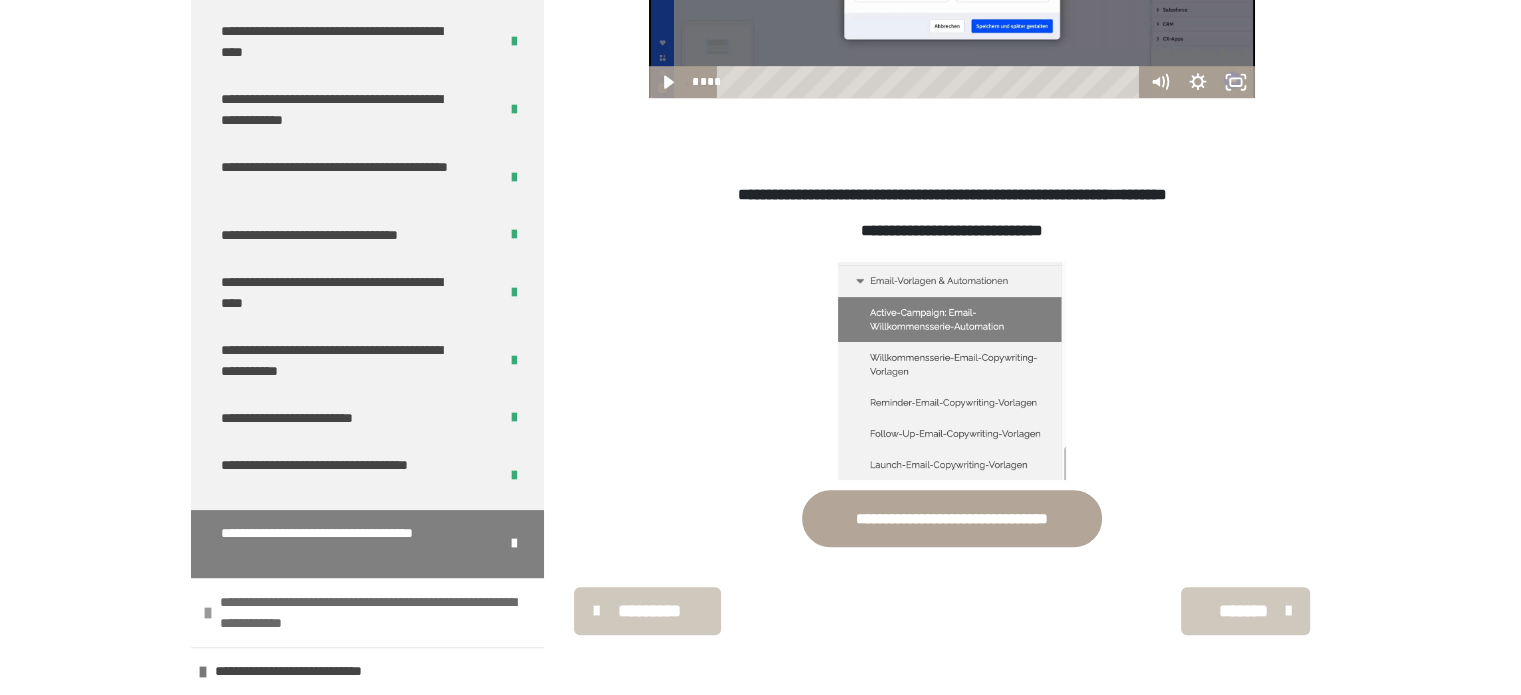 scroll, scrollTop: 500, scrollLeft: 0, axis: vertical 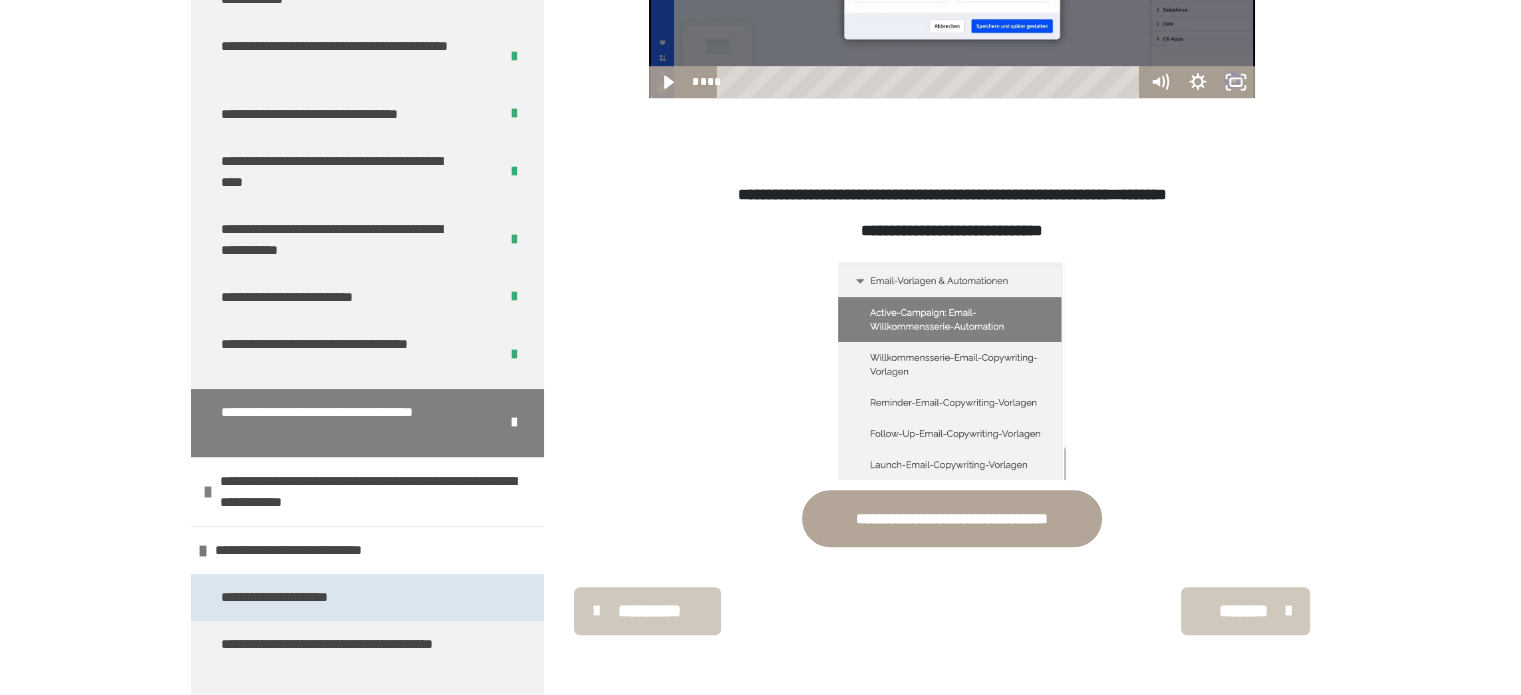 click on "**********" at bounding box center (302, 597) 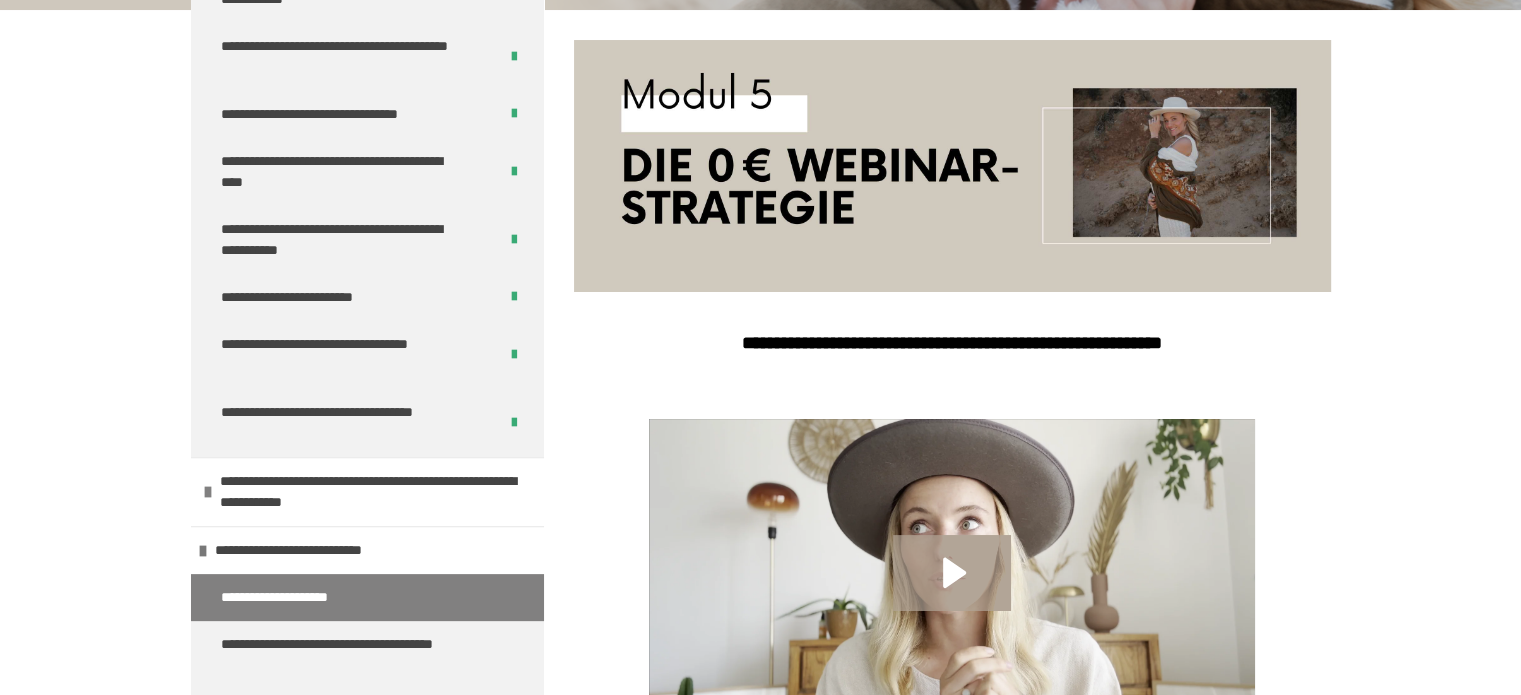 scroll, scrollTop: 436, scrollLeft: 0, axis: vertical 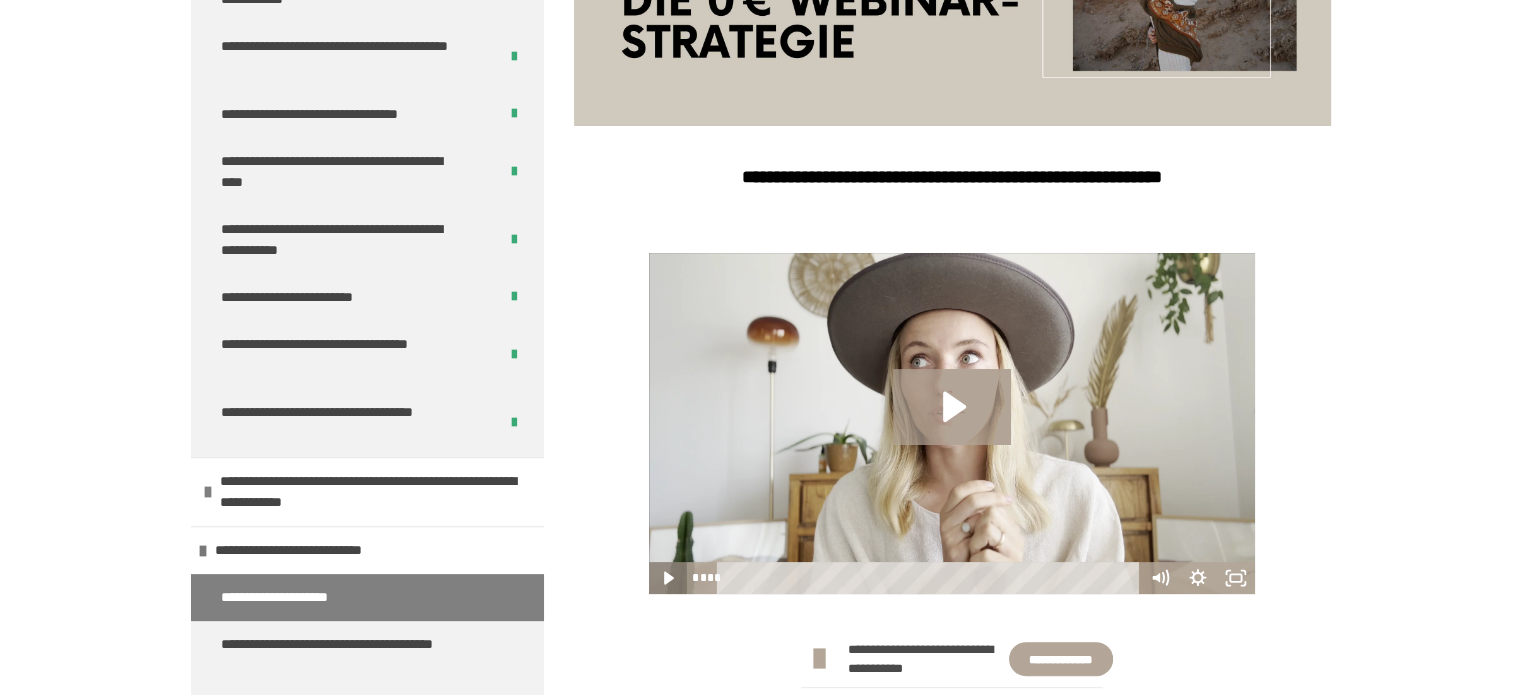 click 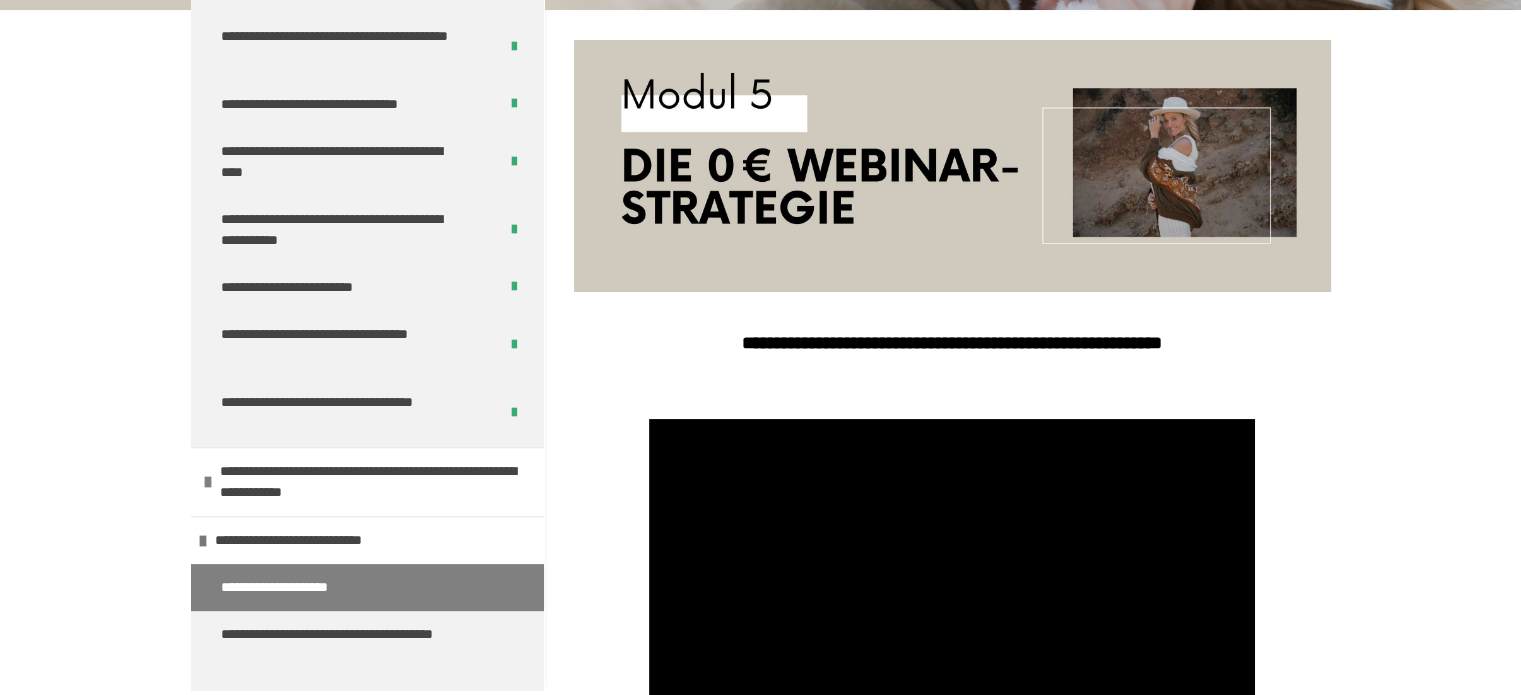 scroll, scrollTop: 104, scrollLeft: 0, axis: vertical 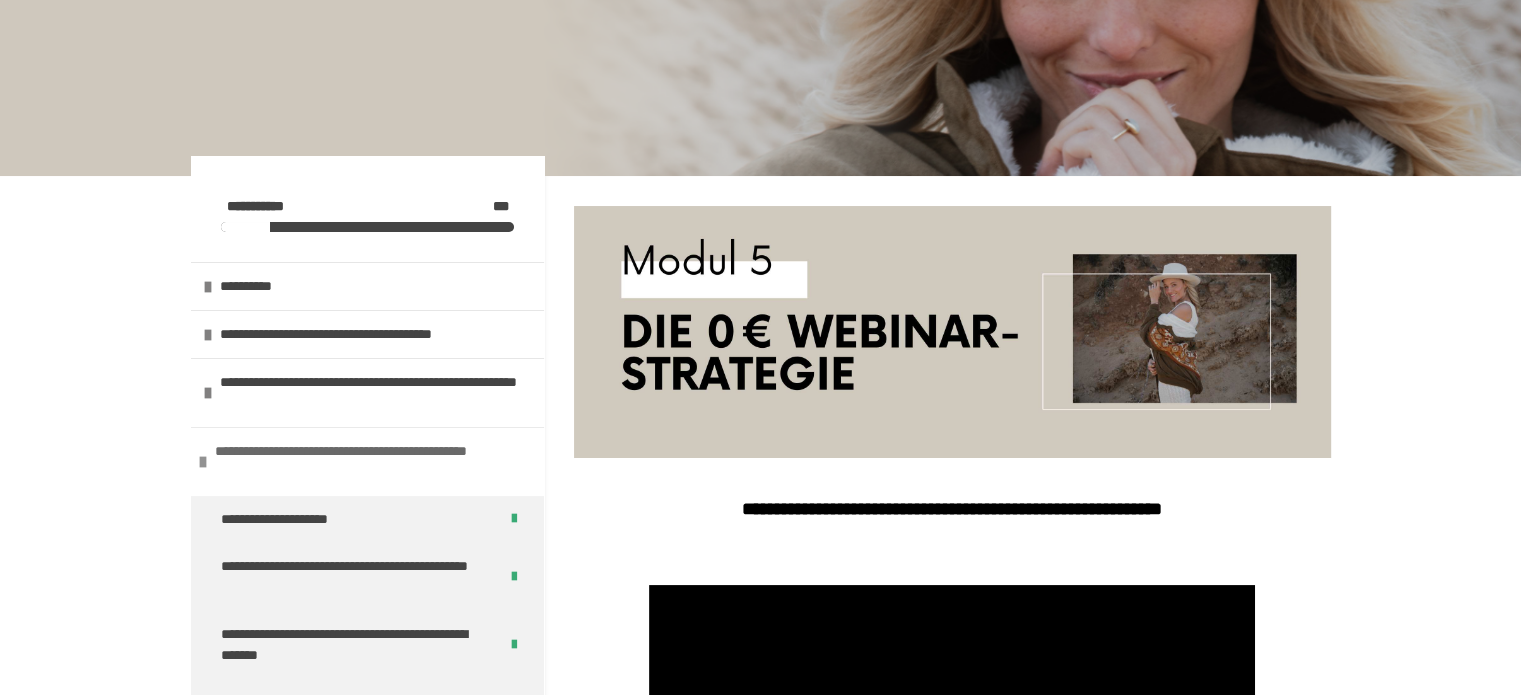 click at bounding box center (203, 462) 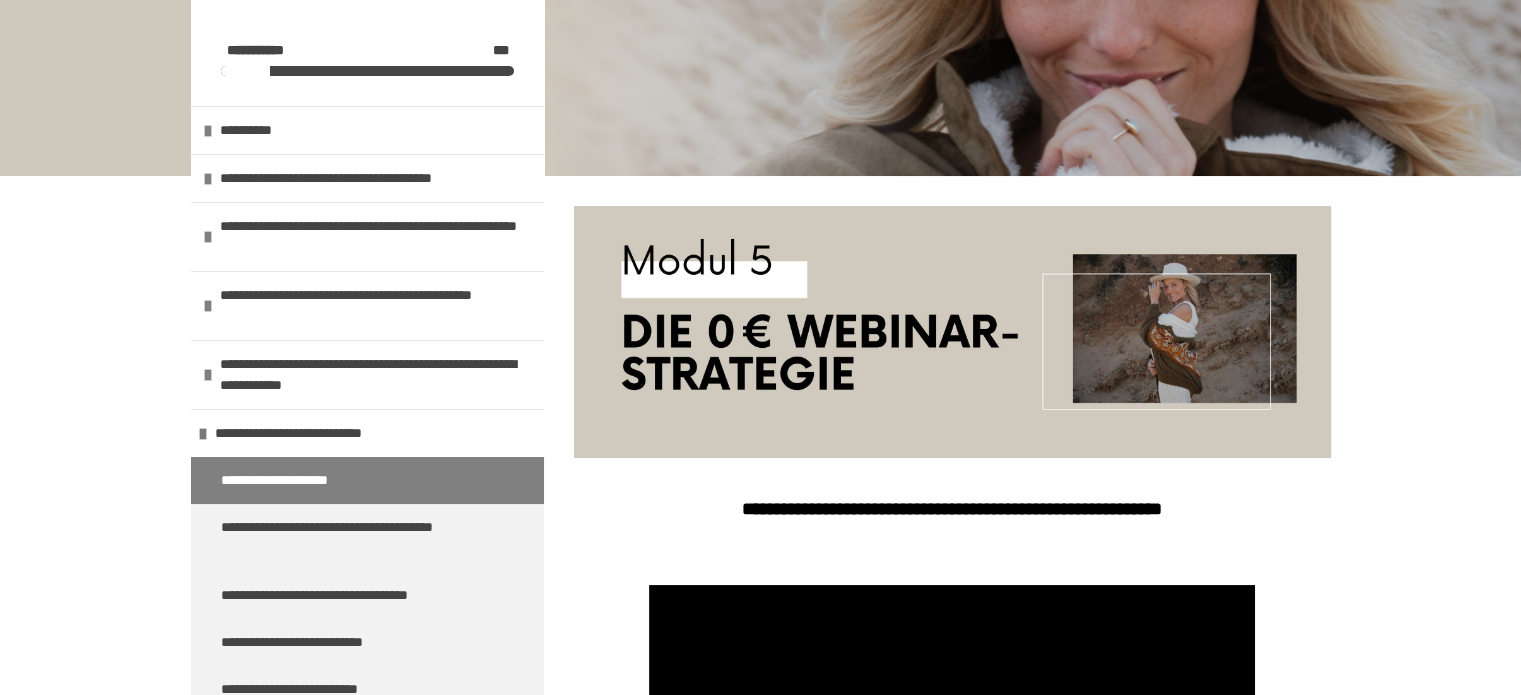 scroll, scrollTop: 604, scrollLeft: 0, axis: vertical 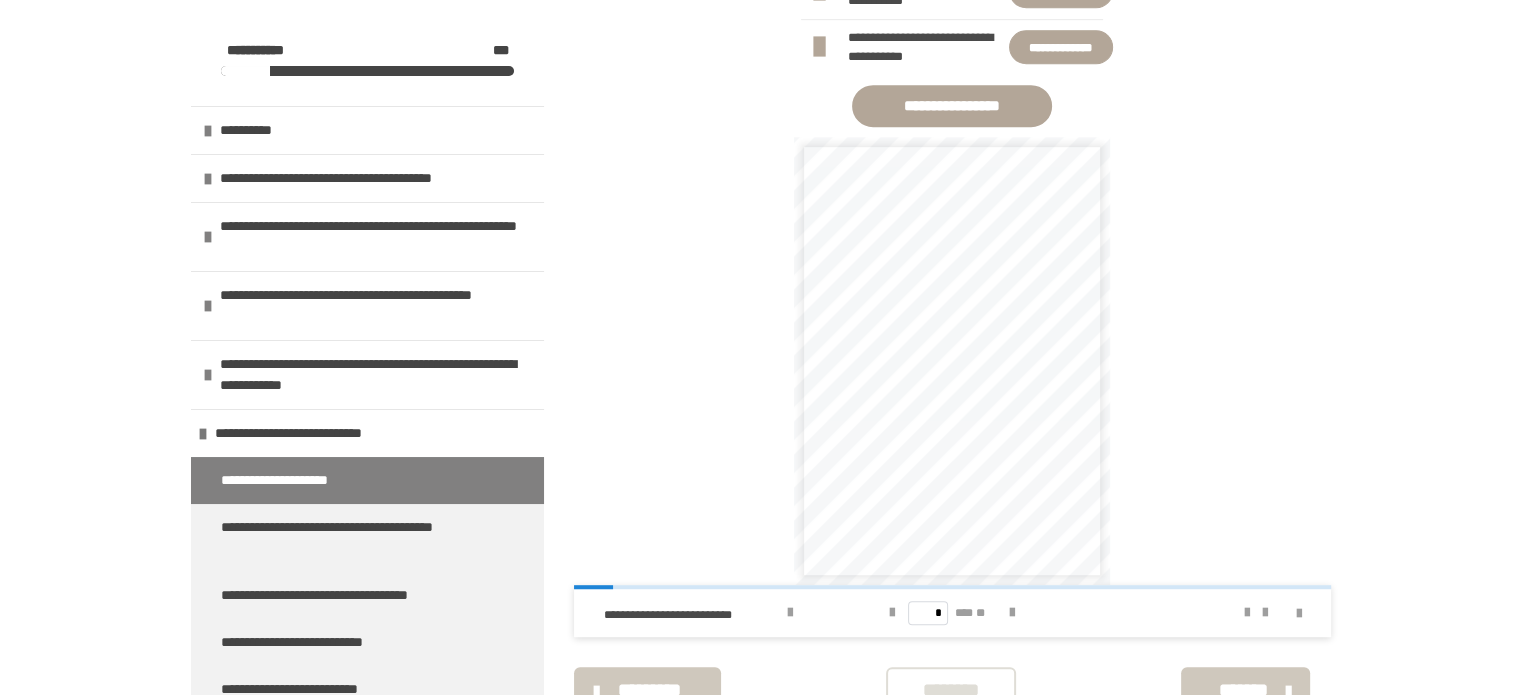 drag, startPoint x: 975, startPoint y: 107, endPoint x: 716, endPoint y: 211, distance: 279.10034 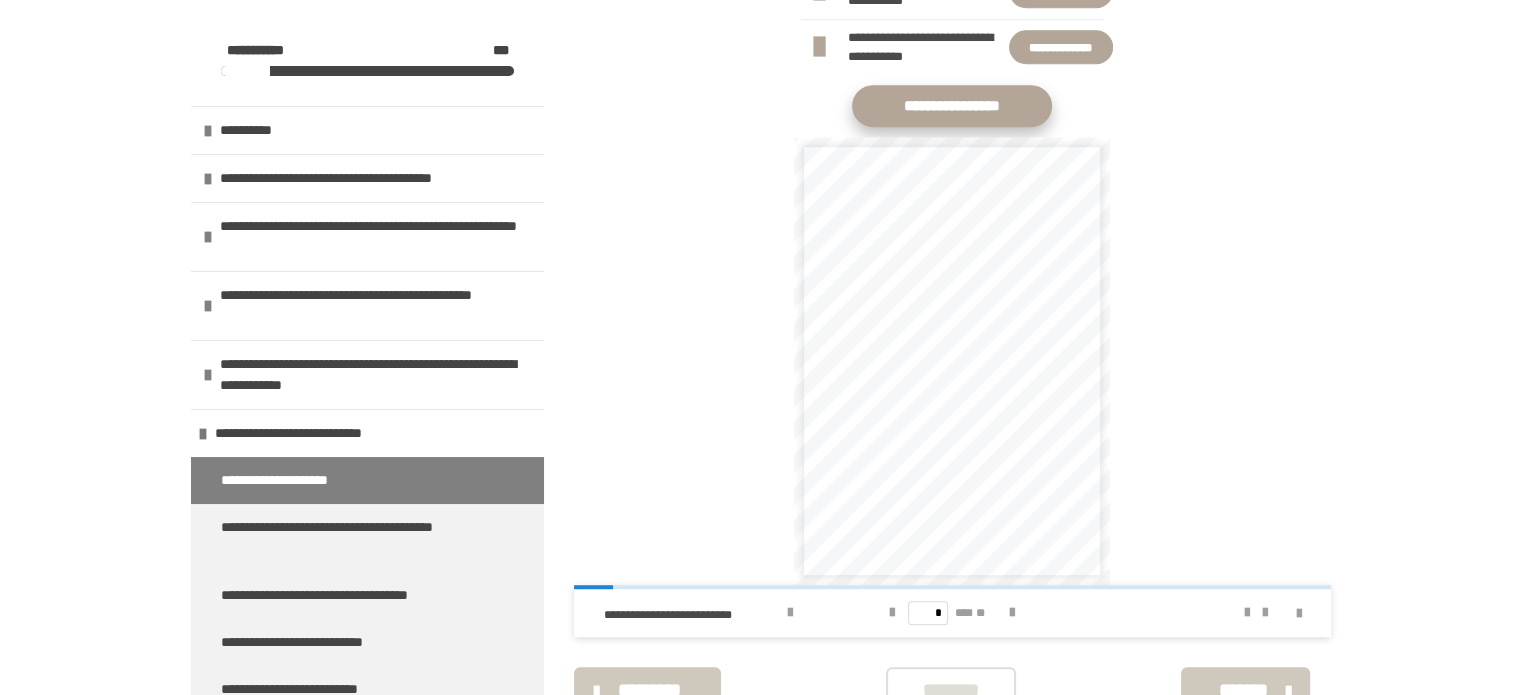 click on "**********" at bounding box center [952, 106] 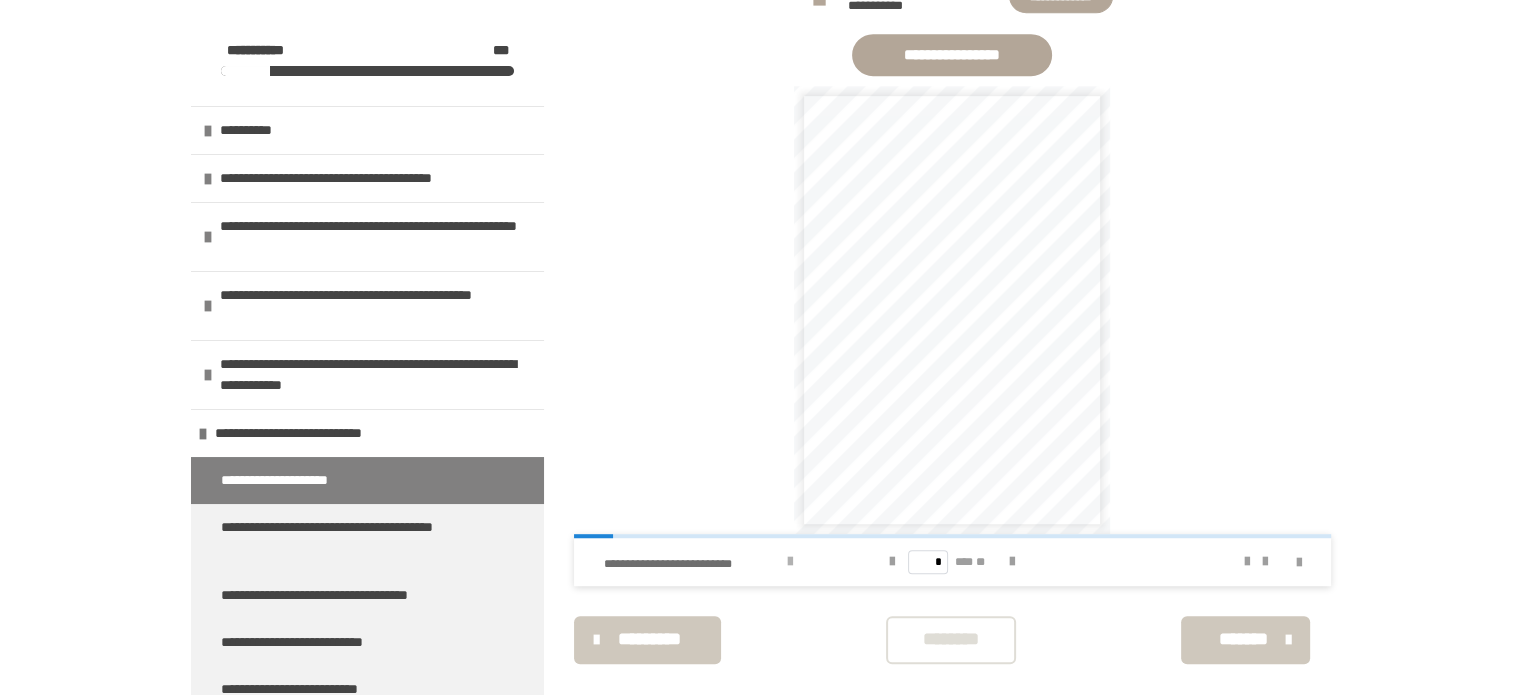scroll, scrollTop: 1183, scrollLeft: 0, axis: vertical 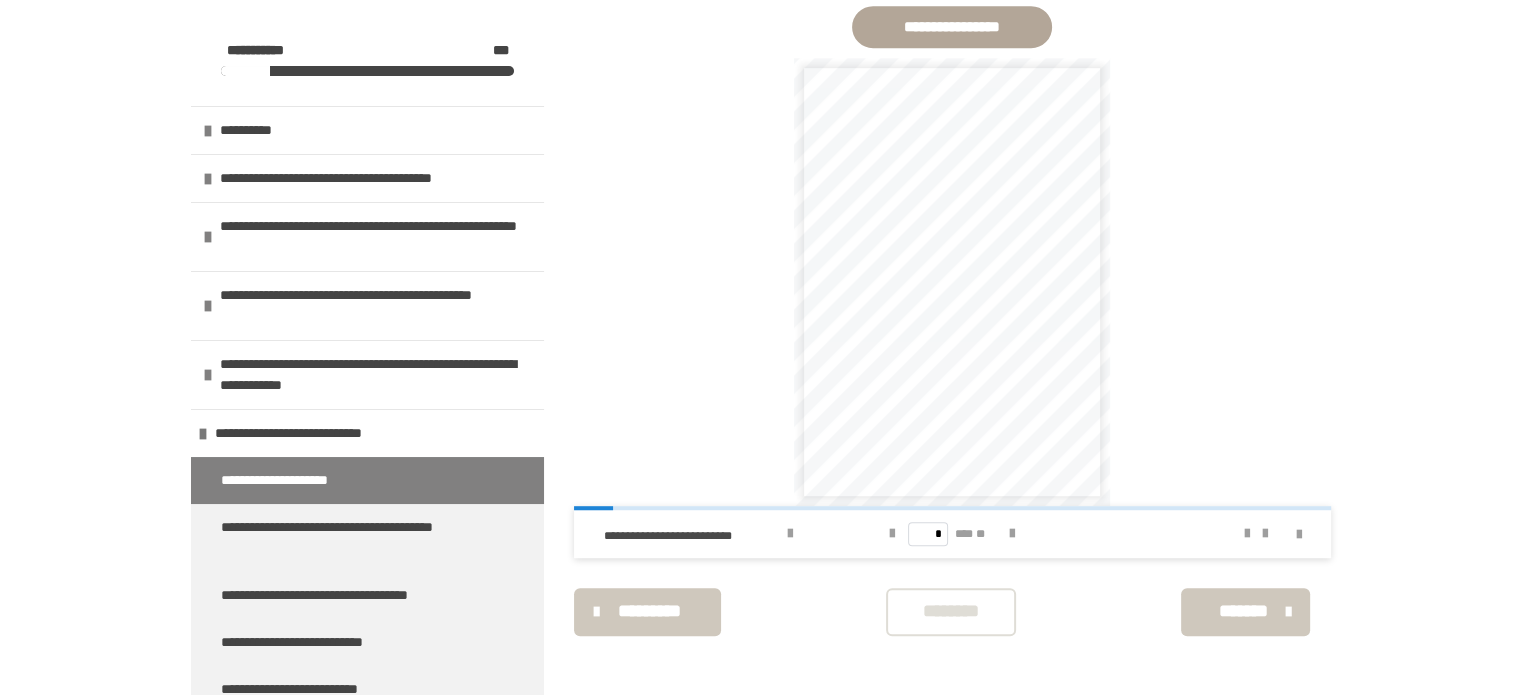 click on "********" at bounding box center (951, 611) 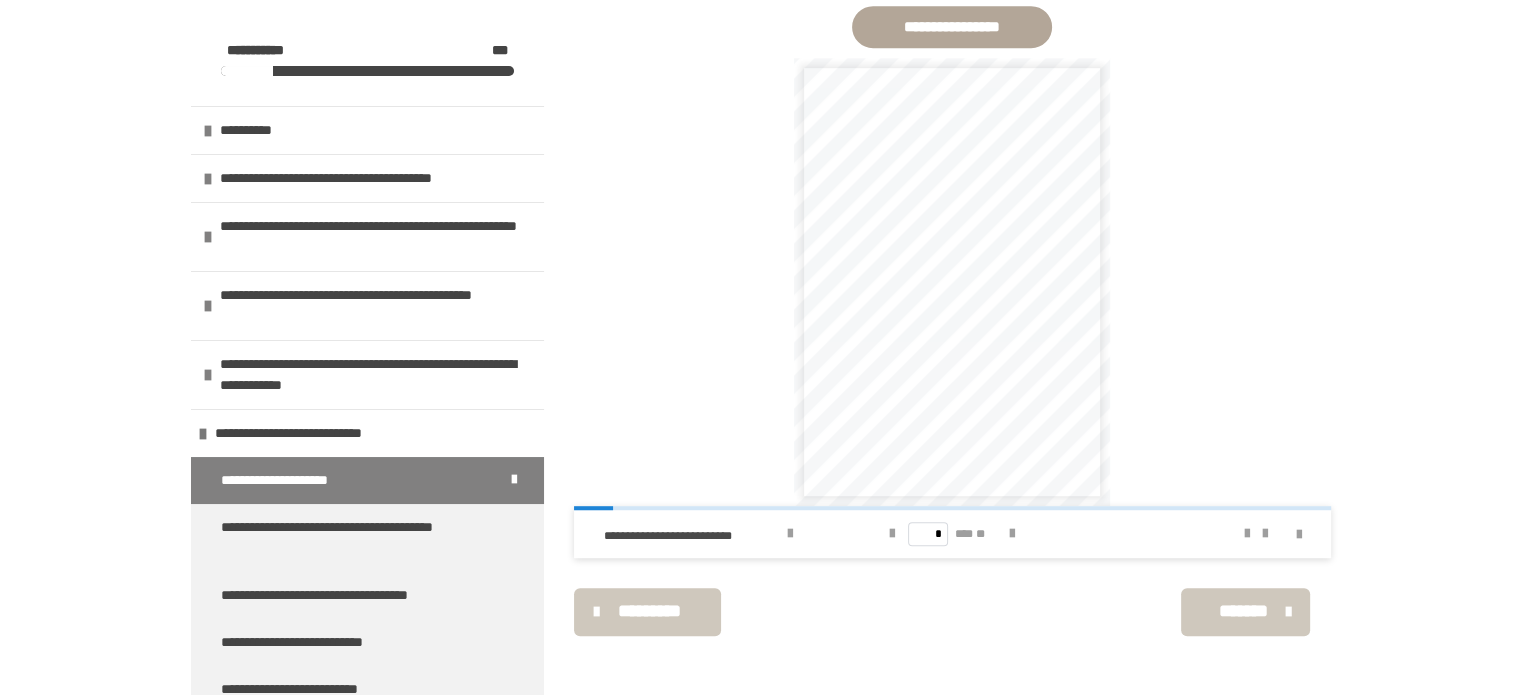 click on "*******" at bounding box center [1243, 611] 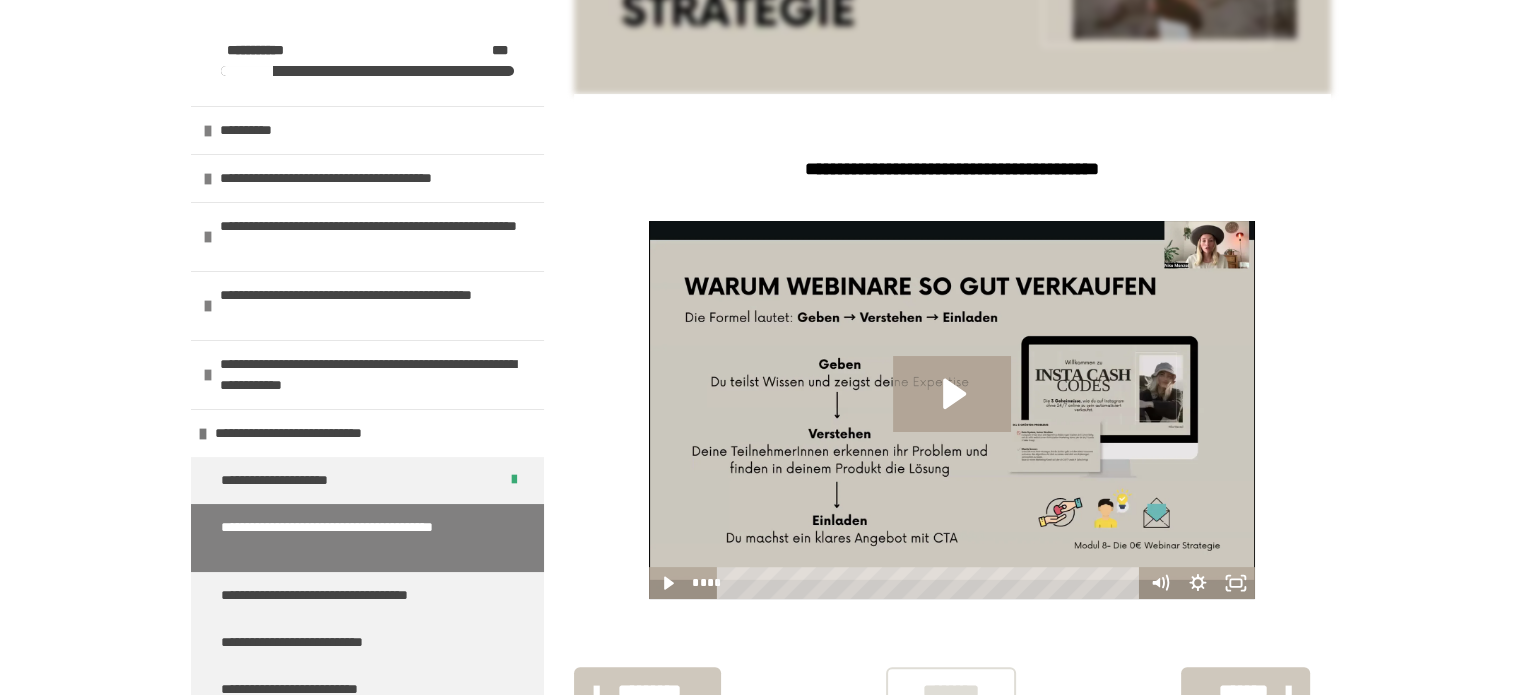 scroll, scrollTop: 506, scrollLeft: 0, axis: vertical 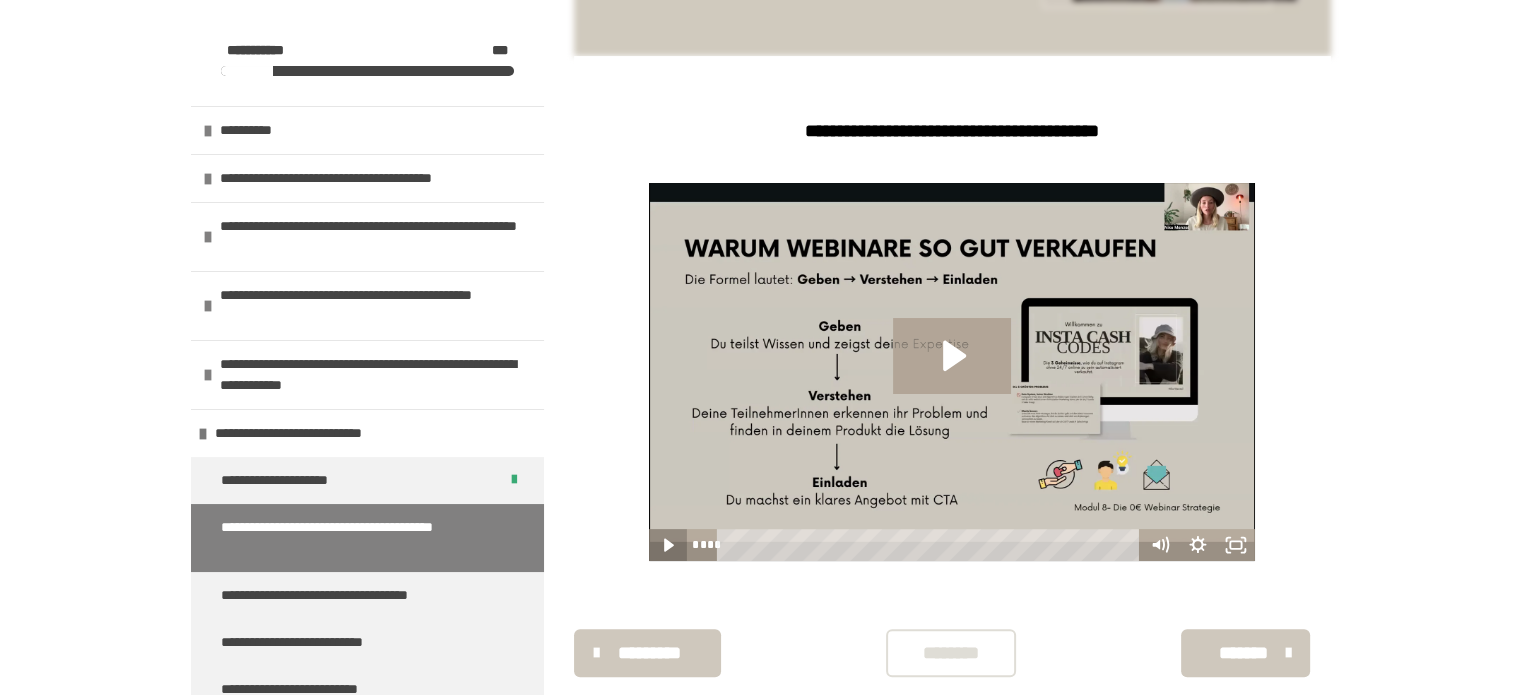 click 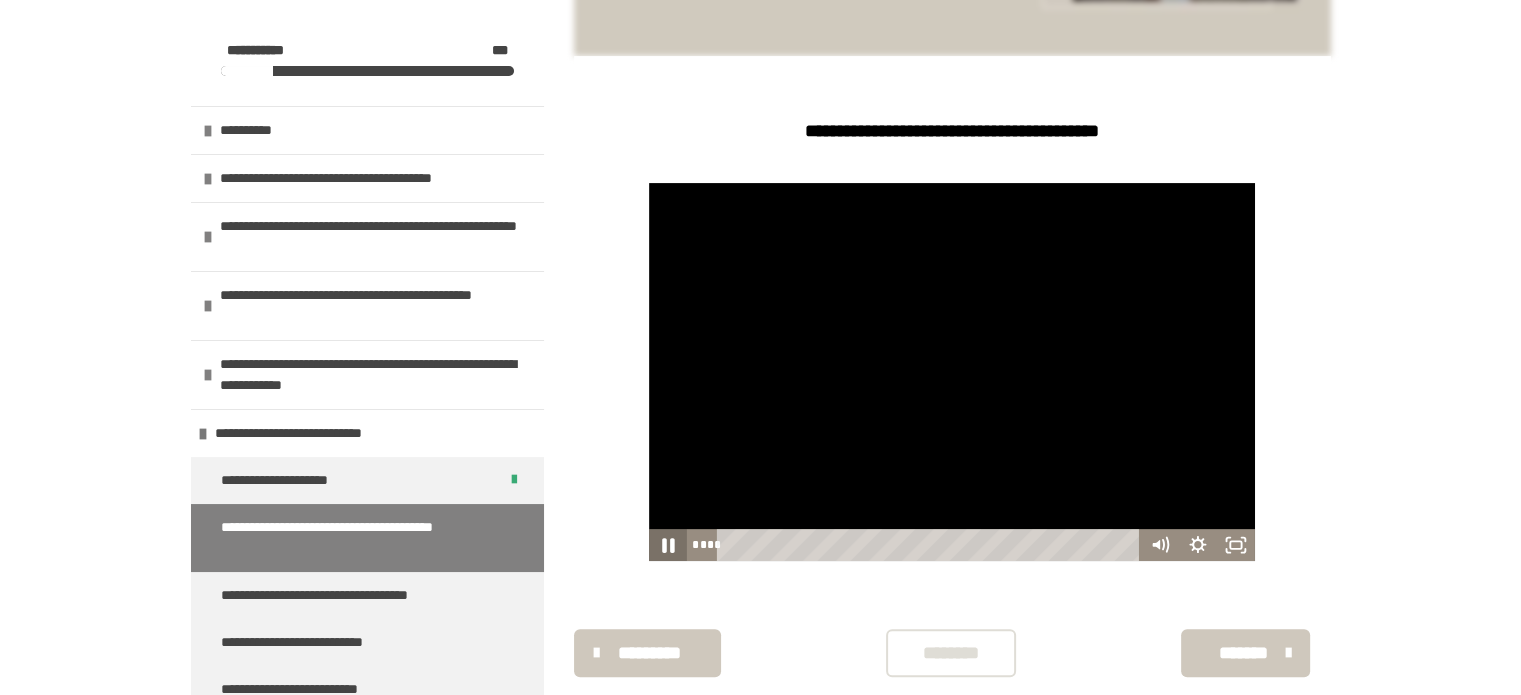 click 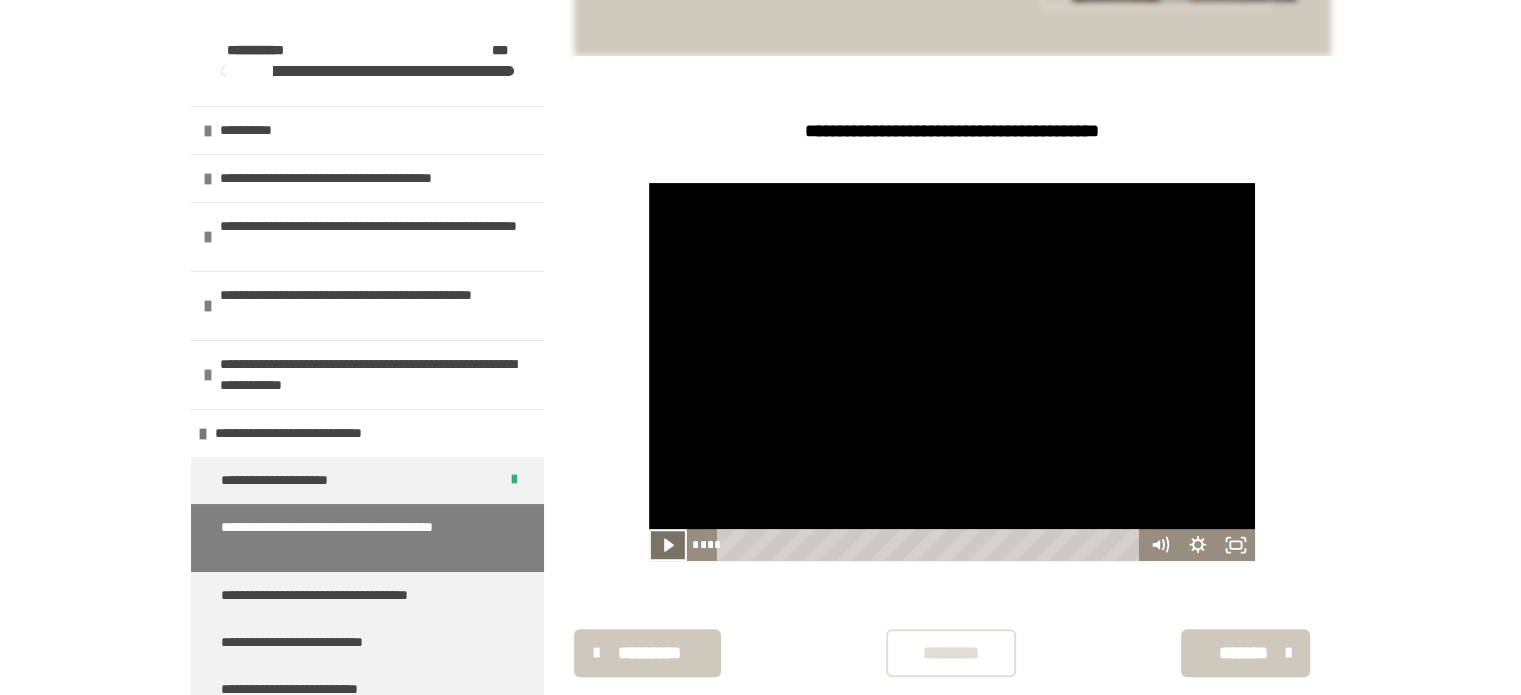 click 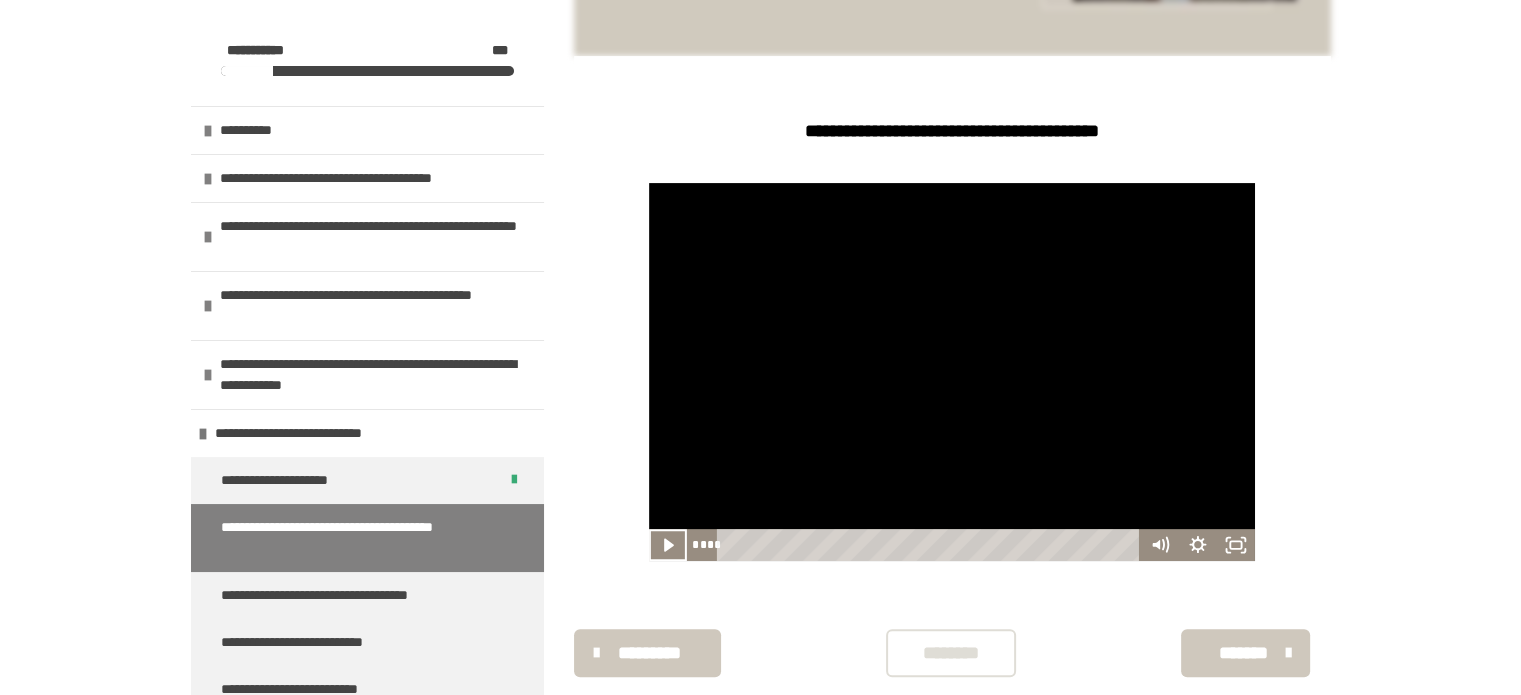 click on "********" at bounding box center (951, 653) 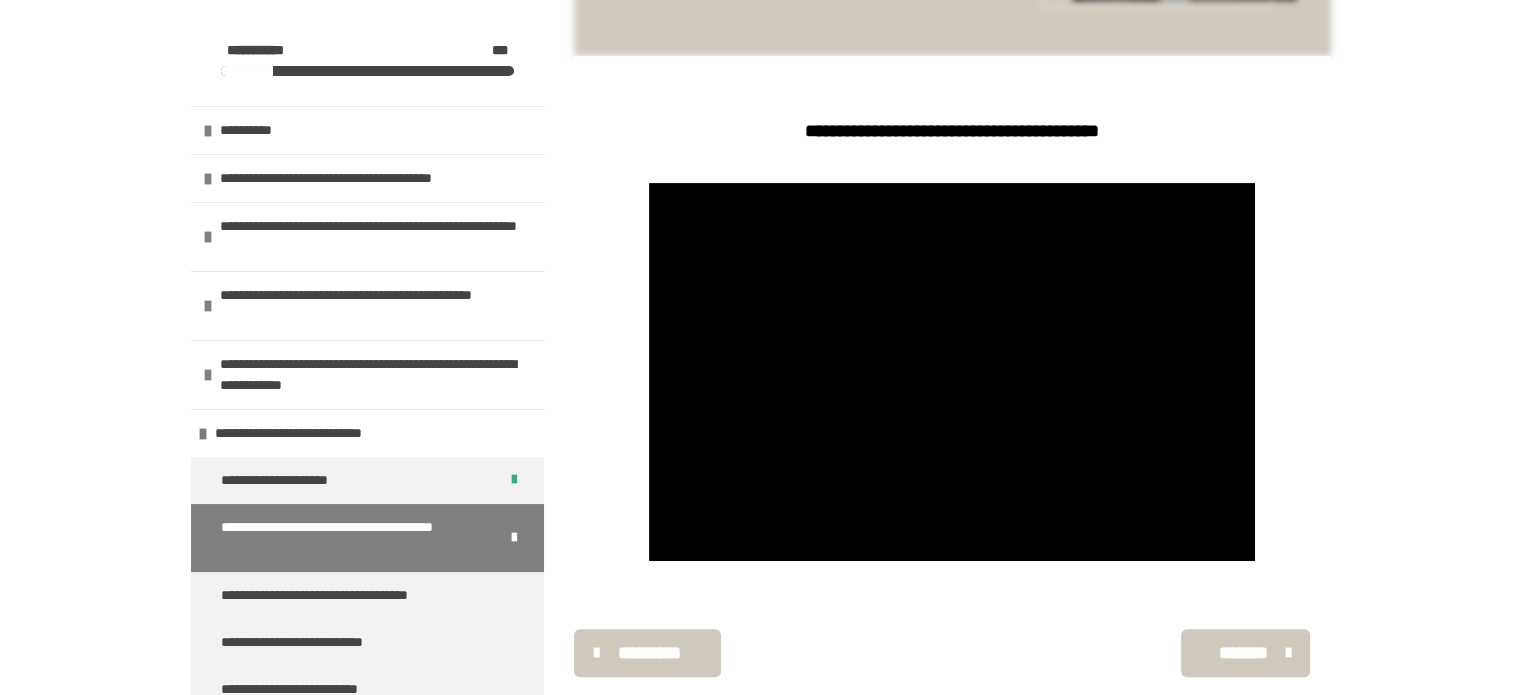 click on "*******" at bounding box center (1243, 653) 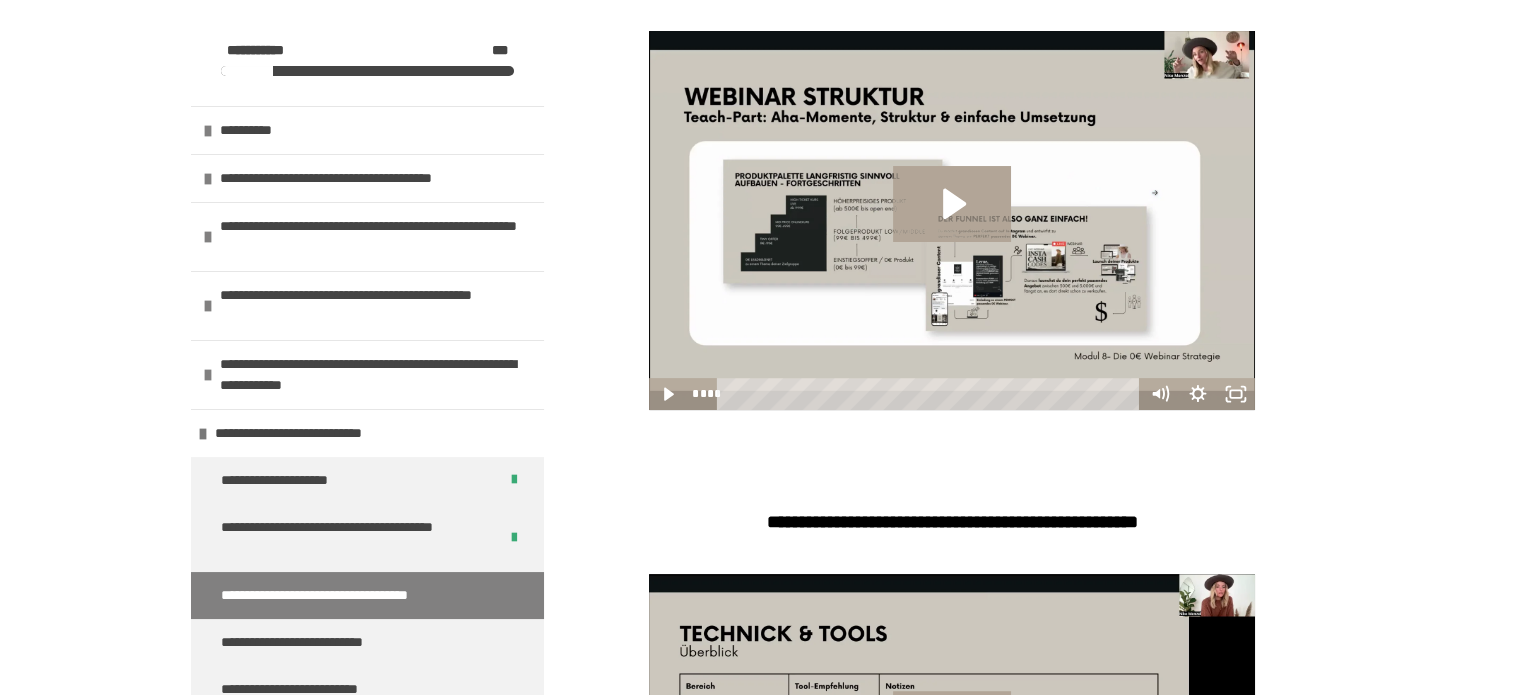 scroll, scrollTop: 716, scrollLeft: 0, axis: vertical 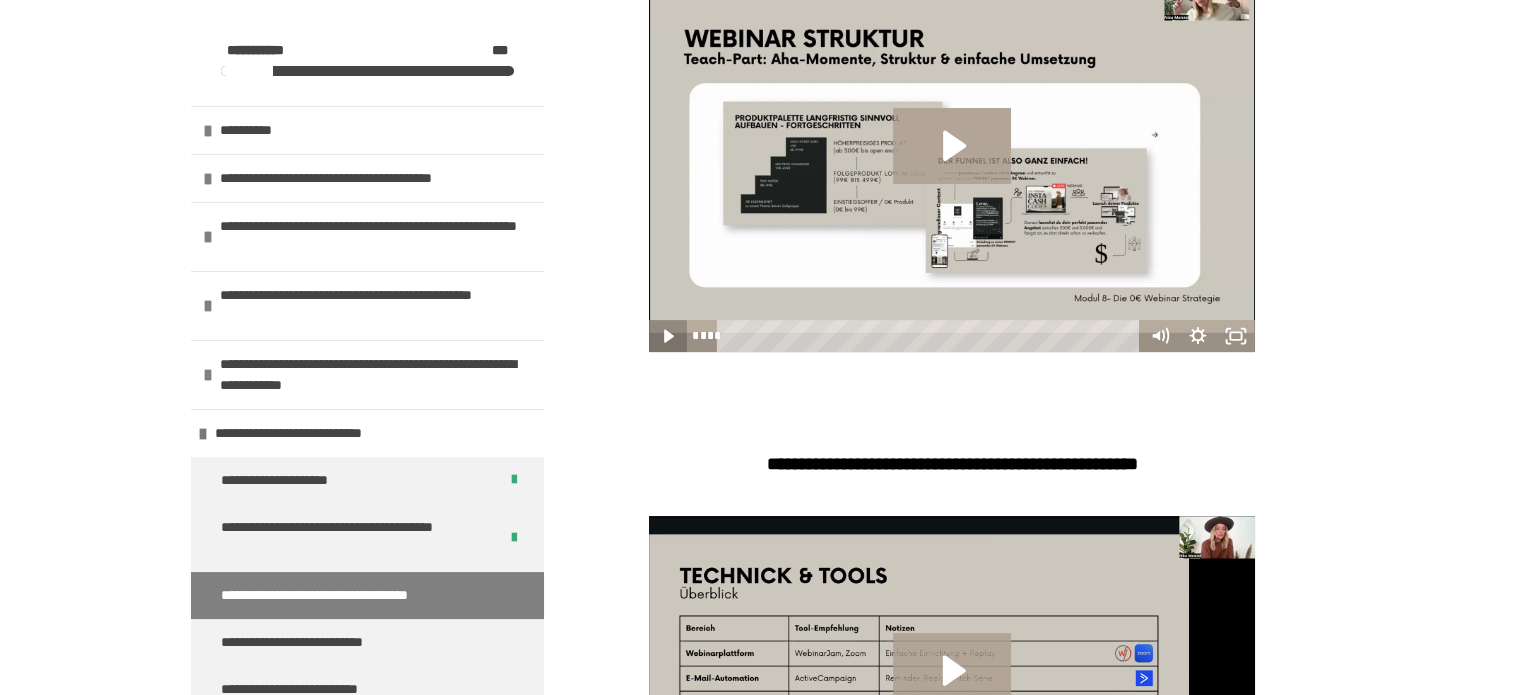 click 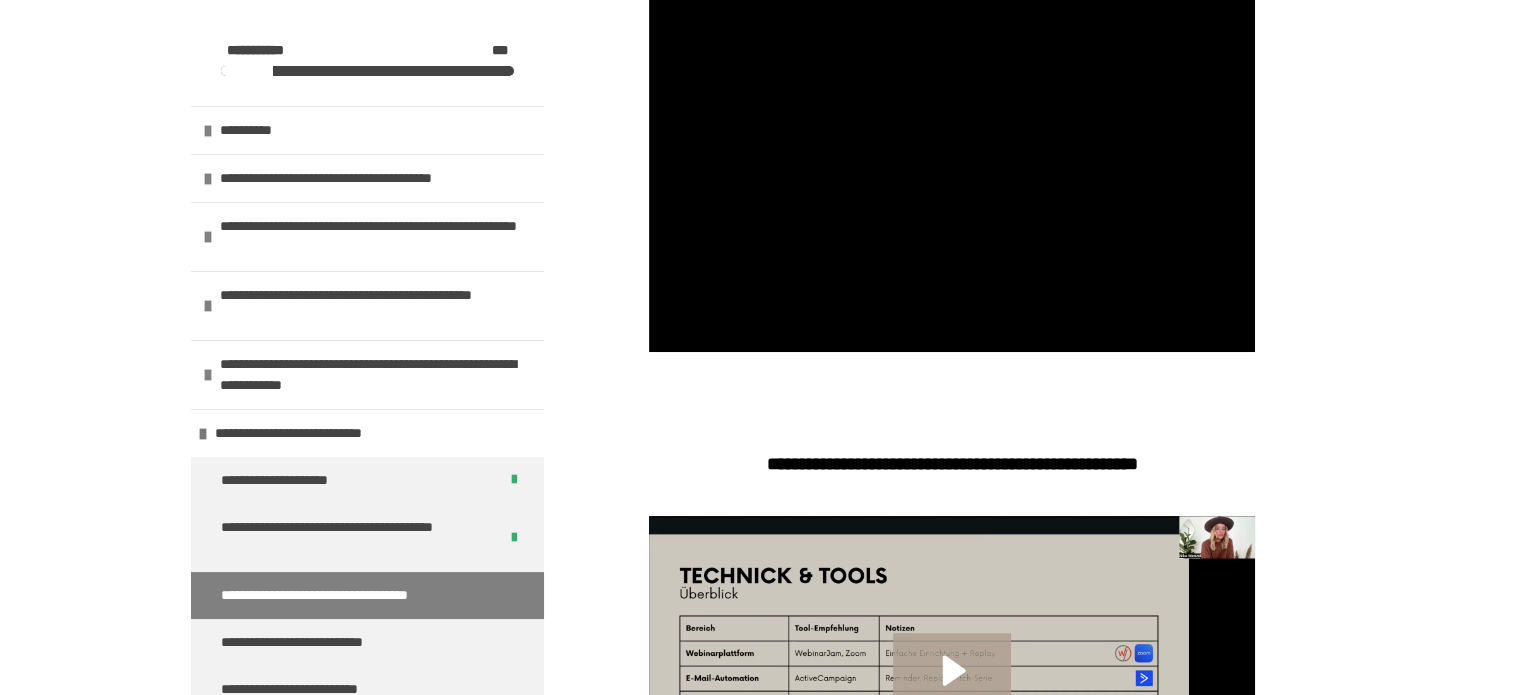 scroll, scrollTop: 548, scrollLeft: 0, axis: vertical 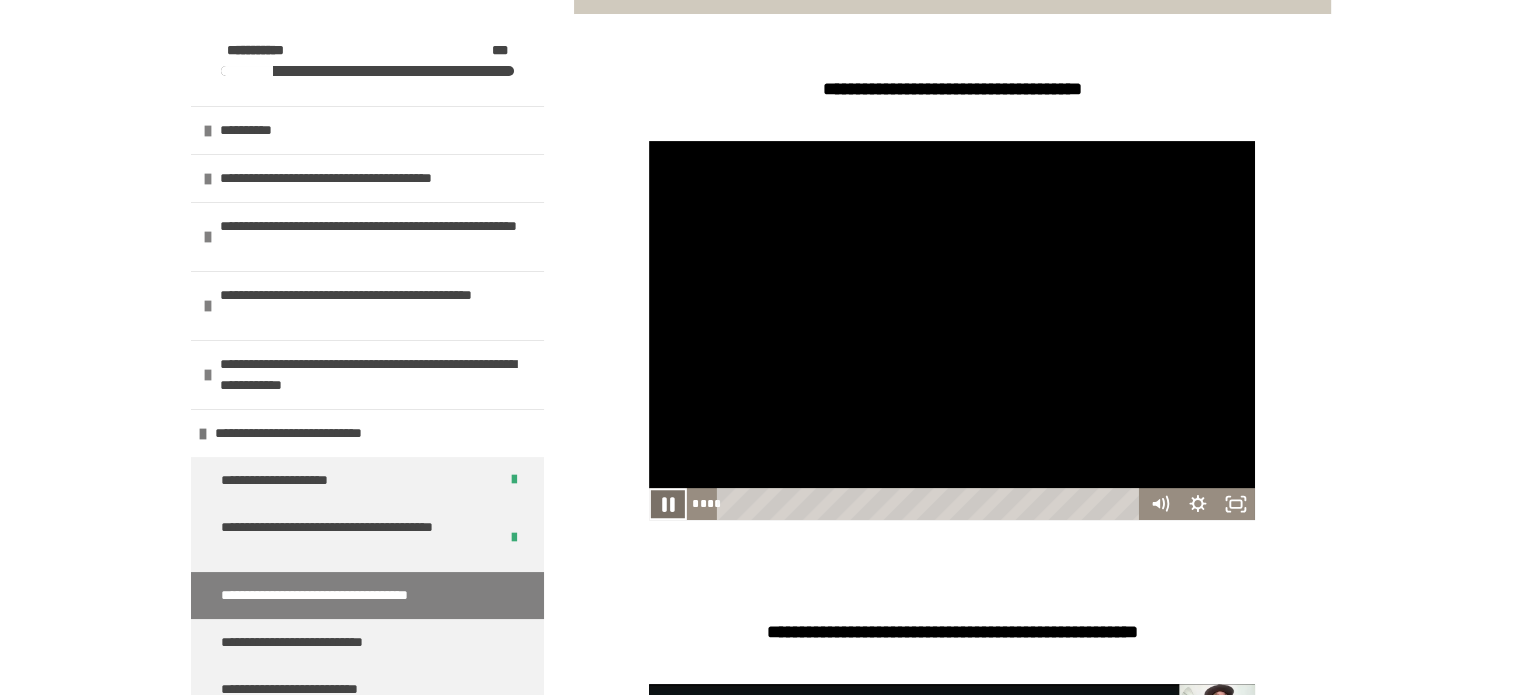 click 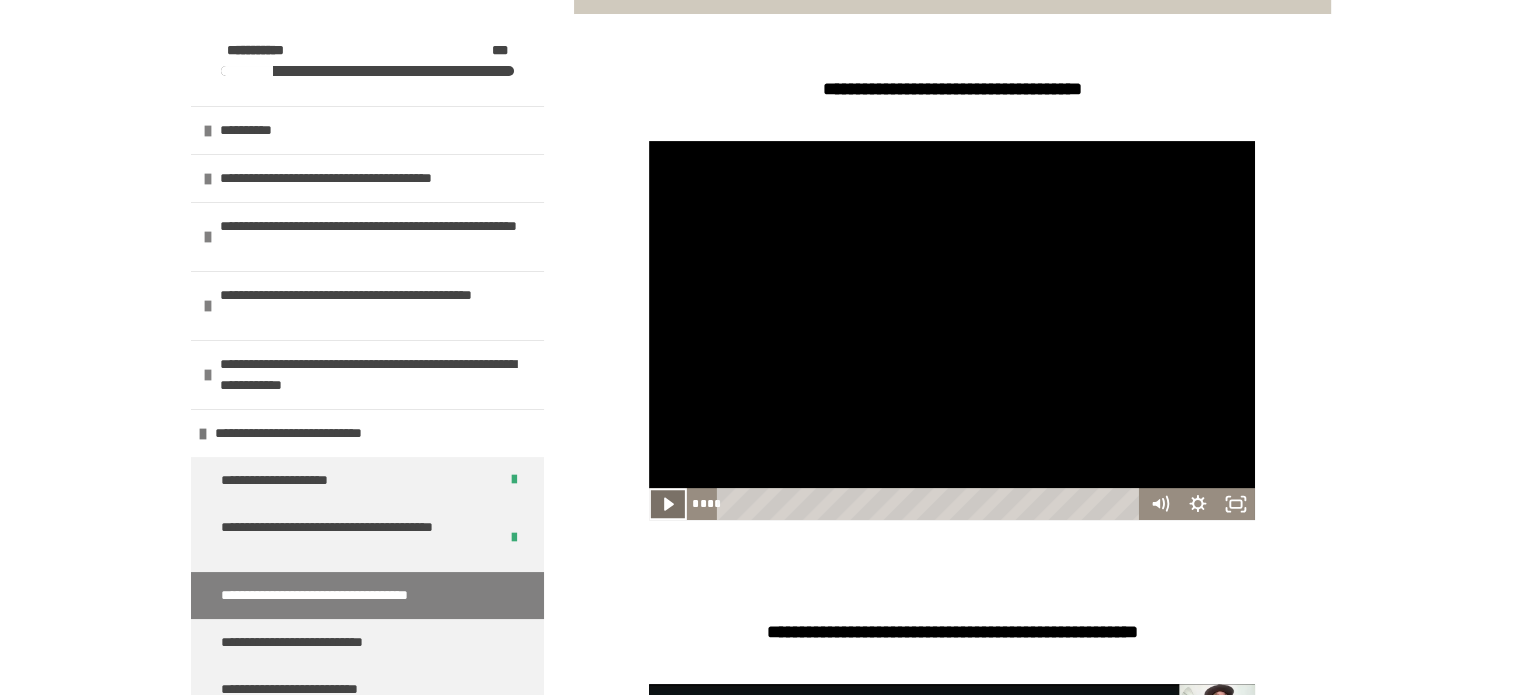 click 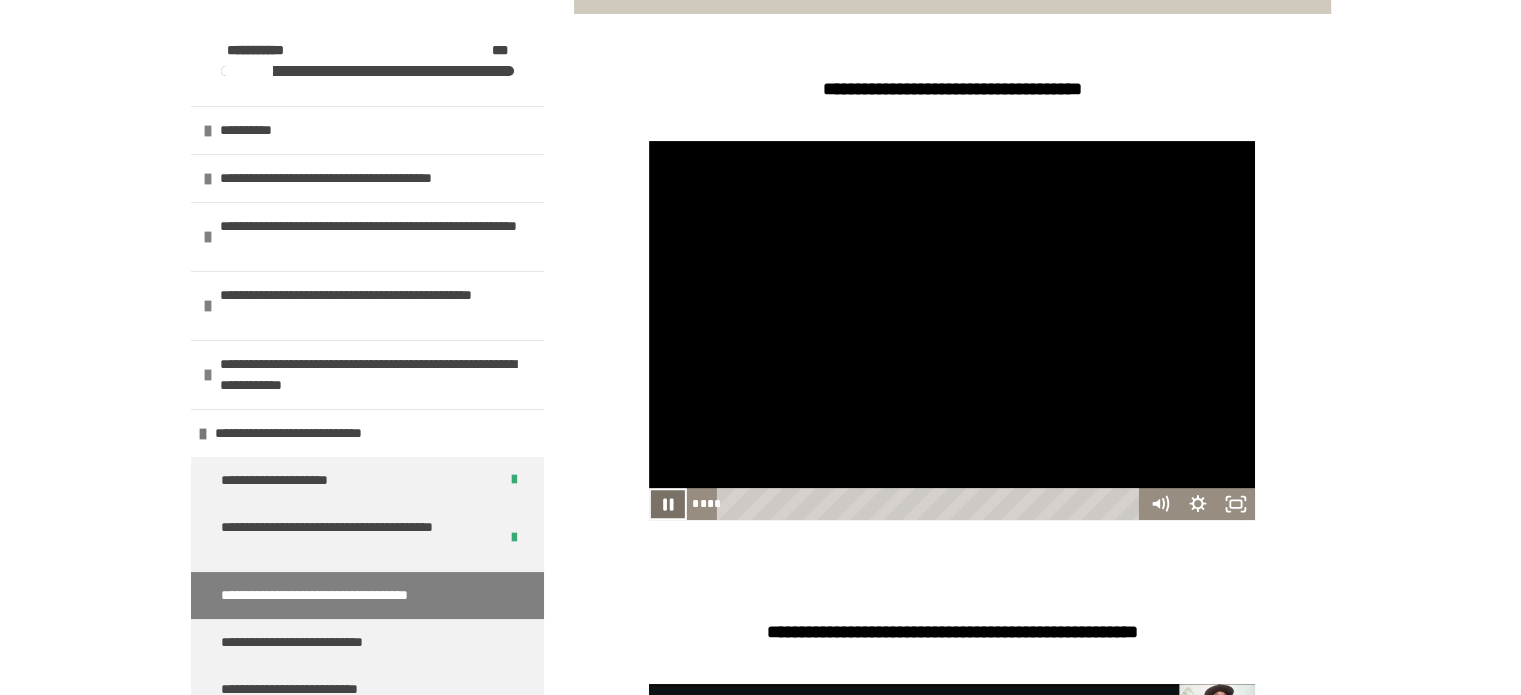 click 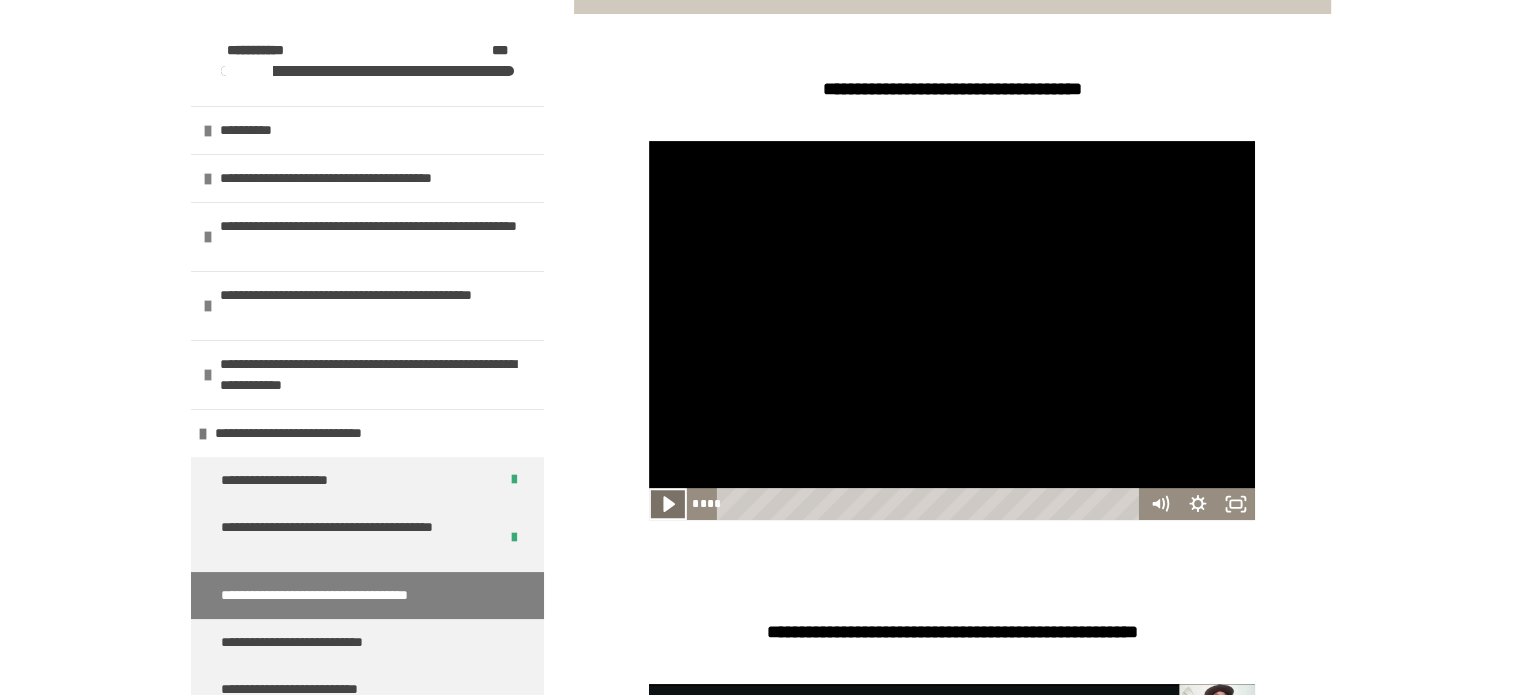 click 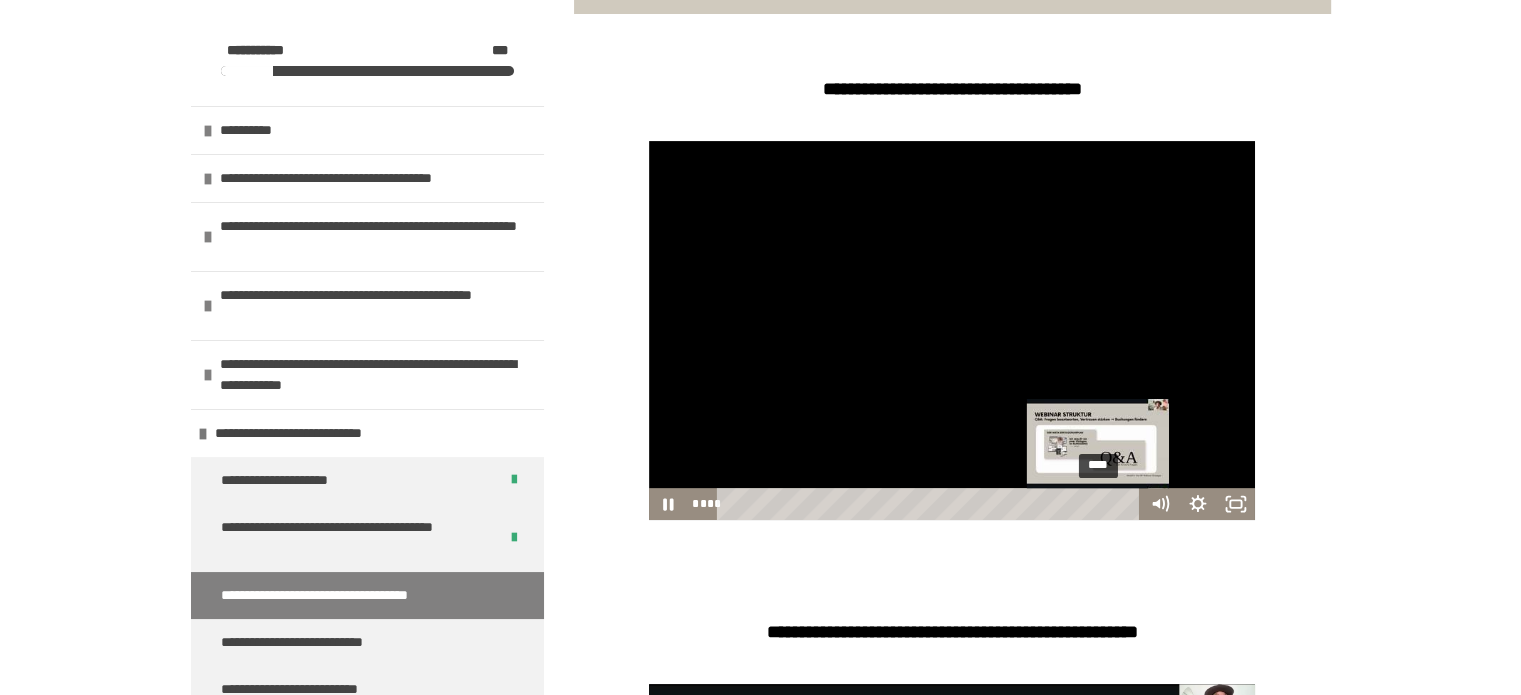 click at bounding box center [1097, 503] 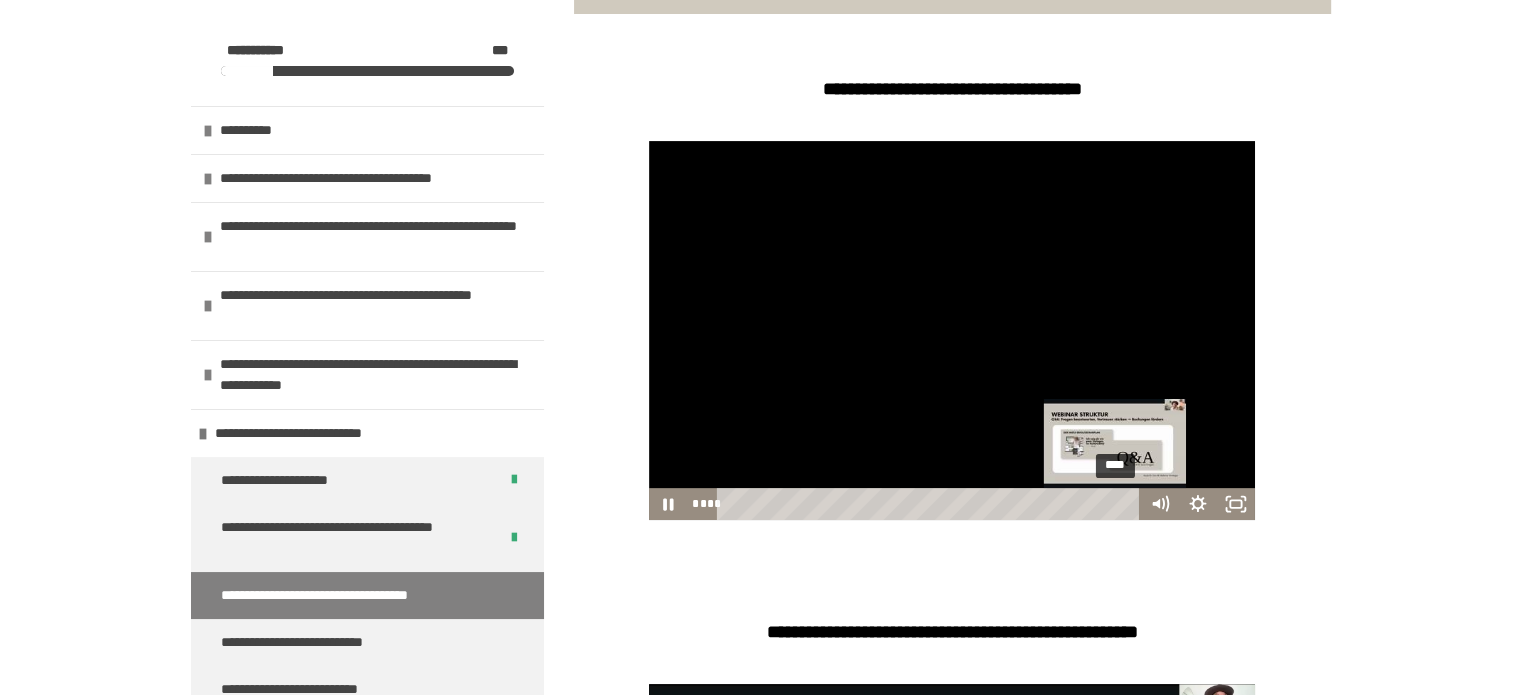 drag, startPoint x: 1100, startPoint y: 501, endPoint x: 1117, endPoint y: 501, distance: 17 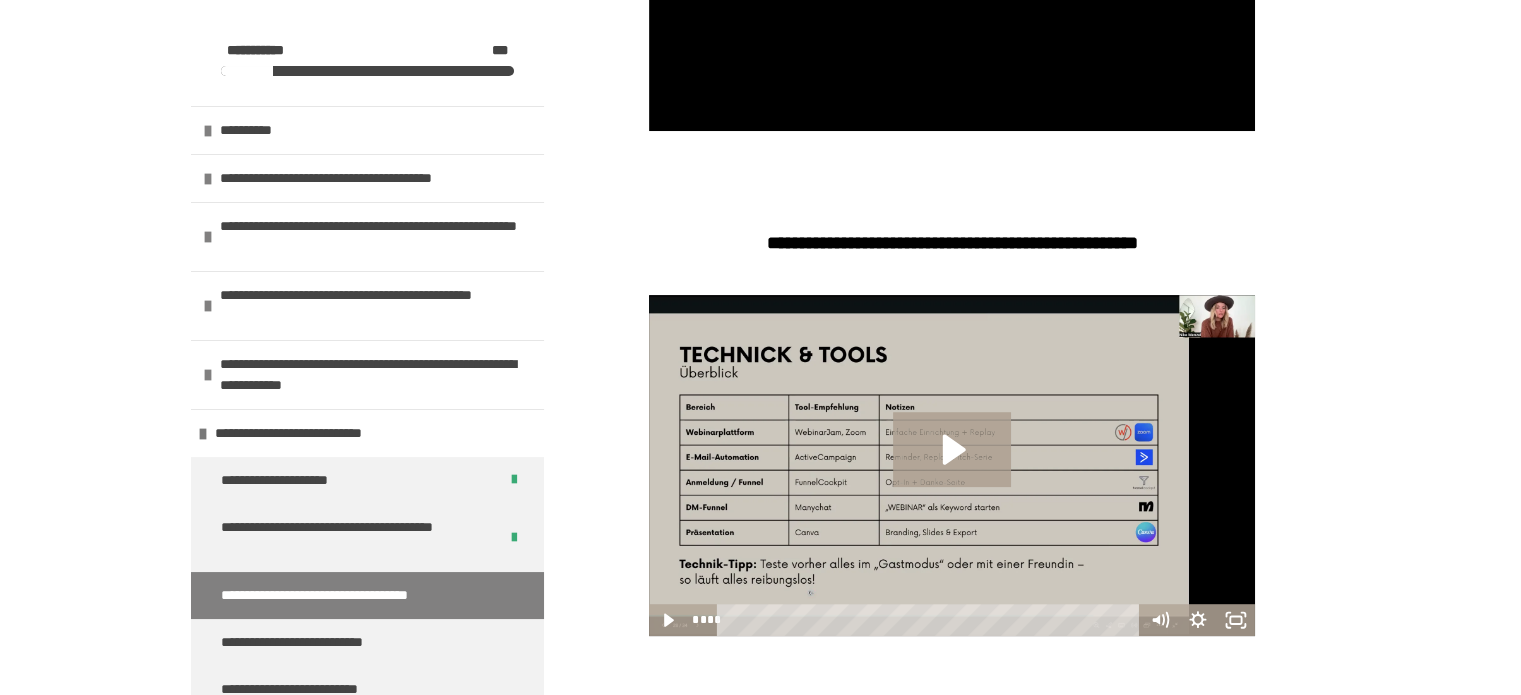 scroll, scrollTop: 882, scrollLeft: 0, axis: vertical 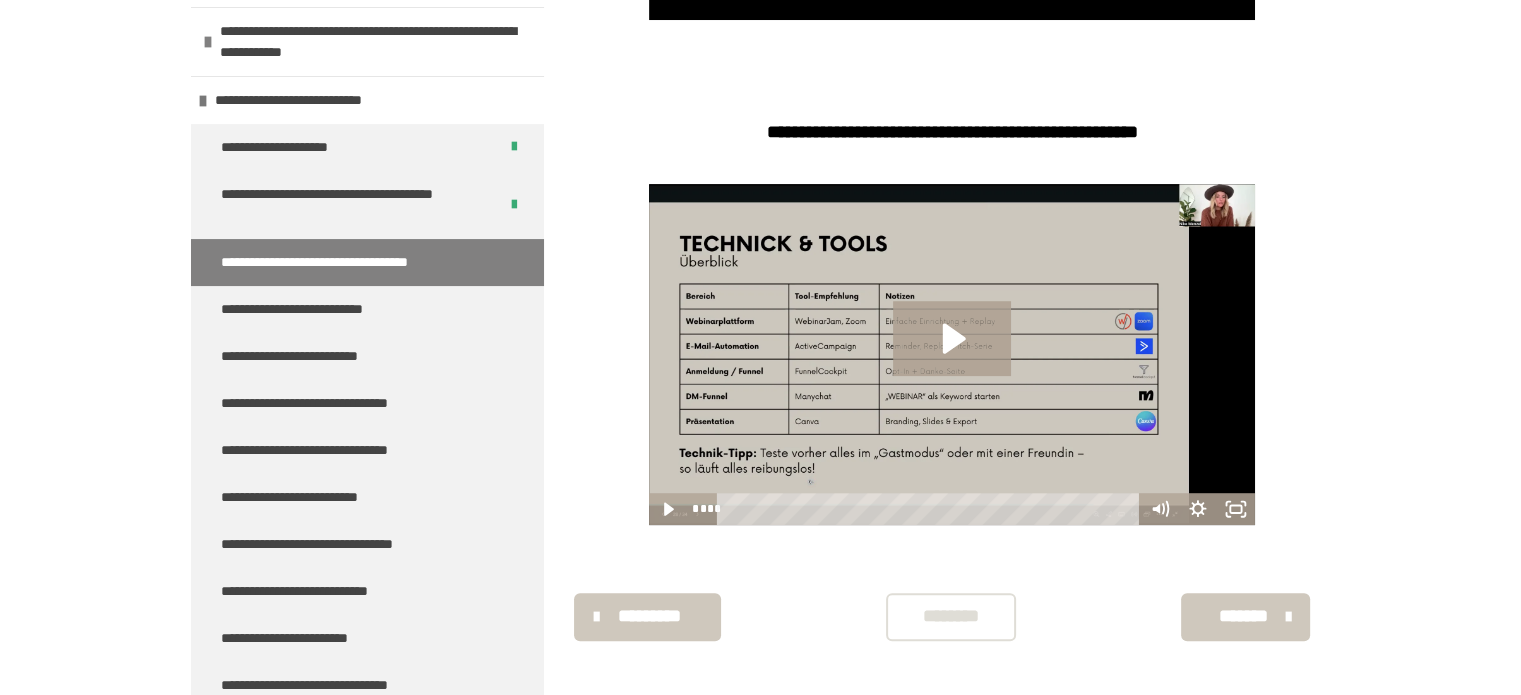 click at bounding box center (952, 354) 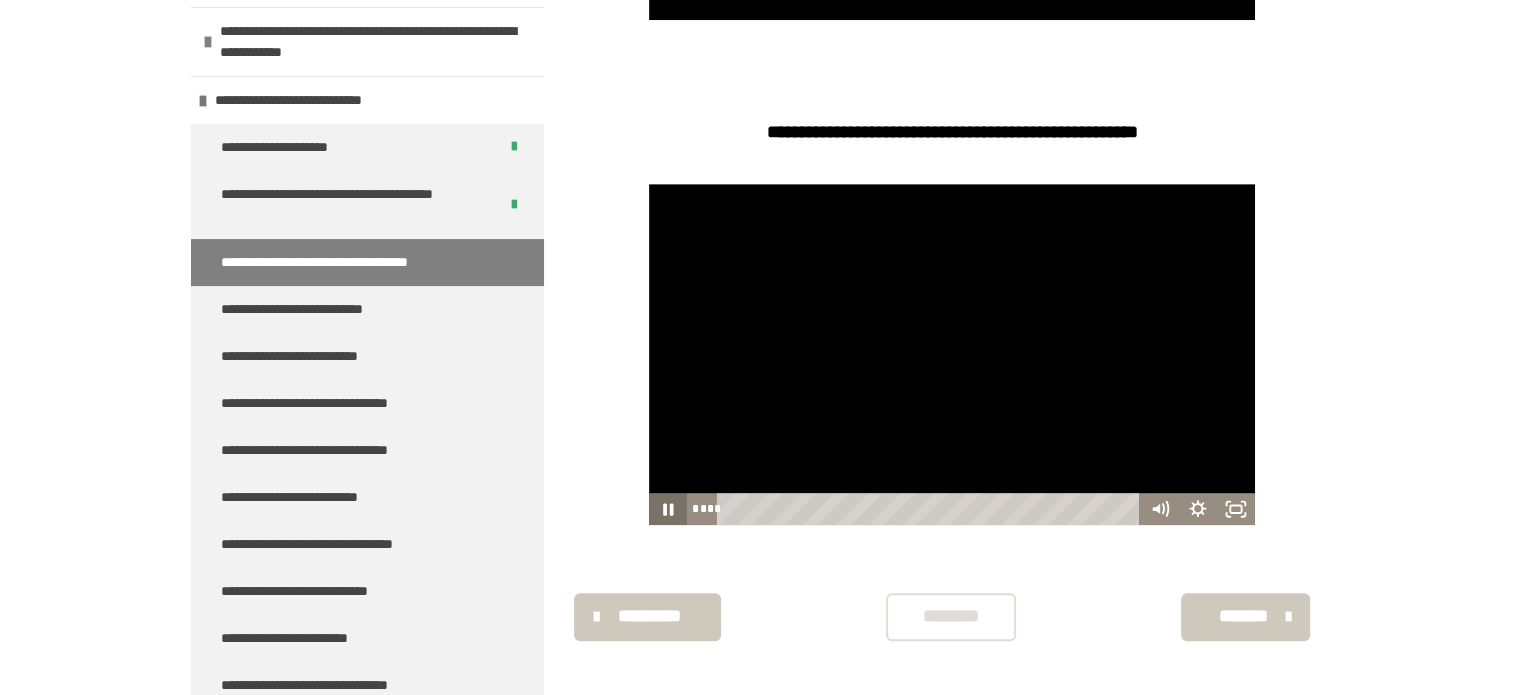click 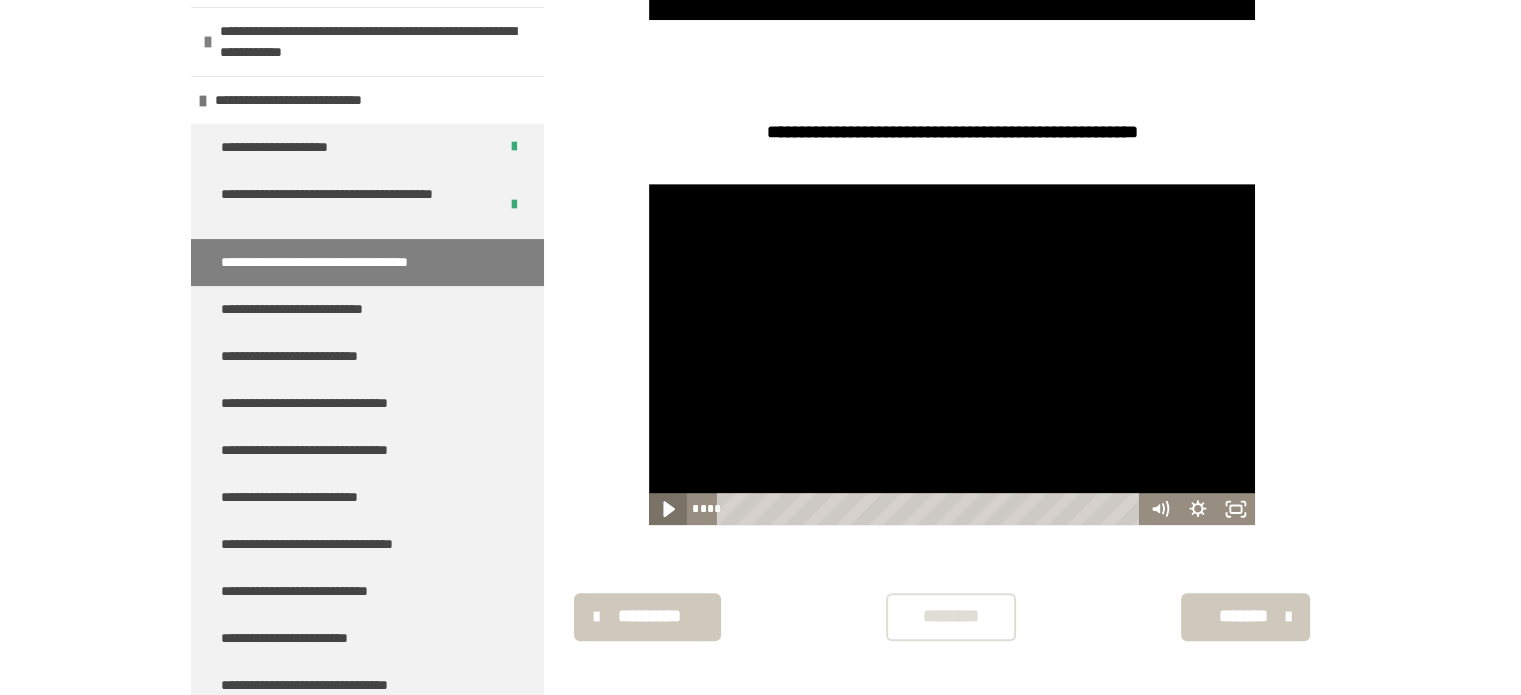 click 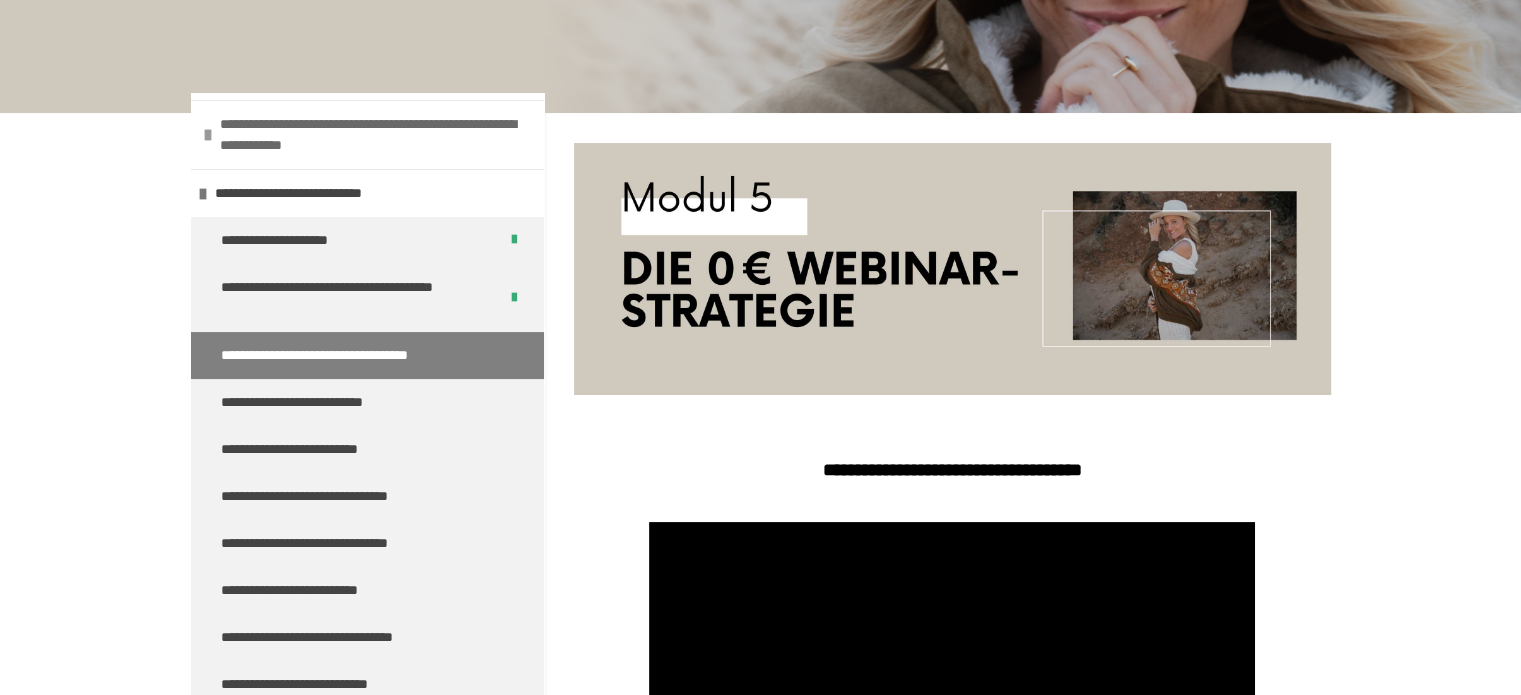 scroll, scrollTop: 0, scrollLeft: 0, axis: both 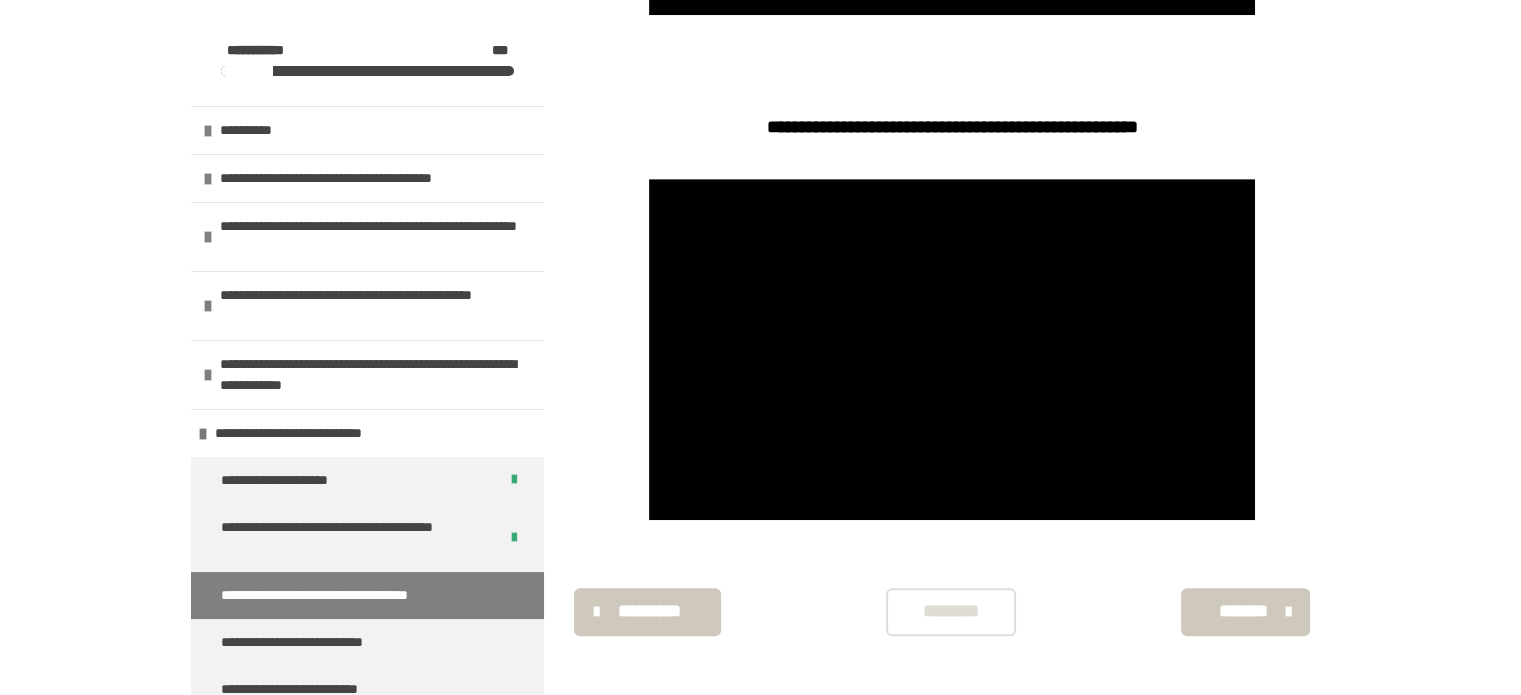 click on "********" at bounding box center (951, 611) 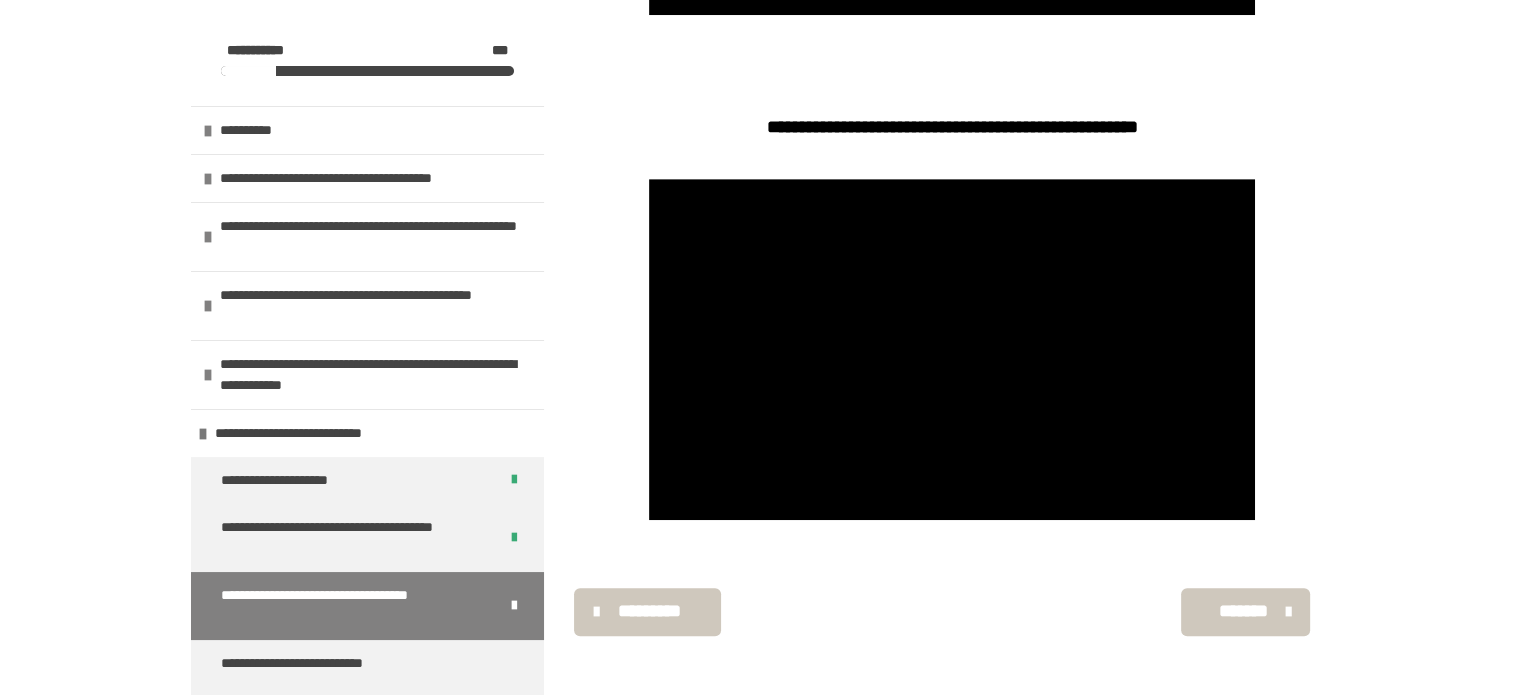 click on "*******" at bounding box center [1243, 611] 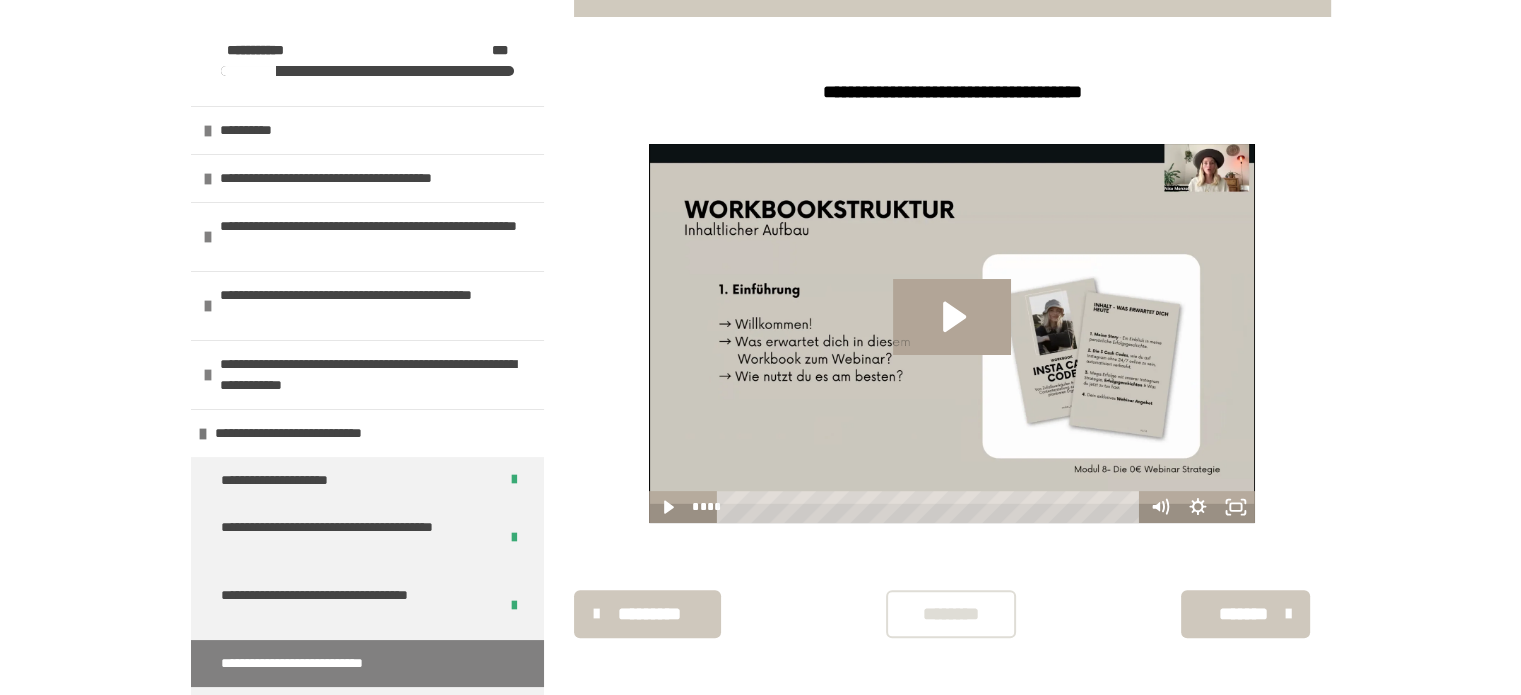 scroll, scrollTop: 548, scrollLeft: 0, axis: vertical 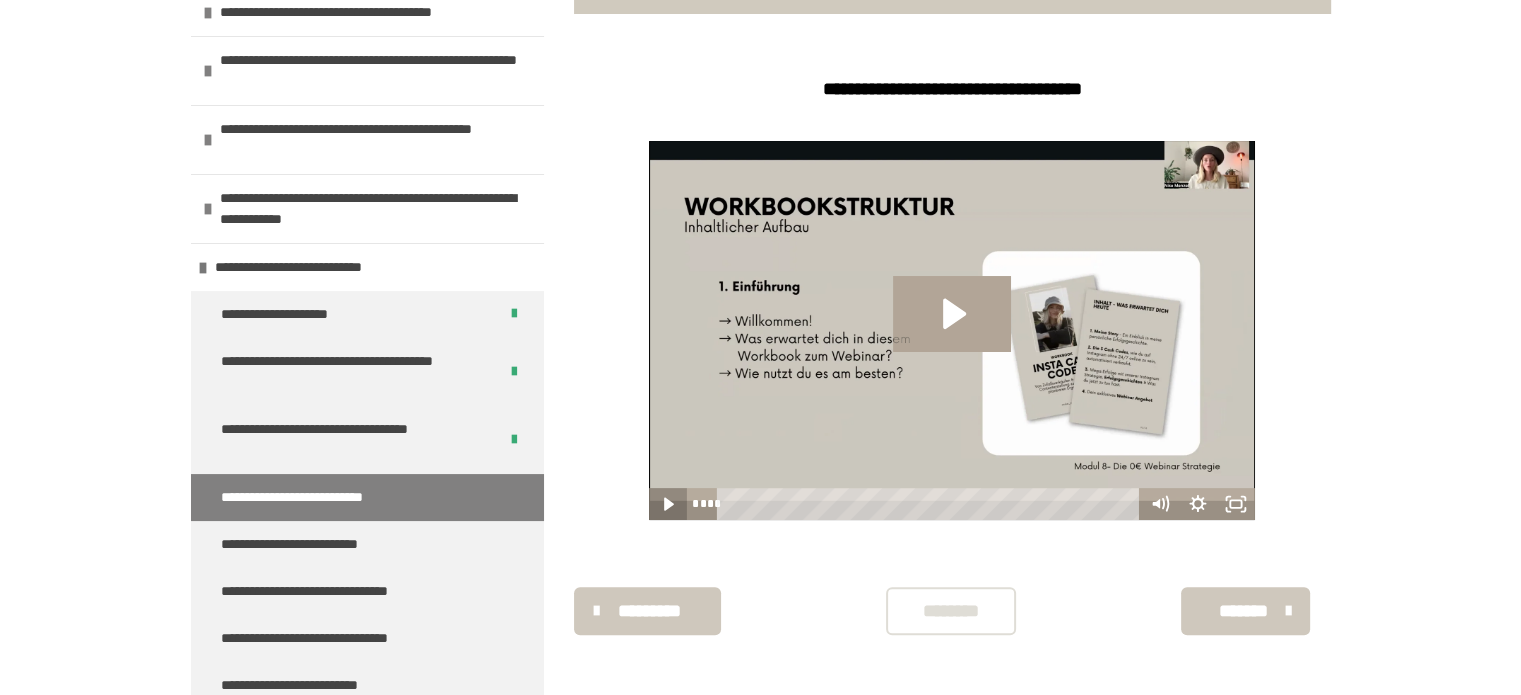click 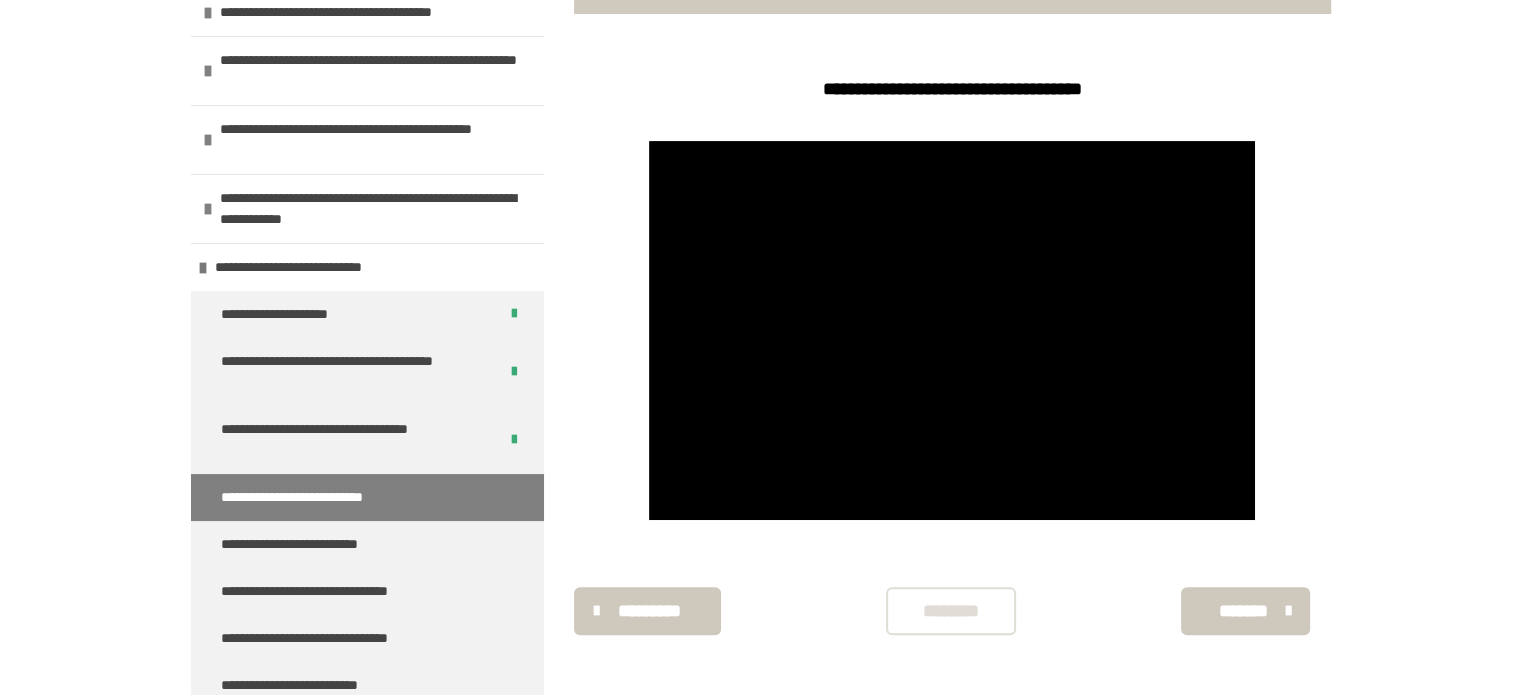 click on "********" at bounding box center [951, 611] 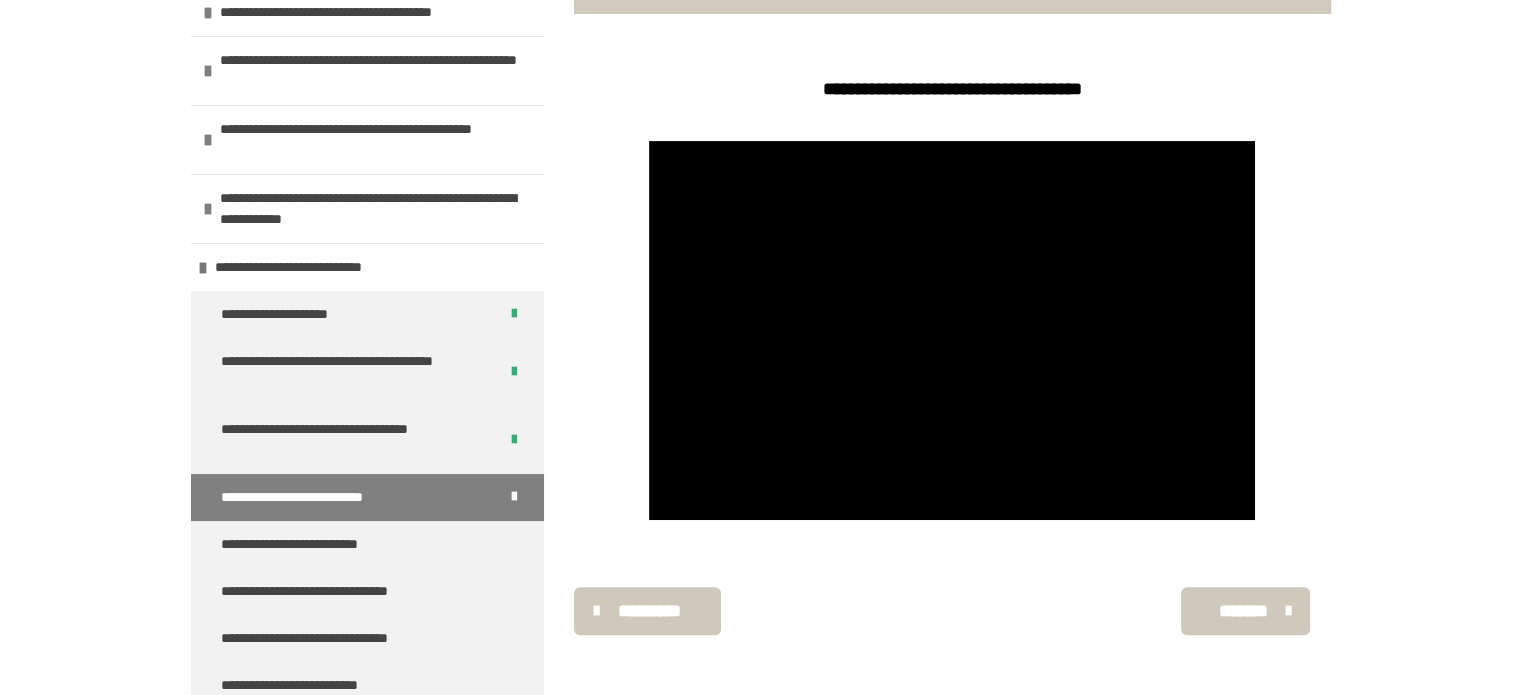 click on "*******" at bounding box center (1243, 611) 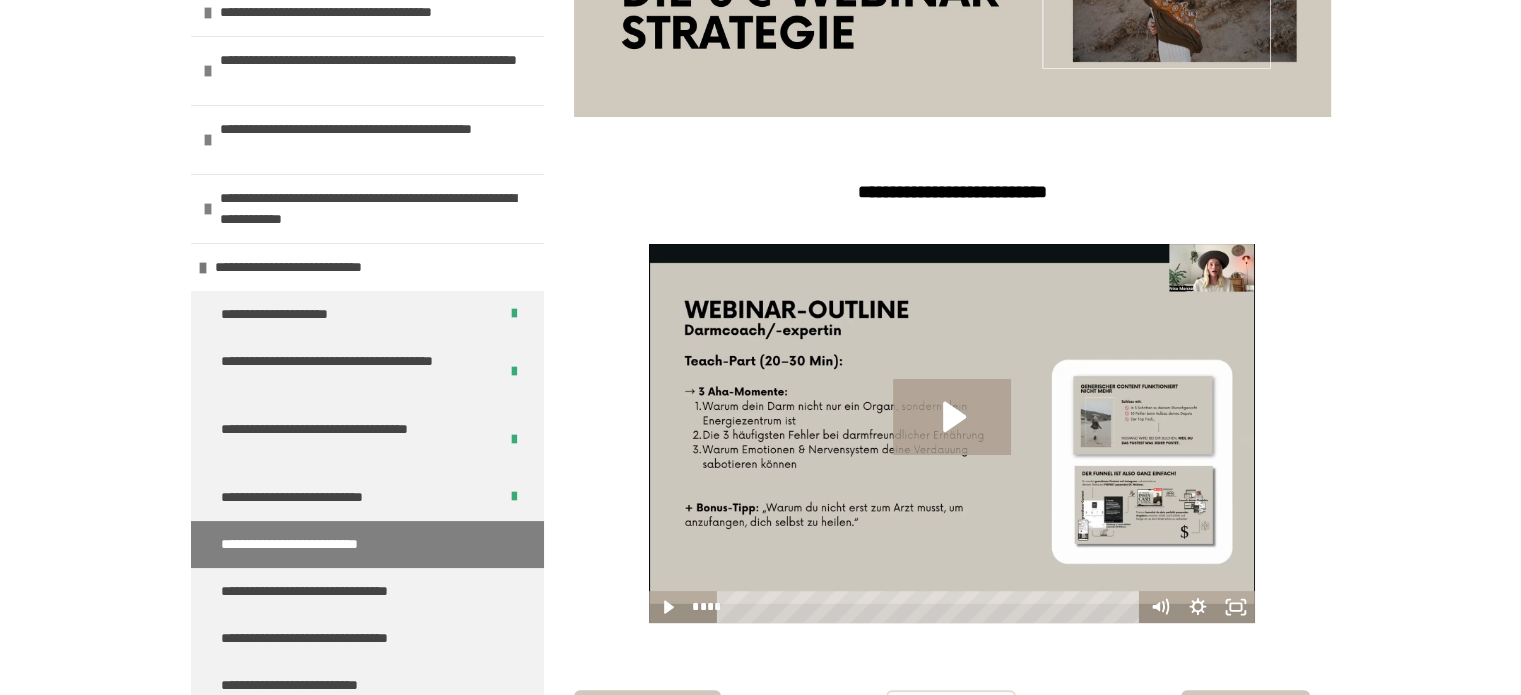 scroll, scrollTop: 506, scrollLeft: 0, axis: vertical 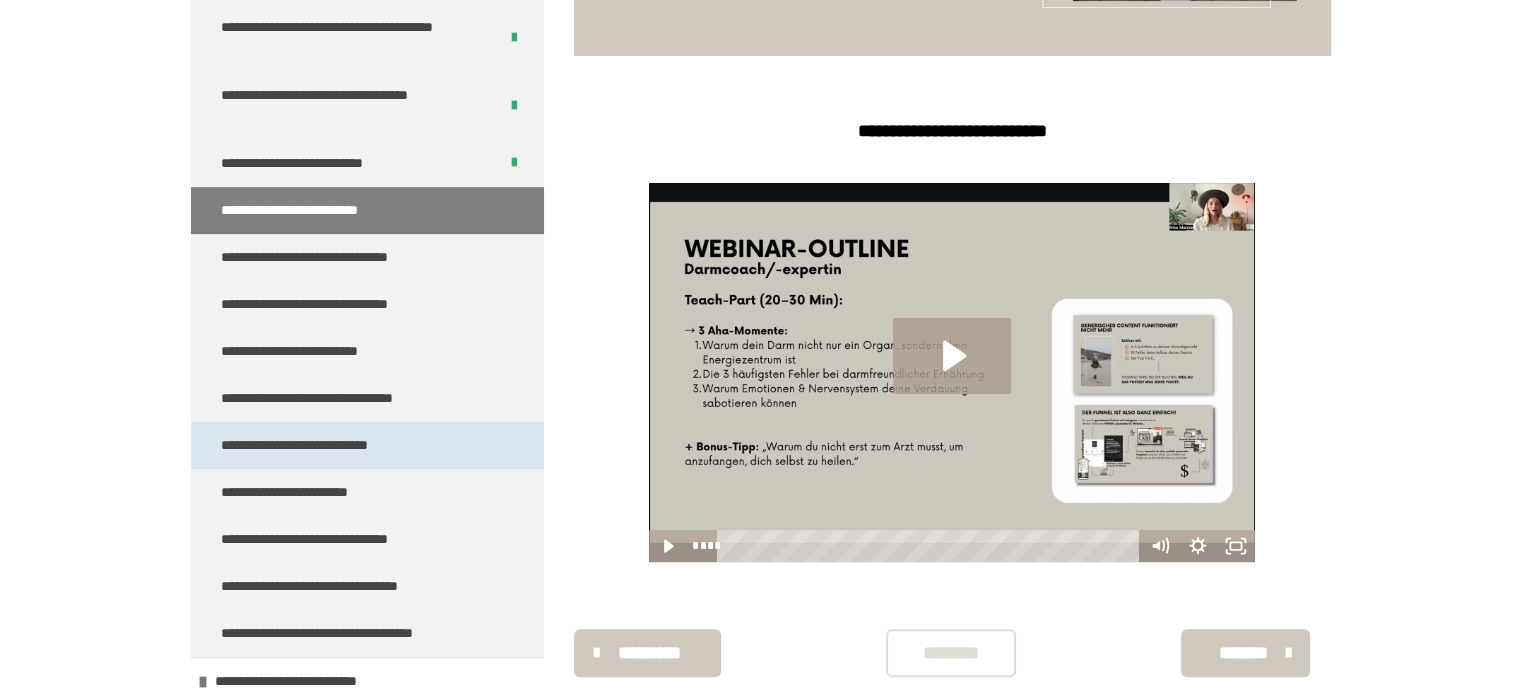 click on "**********" at bounding box center [322, 445] 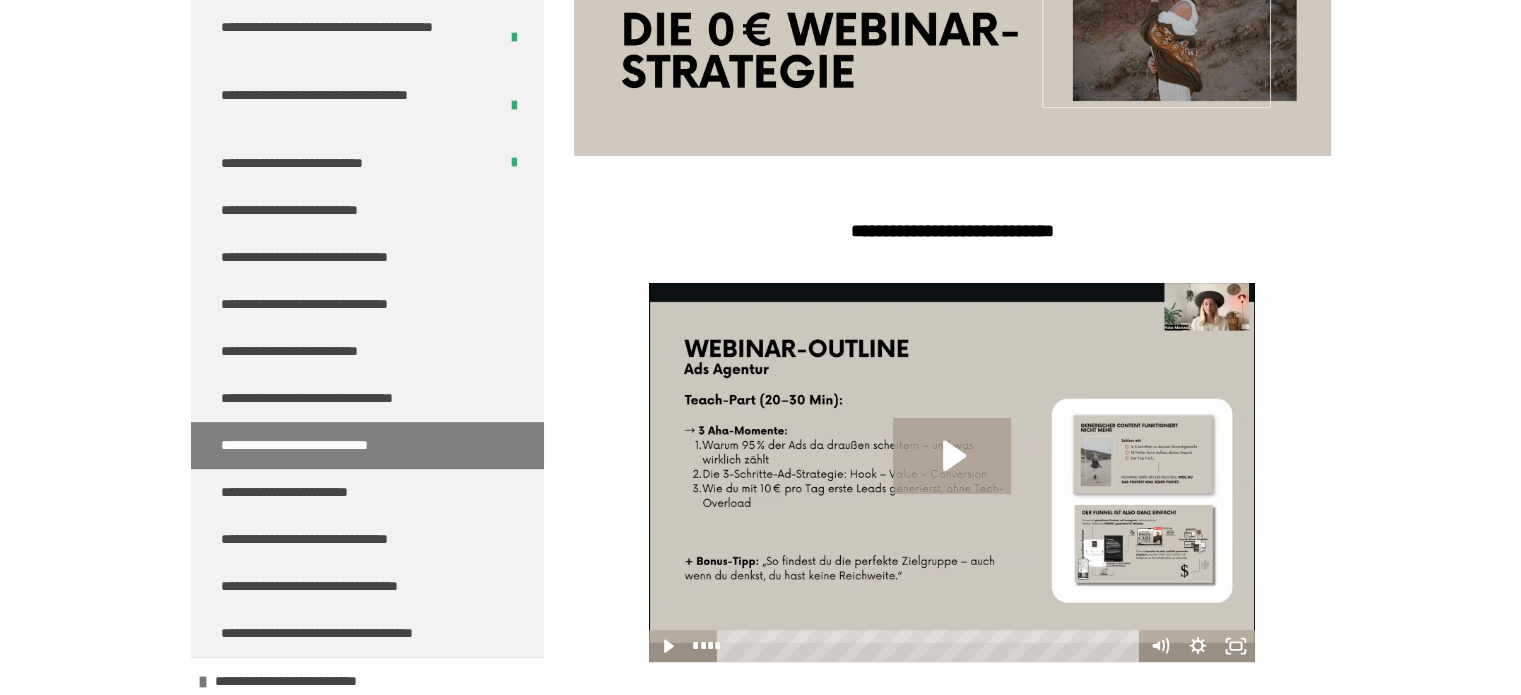 scroll, scrollTop: 437, scrollLeft: 0, axis: vertical 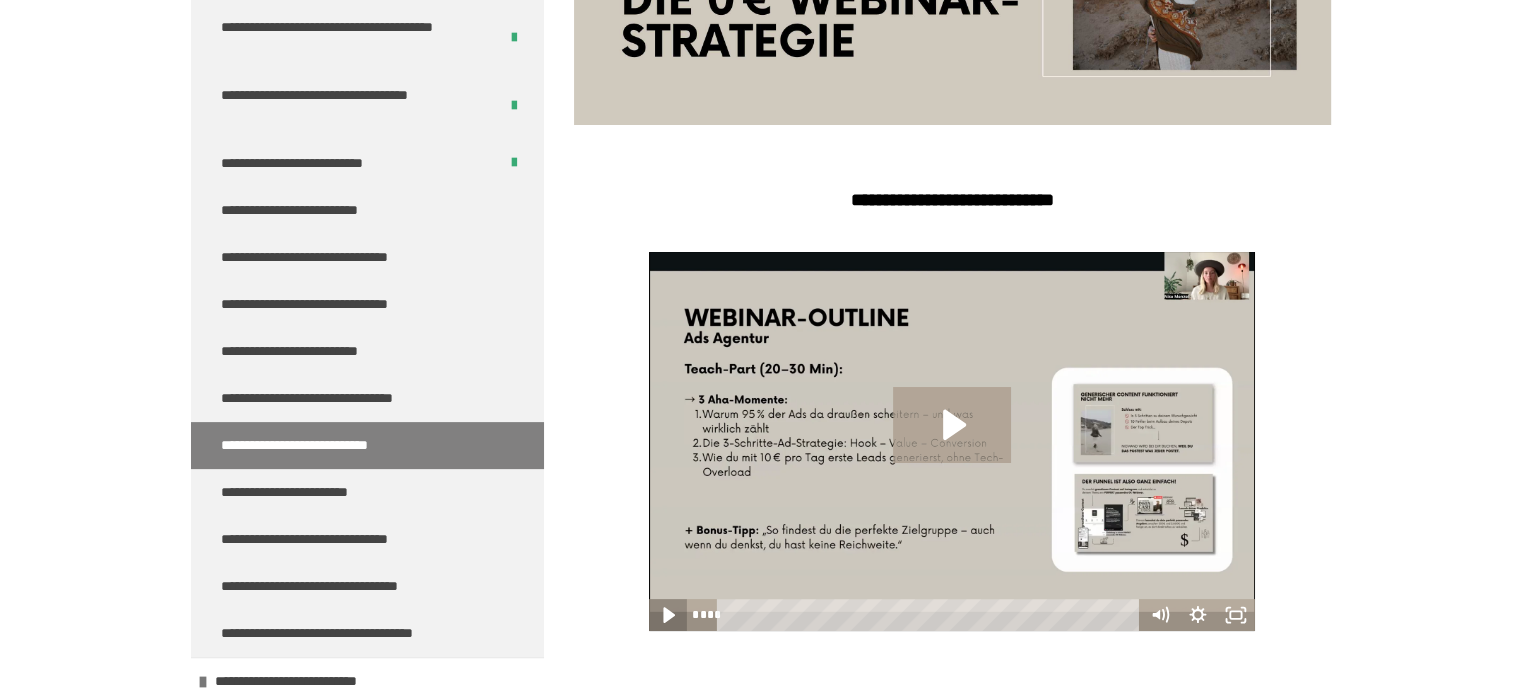 click 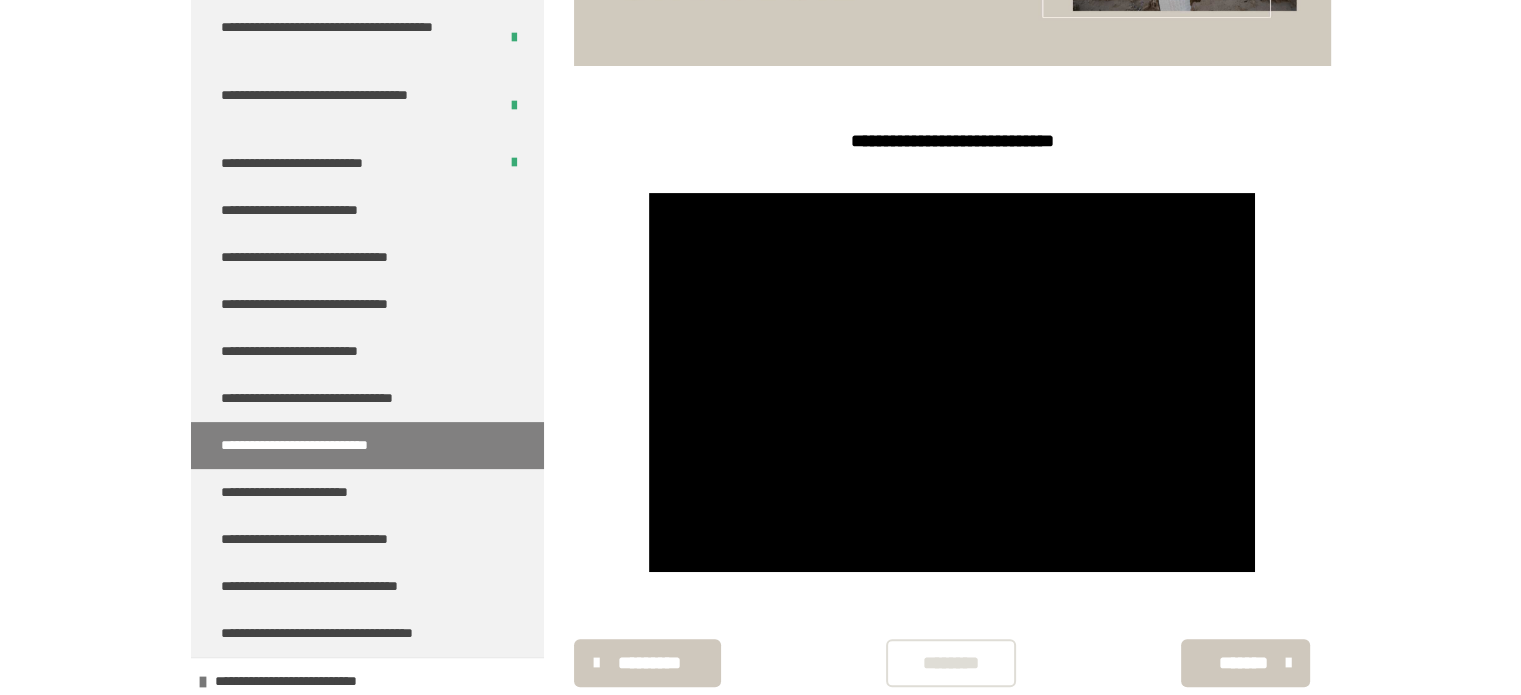 scroll, scrollTop: 548, scrollLeft: 0, axis: vertical 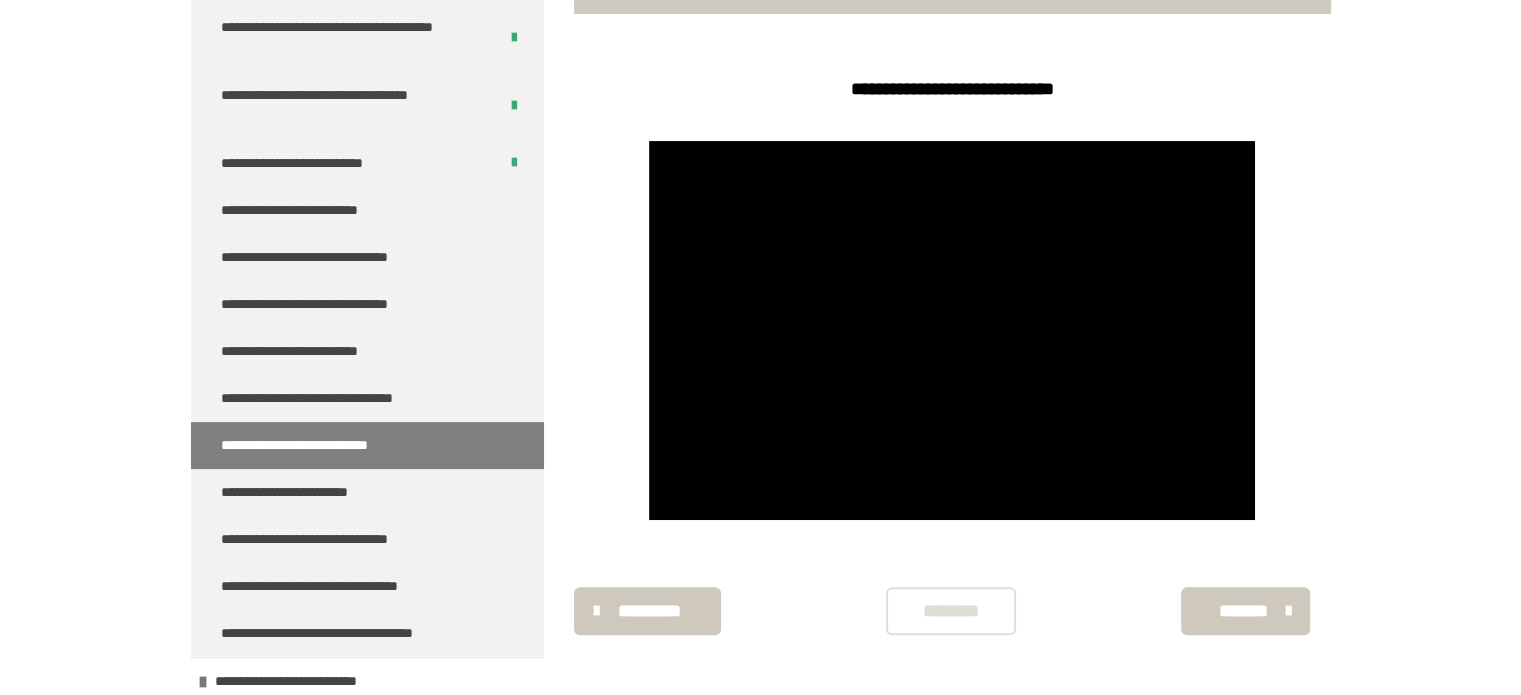 click on "********" at bounding box center [951, 611] 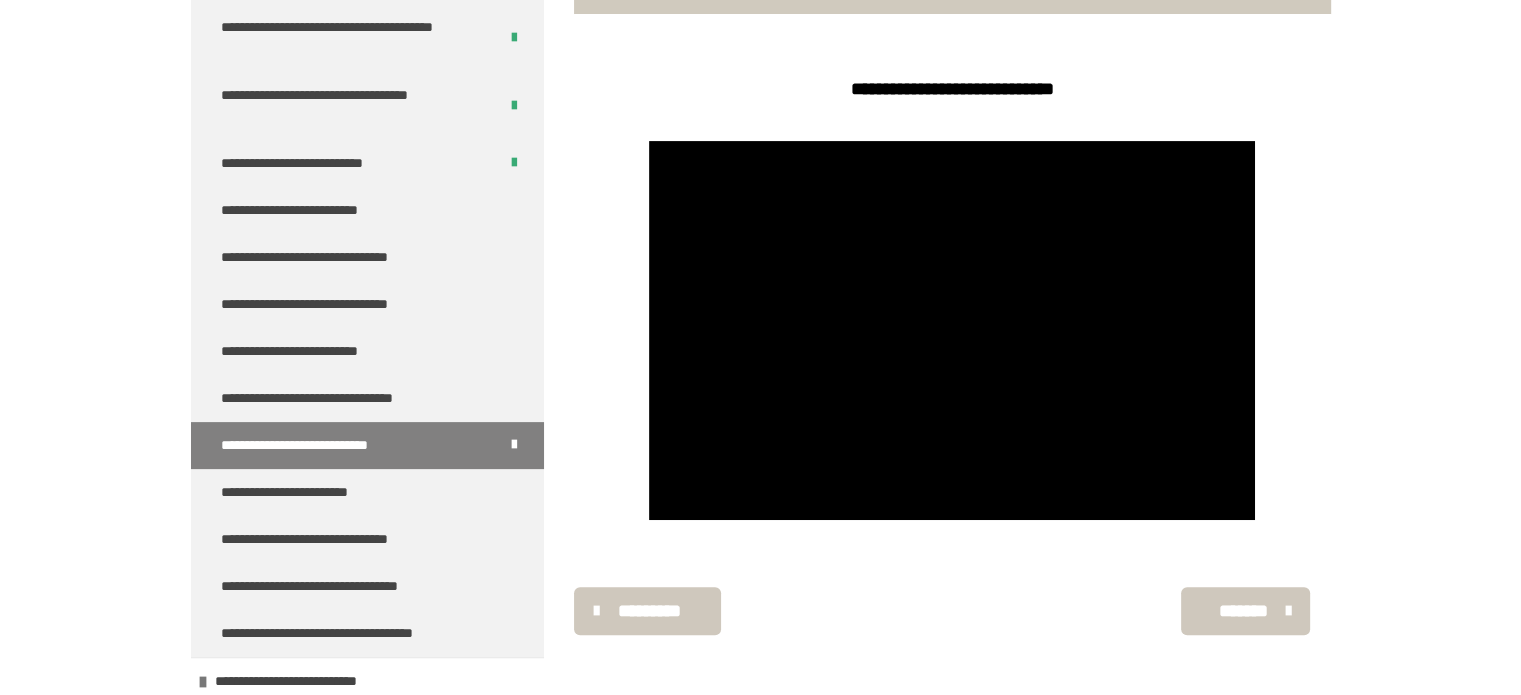click on "*******" at bounding box center [1243, 611] 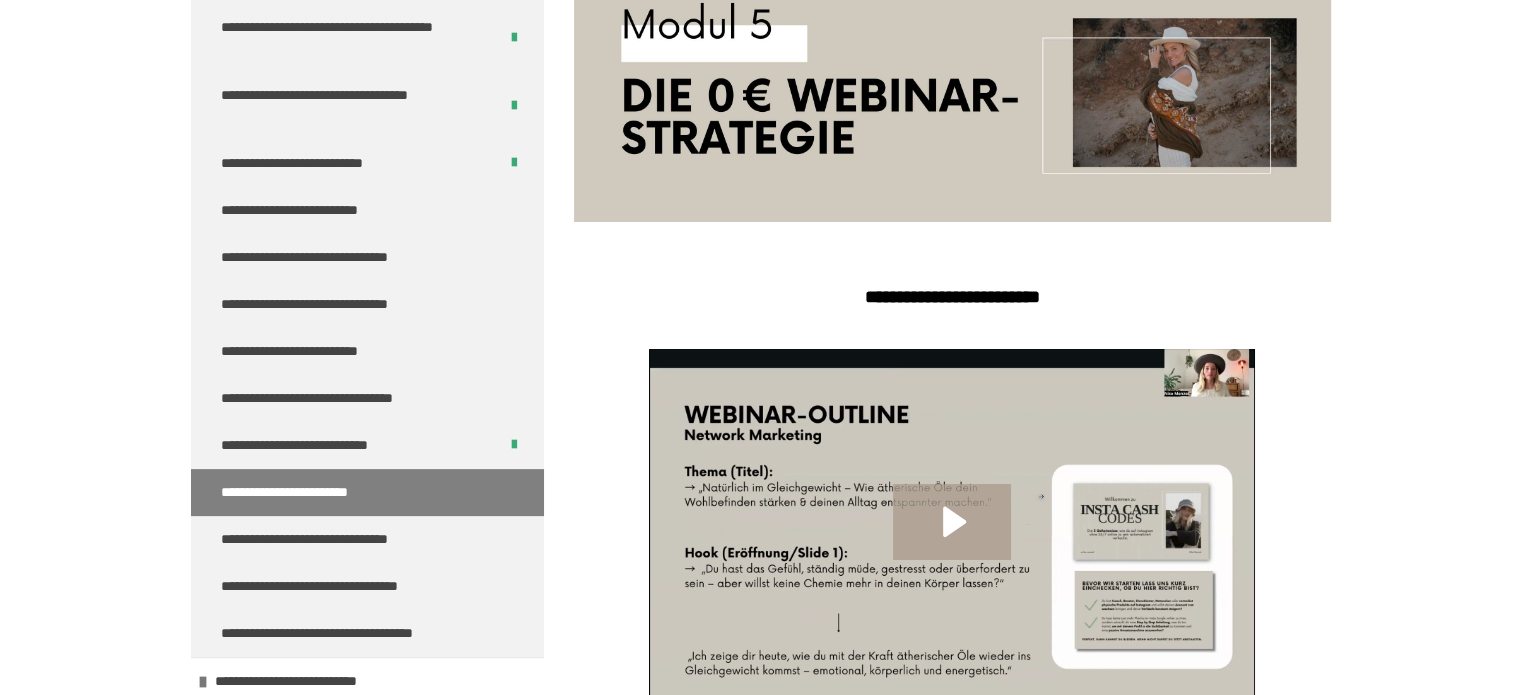 scroll, scrollTop: 506, scrollLeft: 0, axis: vertical 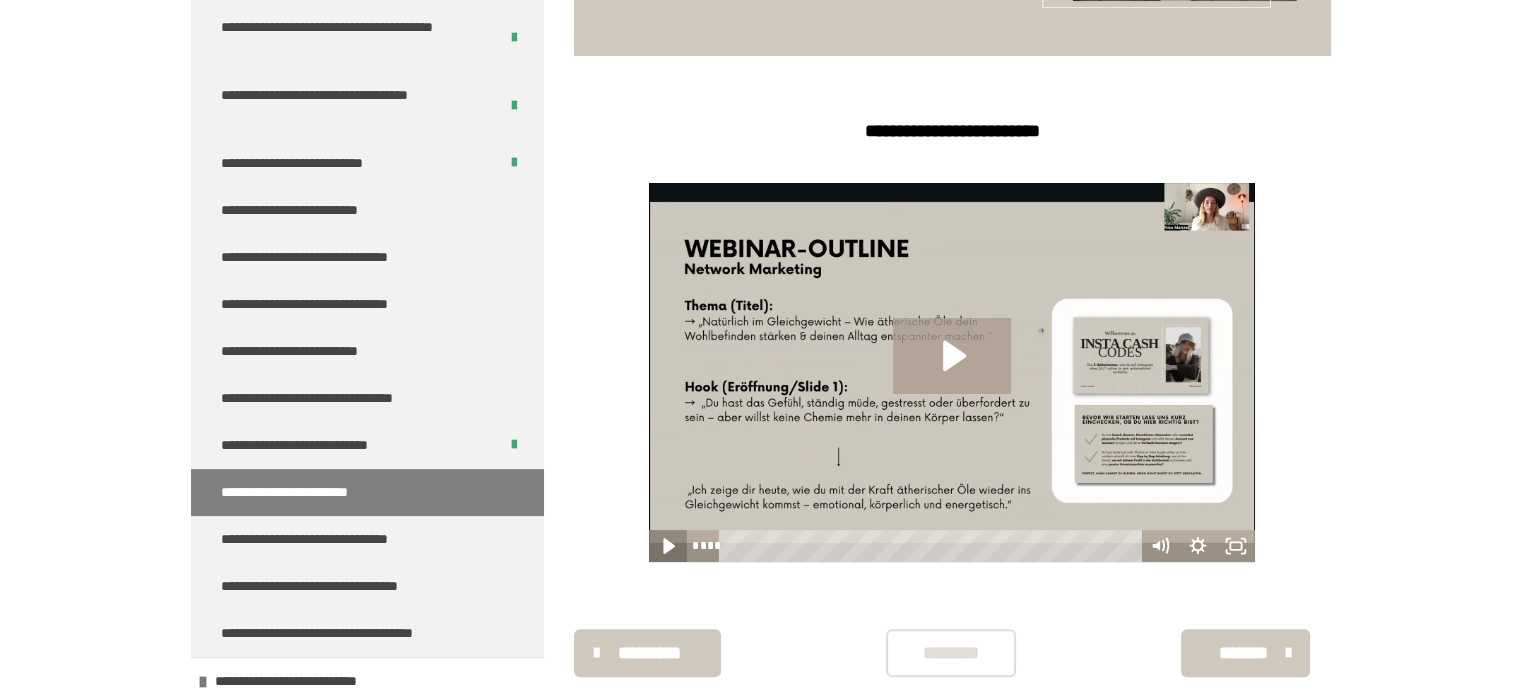 click 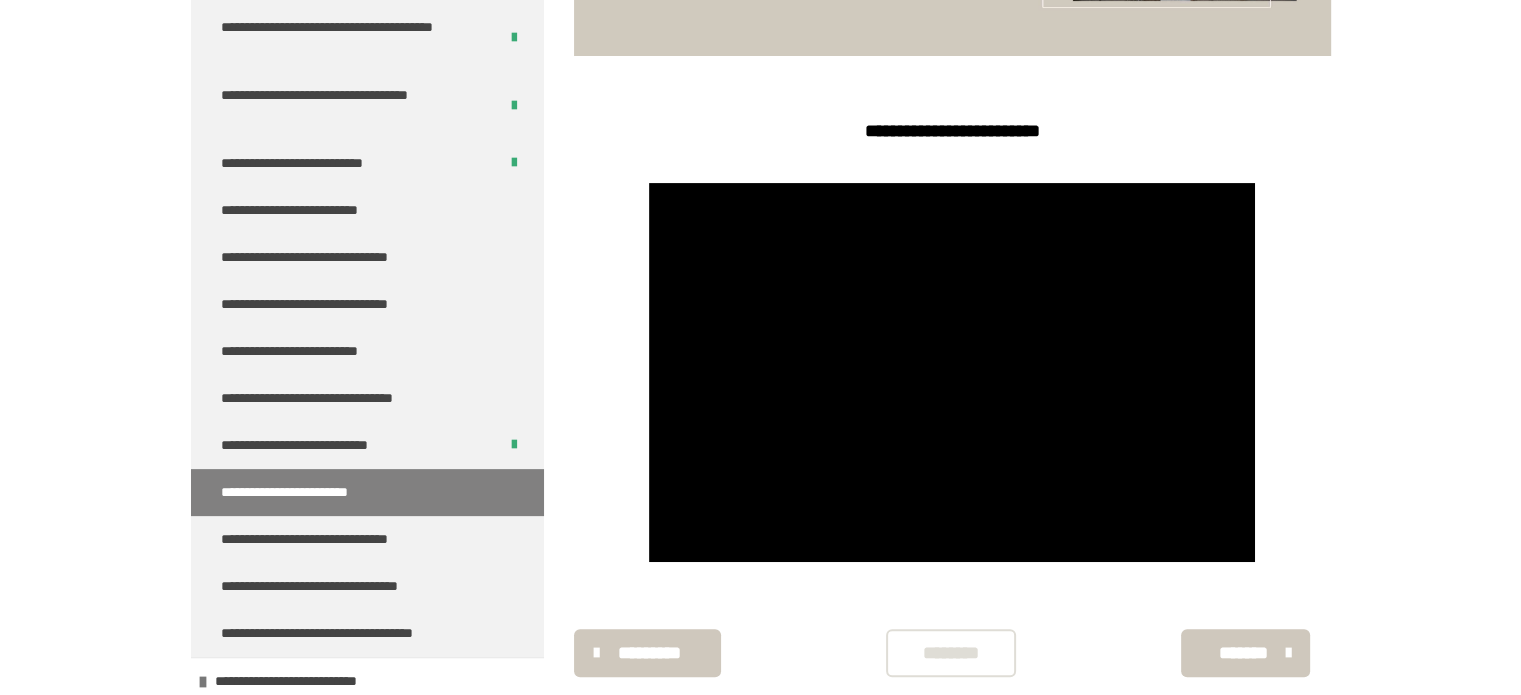 click on "********" at bounding box center (951, 653) 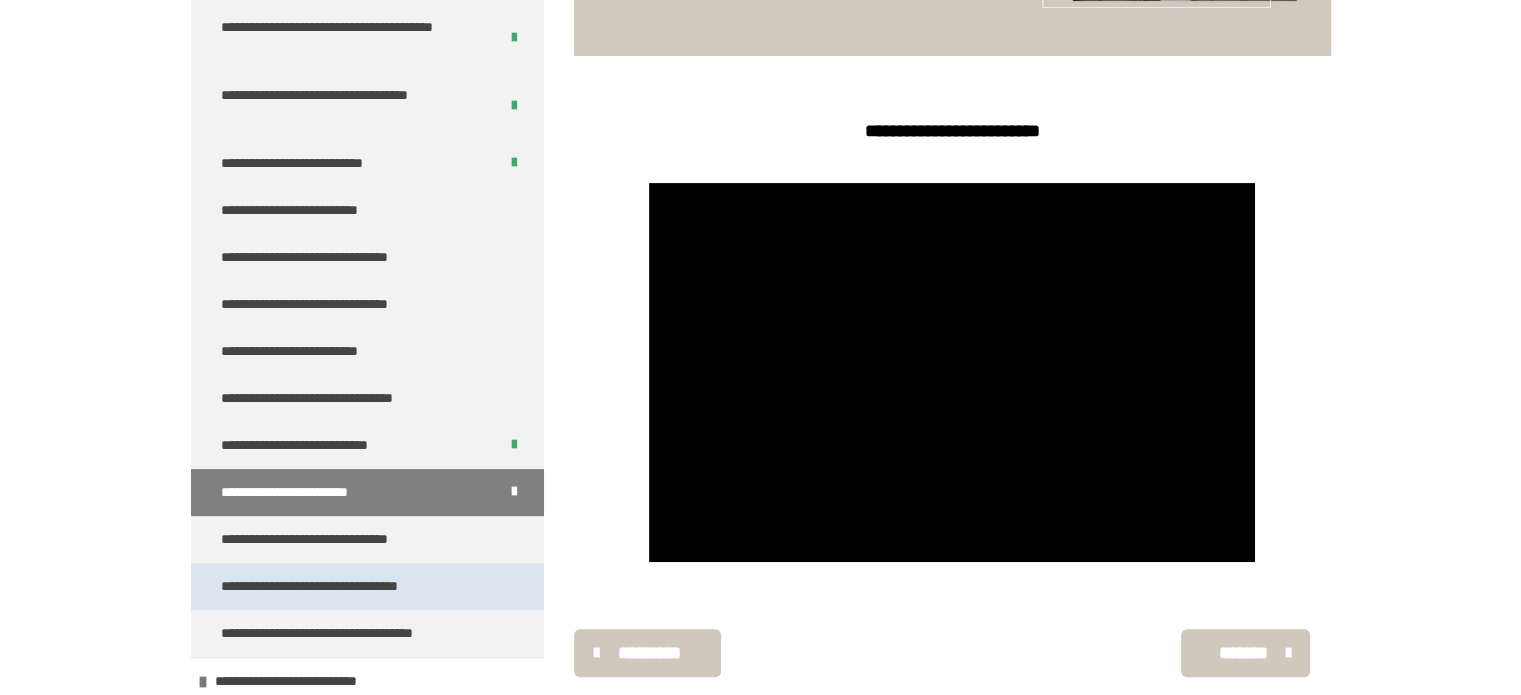 click on "**********" at bounding box center [340, 586] 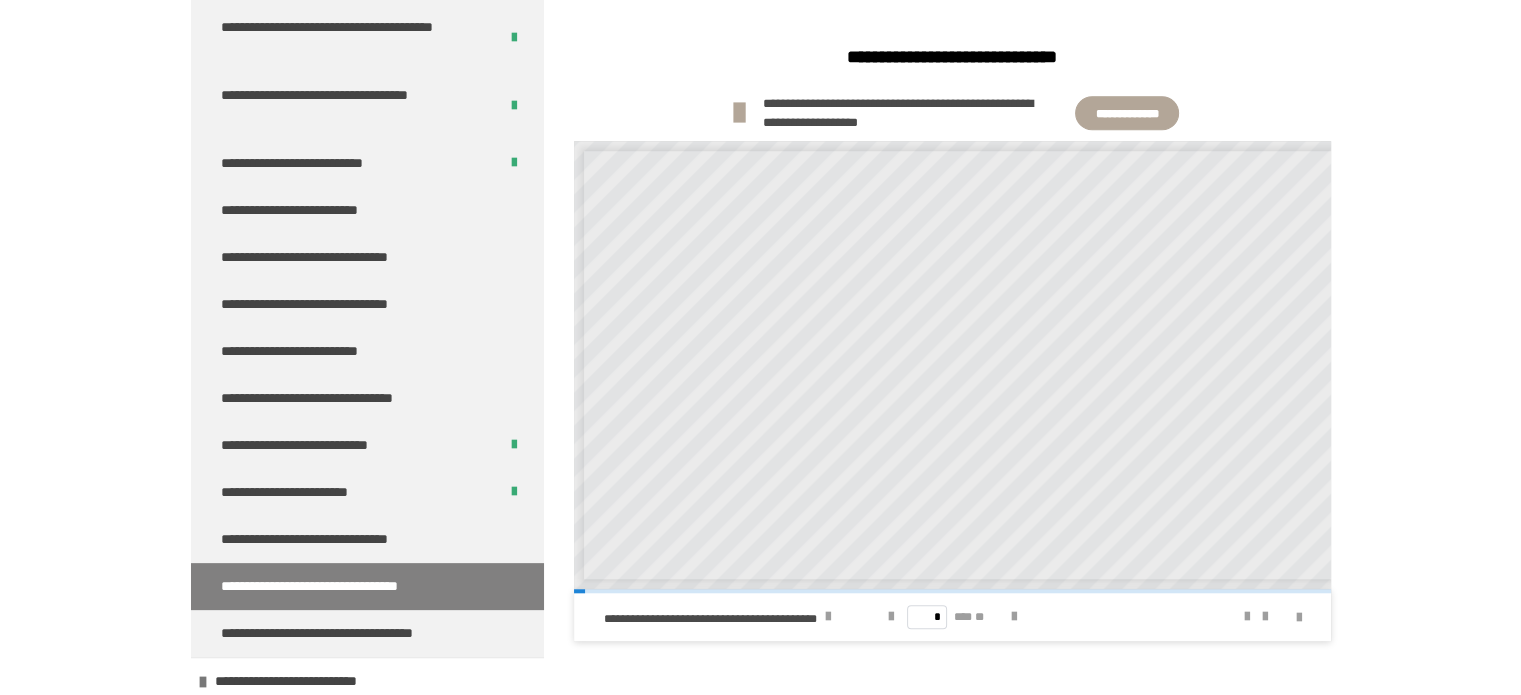 scroll, scrollTop: 1437, scrollLeft: 0, axis: vertical 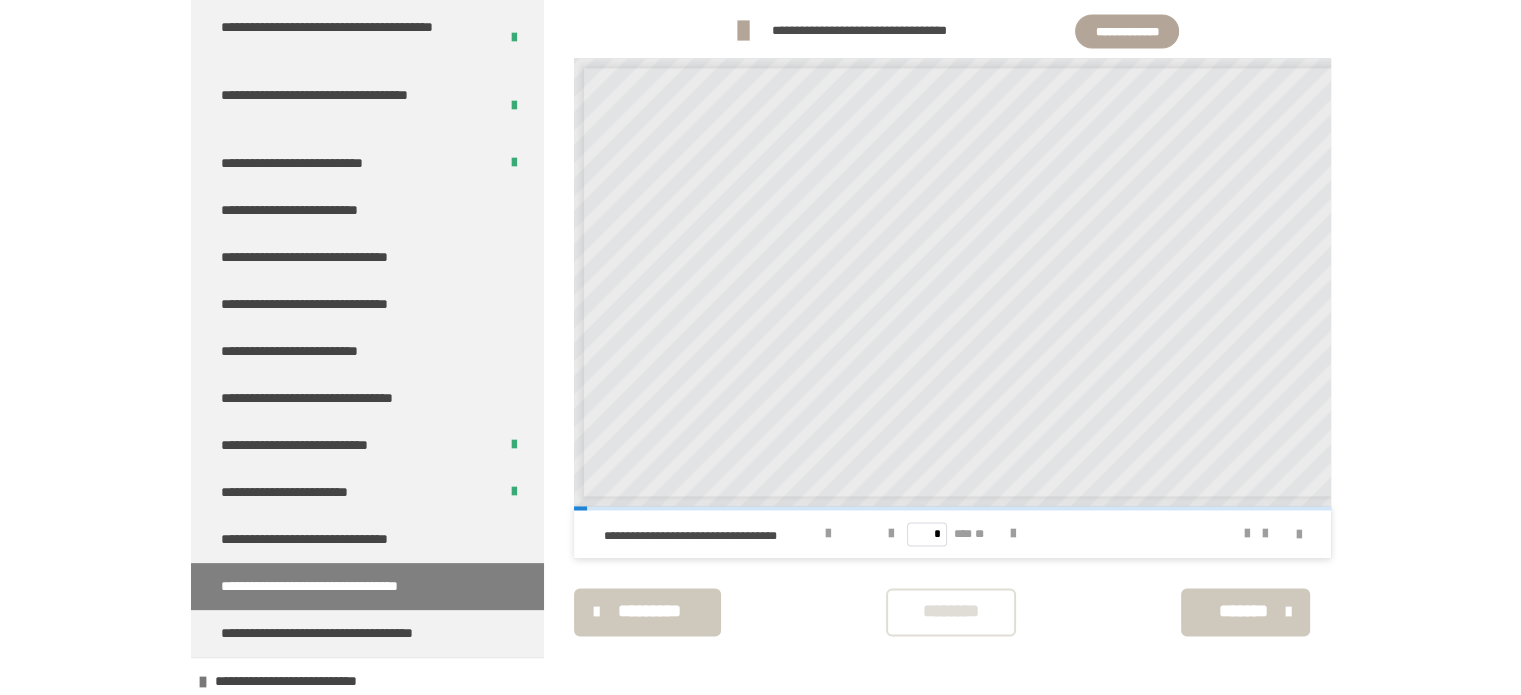 click on "********" at bounding box center (951, 611) 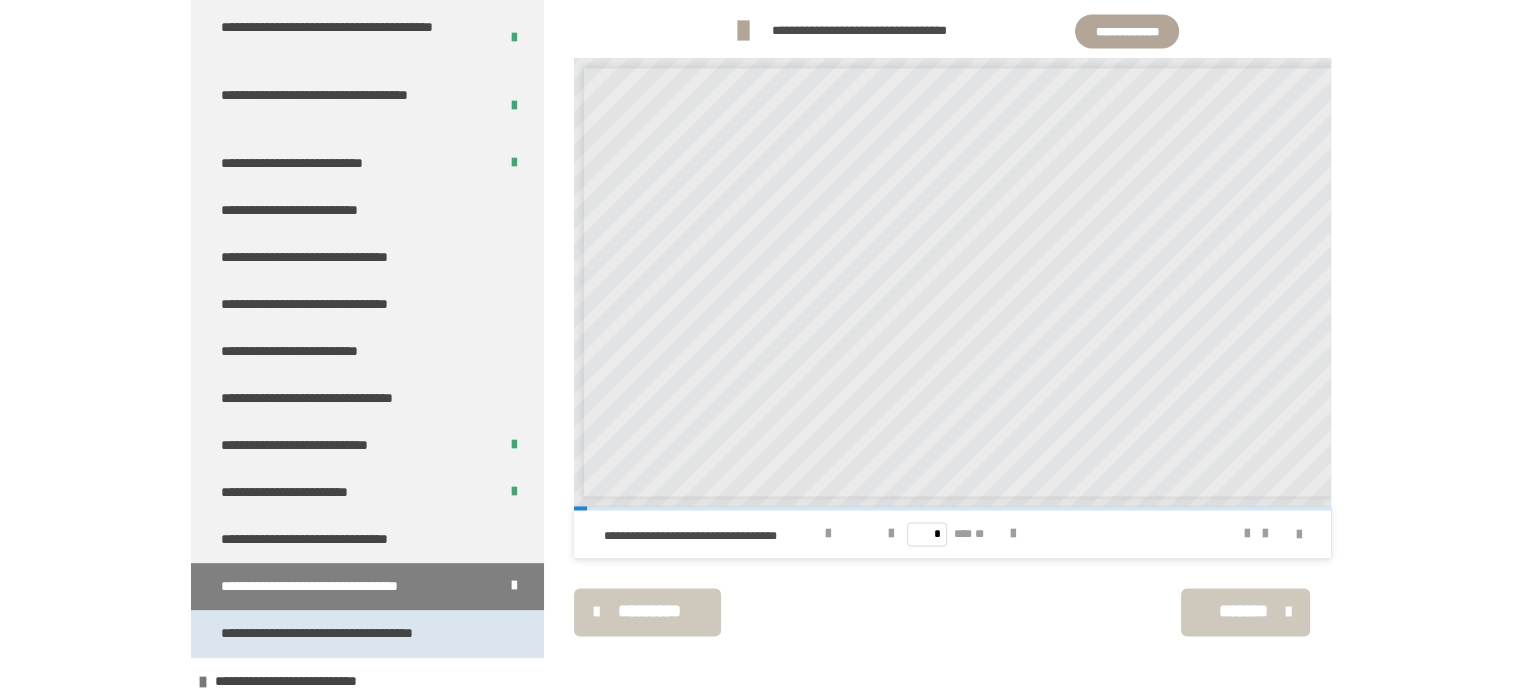 click on "**********" at bounding box center [349, 633] 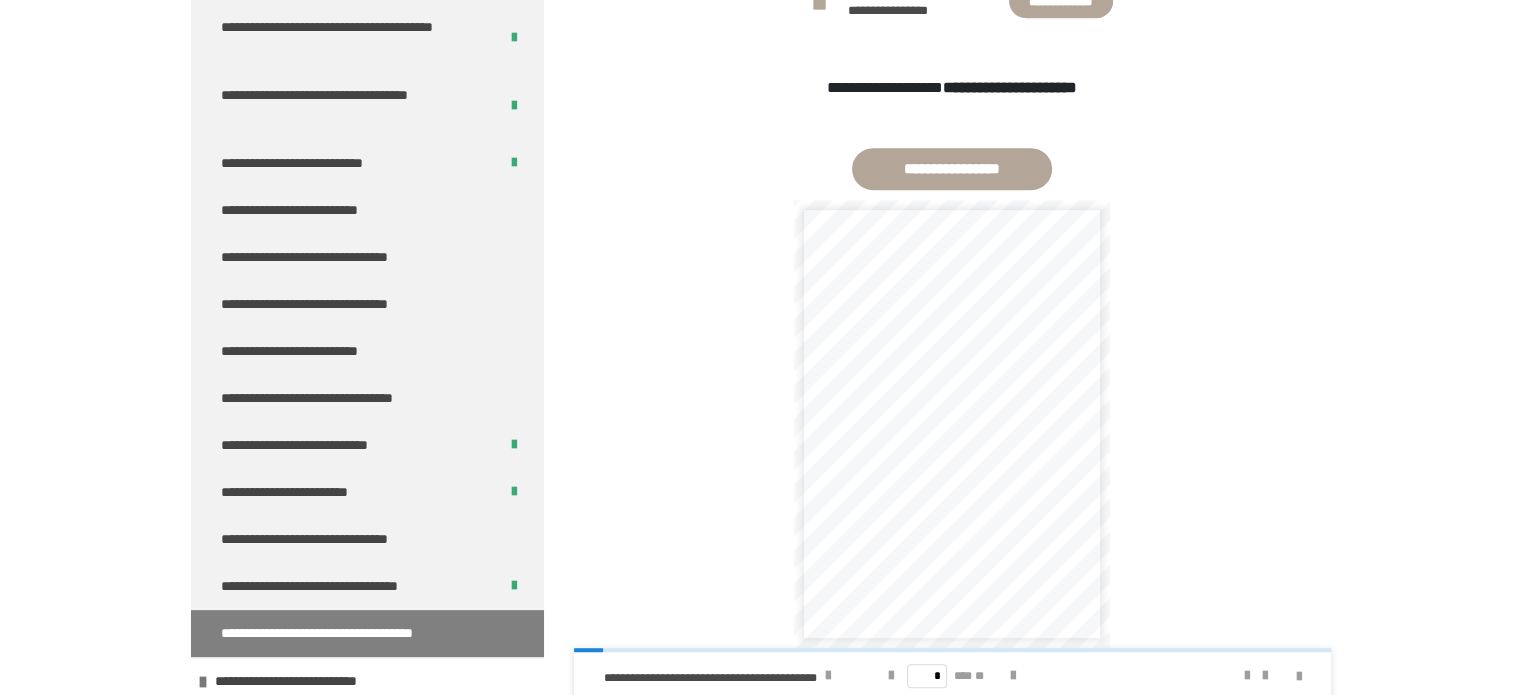 scroll, scrollTop: 1274, scrollLeft: 0, axis: vertical 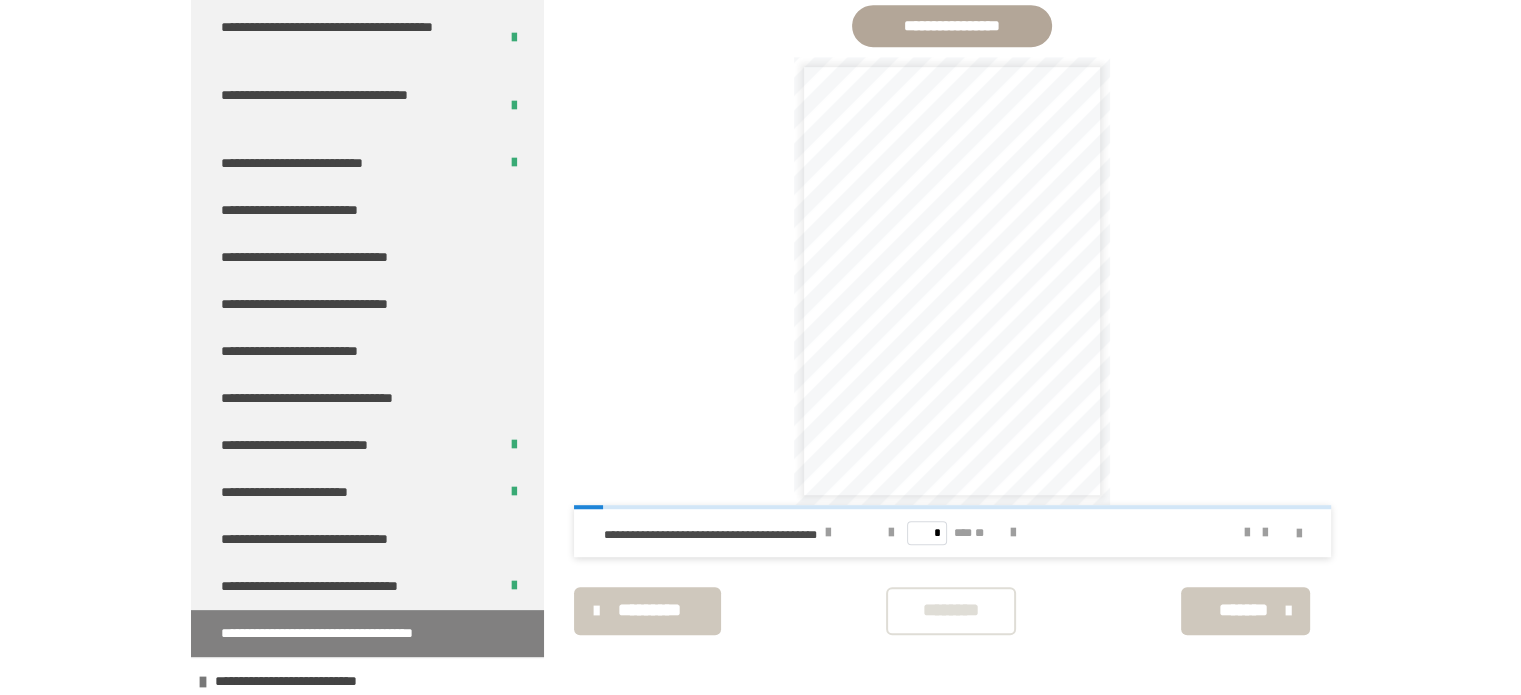 click on "********" at bounding box center (951, 610) 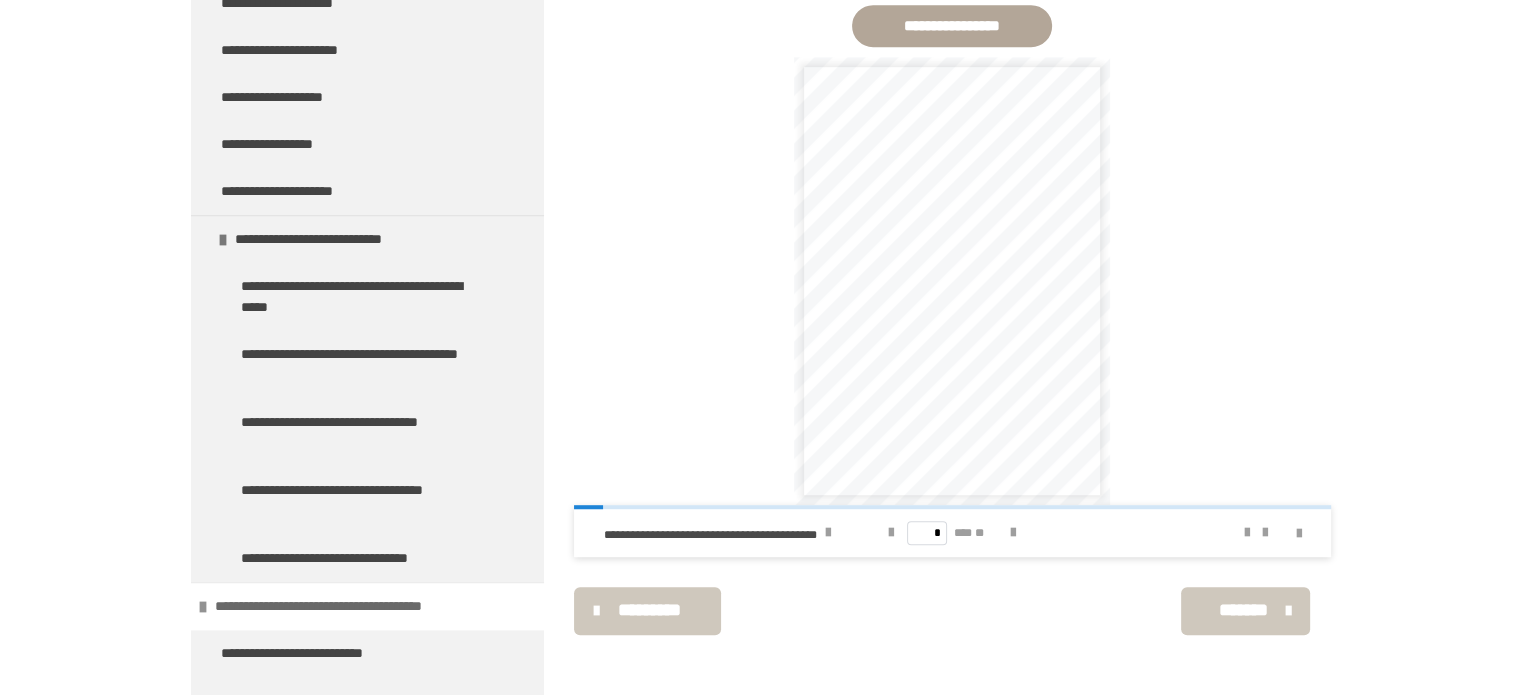 scroll, scrollTop: 9648, scrollLeft: 0, axis: vertical 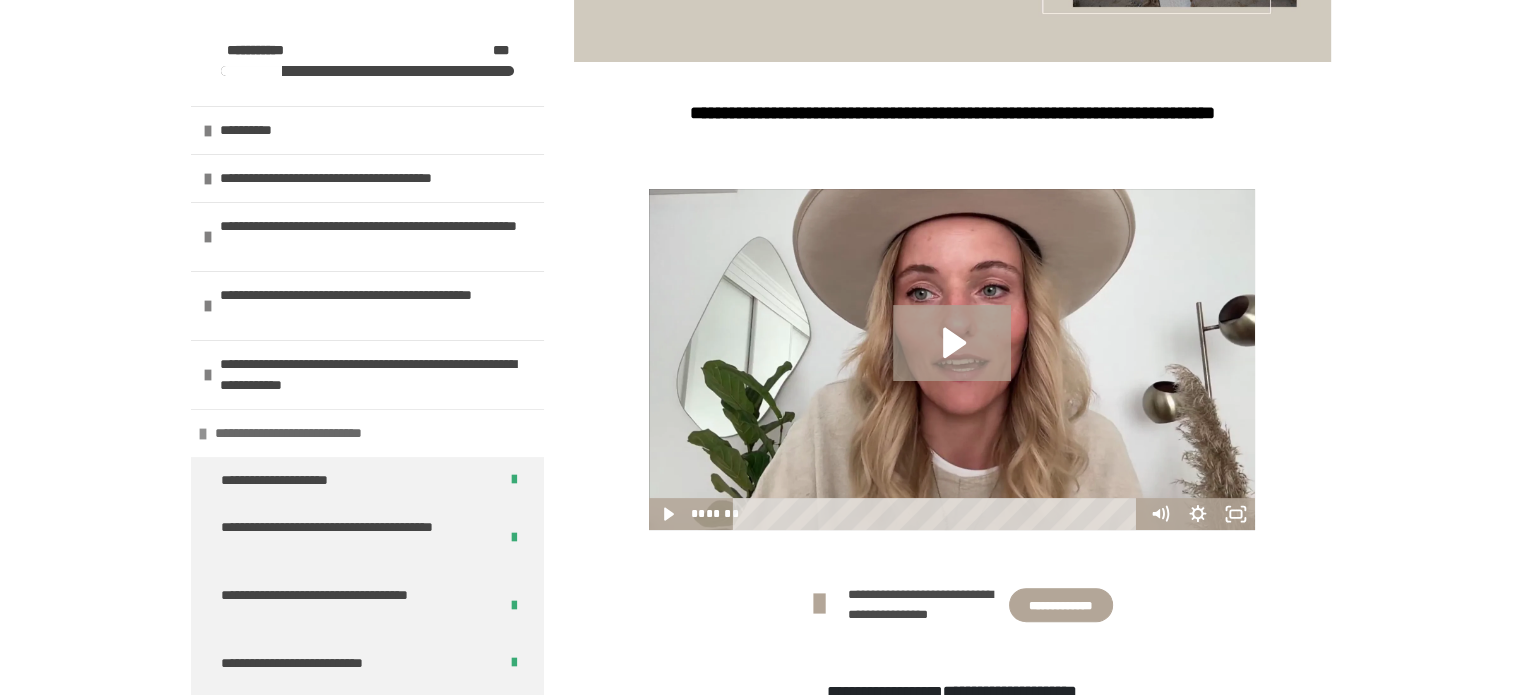 click at bounding box center [203, 434] 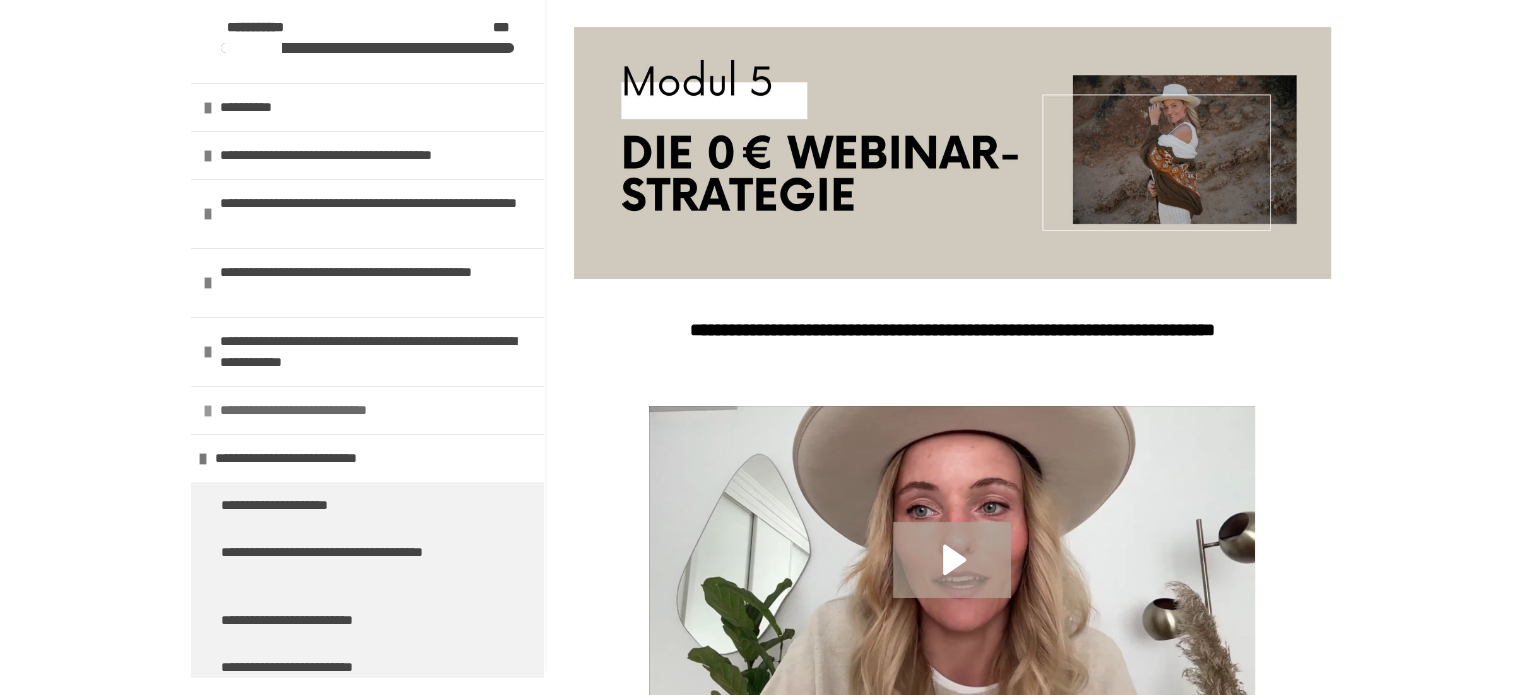 scroll, scrollTop: 166, scrollLeft: 0, axis: vertical 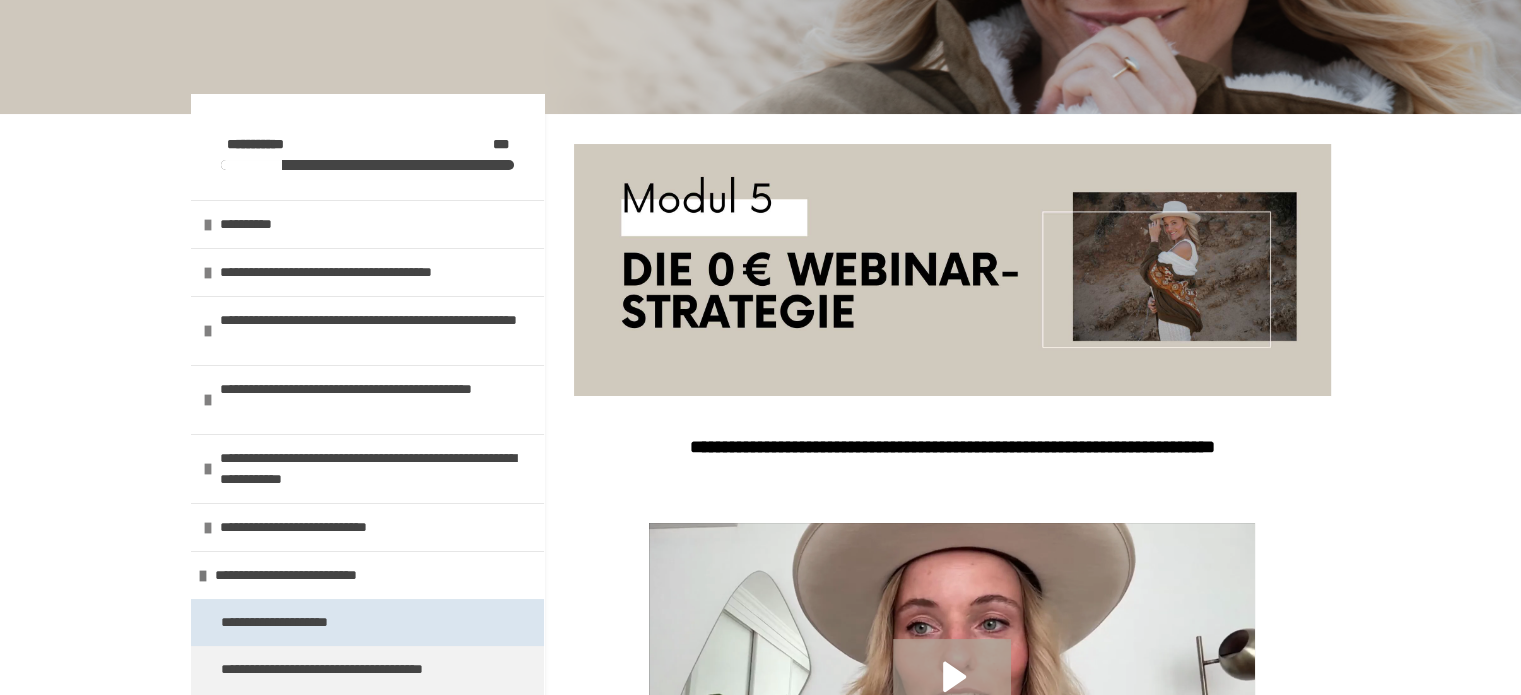 click on "**********" at bounding box center [302, 622] 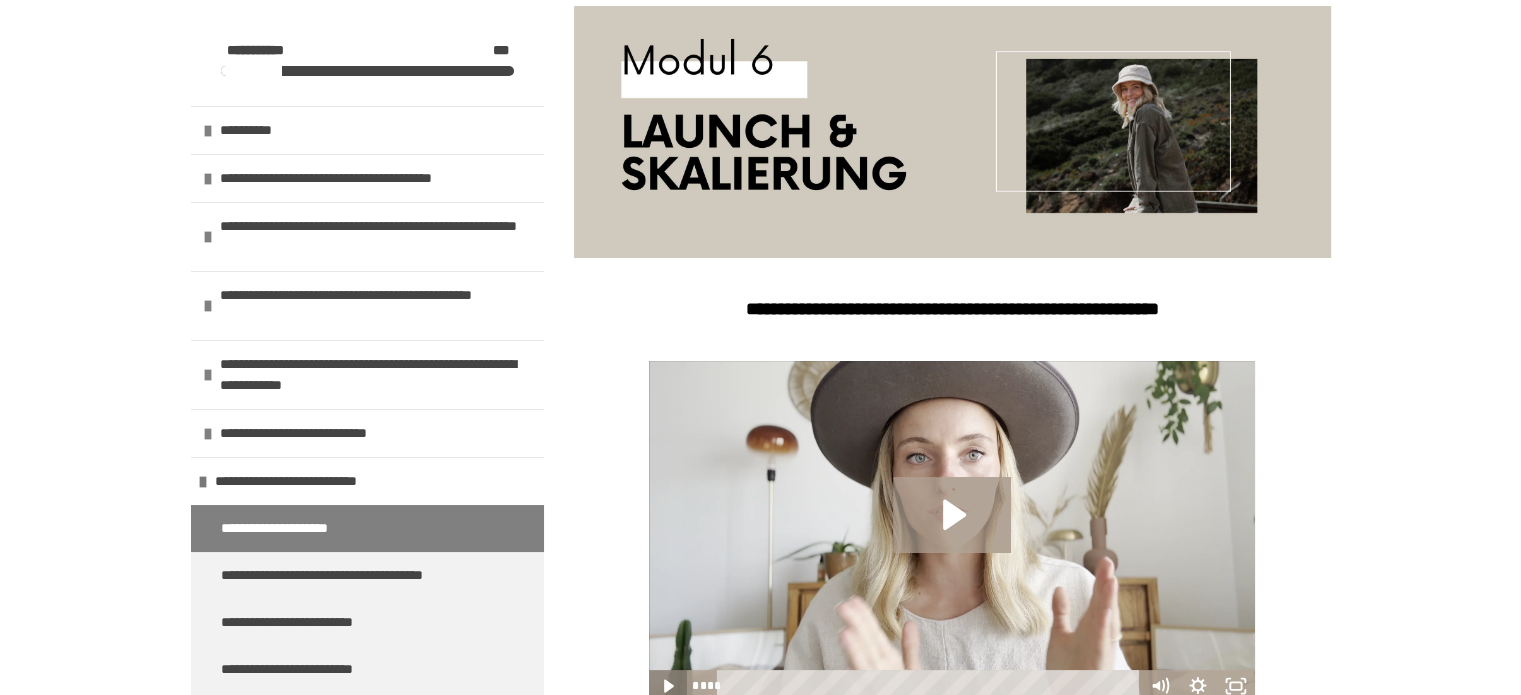 scroll, scrollTop: 500, scrollLeft: 0, axis: vertical 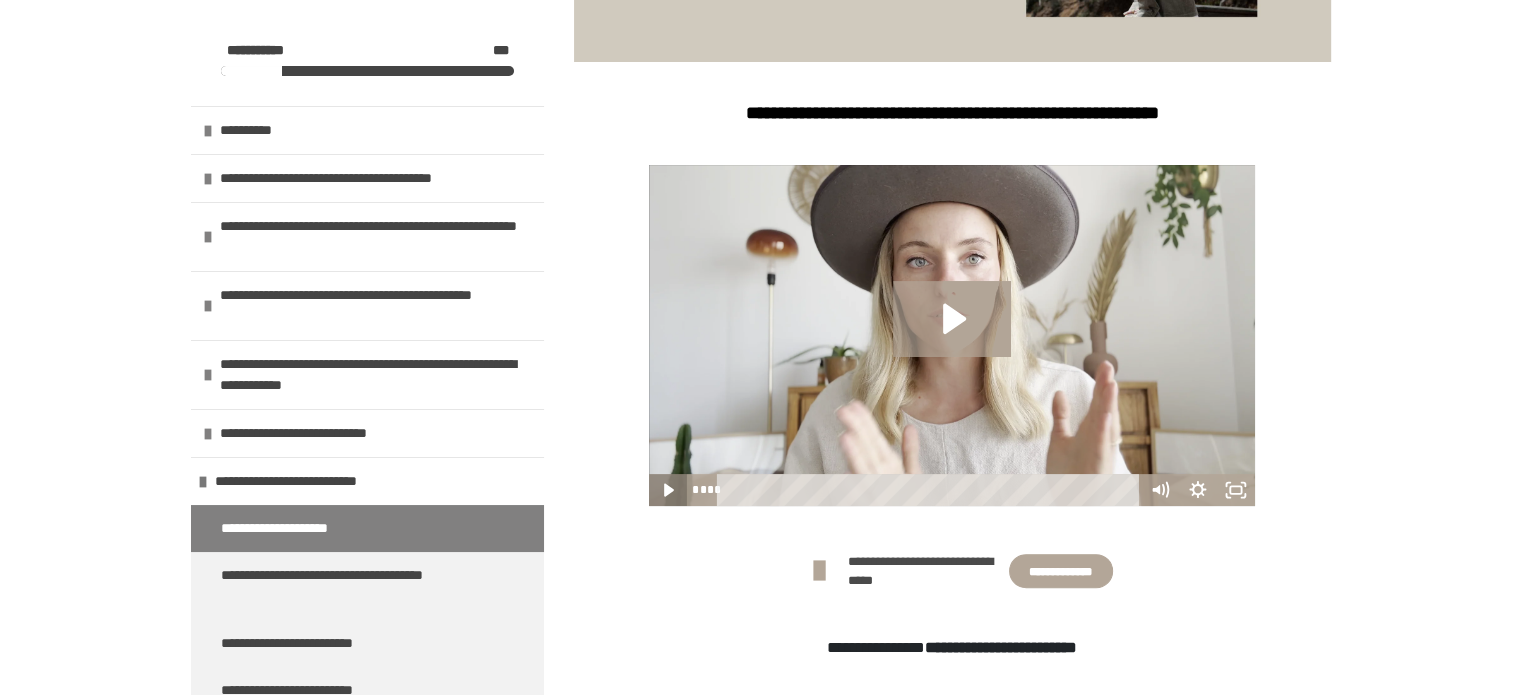 click 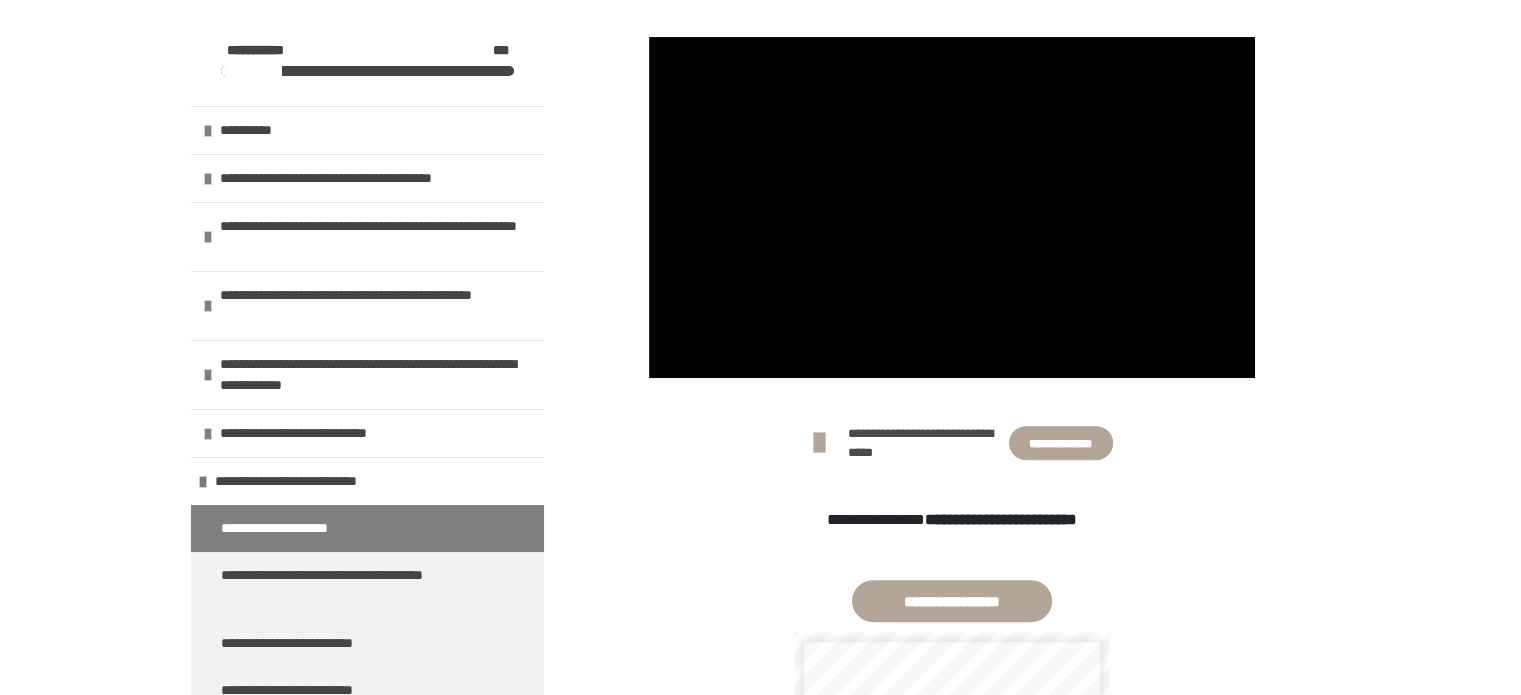scroll, scrollTop: 666, scrollLeft: 0, axis: vertical 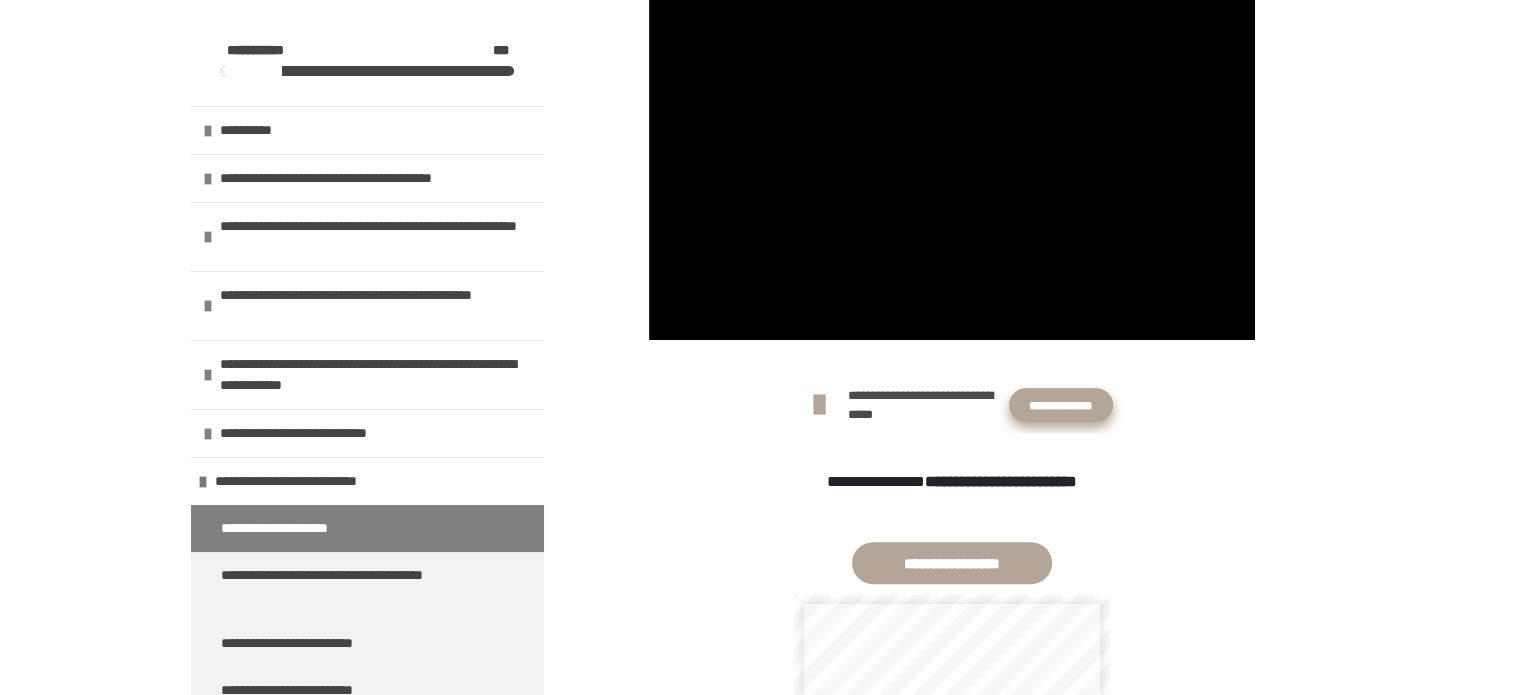 click on "**********" at bounding box center [1061, 405] 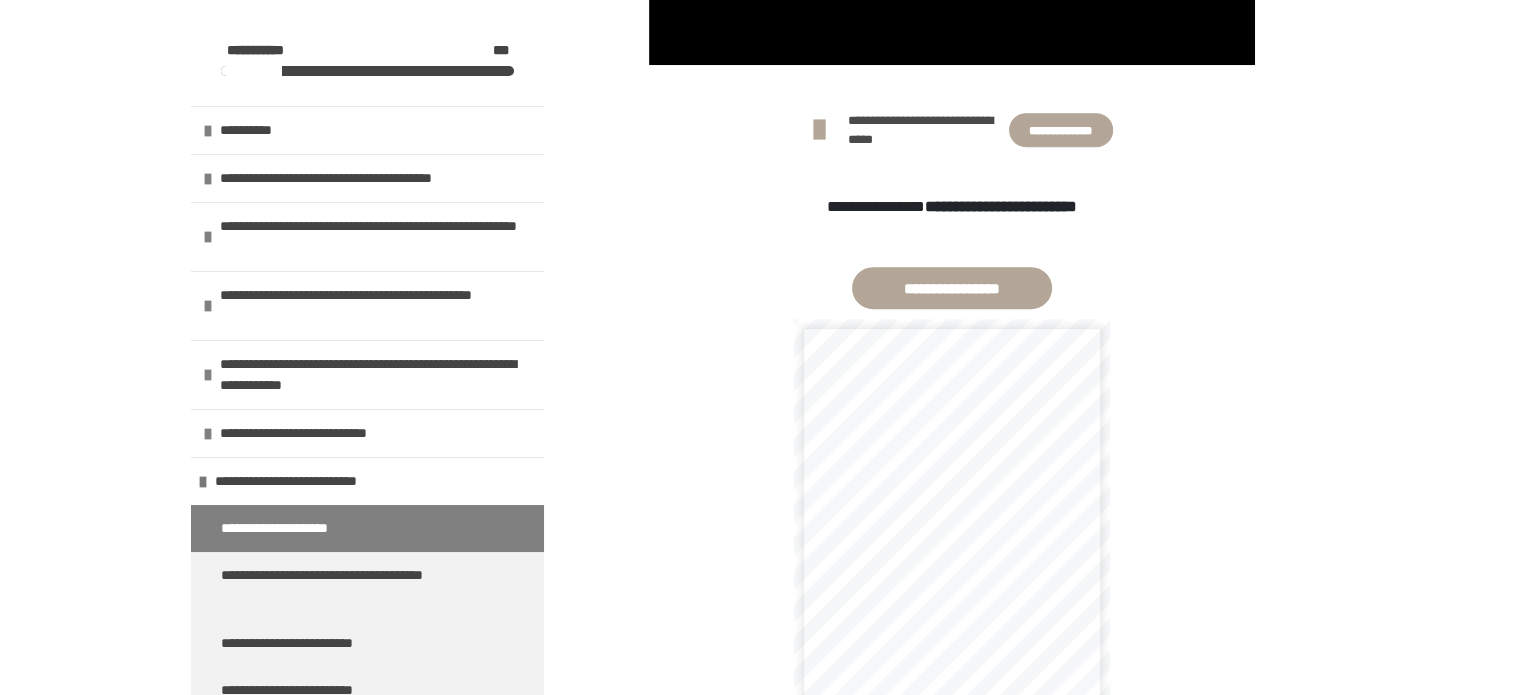 scroll, scrollTop: 1000, scrollLeft: 0, axis: vertical 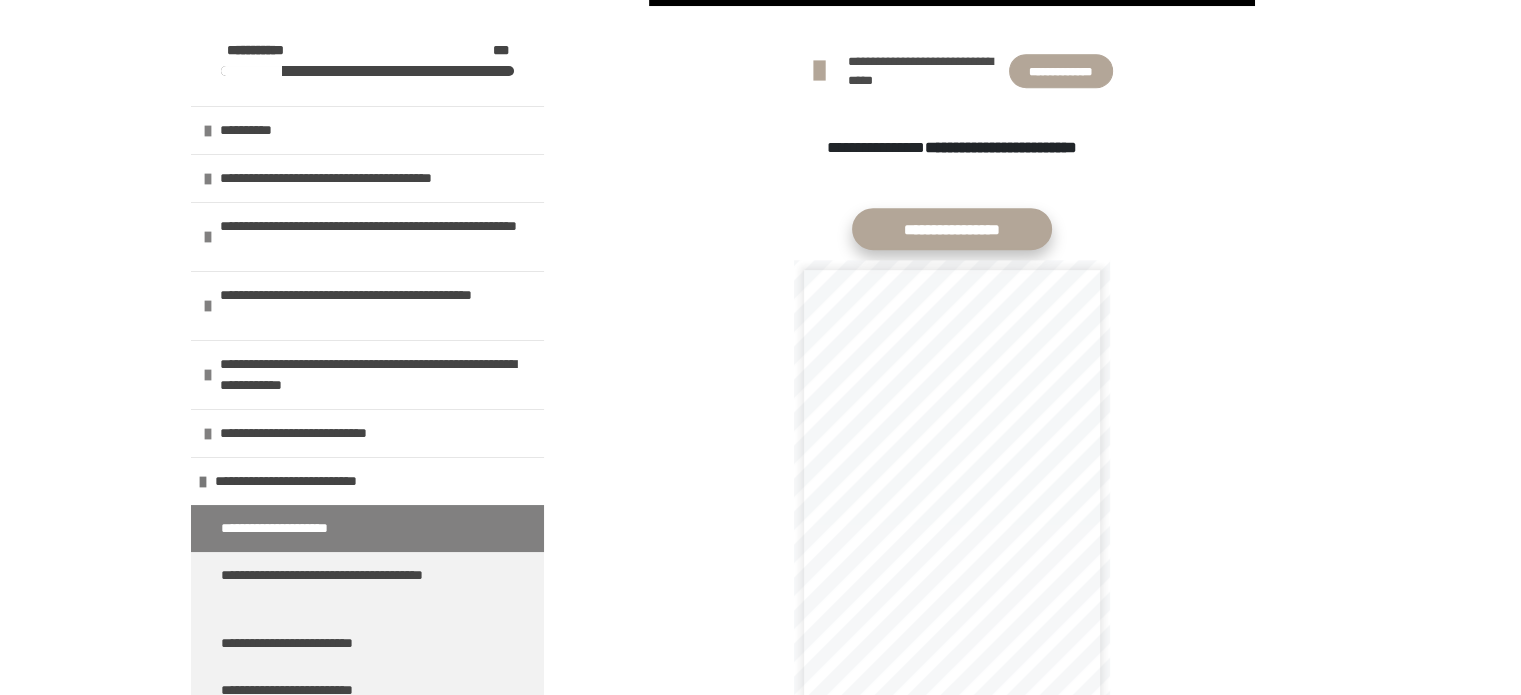 click on "**********" at bounding box center (952, 229) 